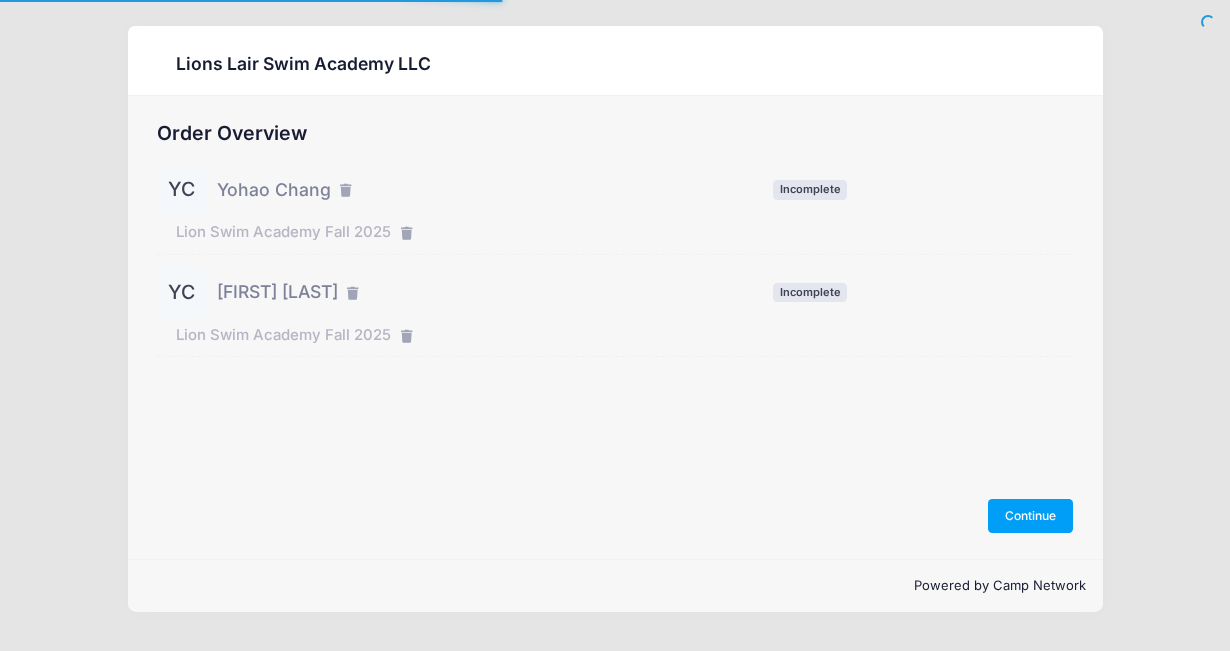 scroll, scrollTop: 0, scrollLeft: 0, axis: both 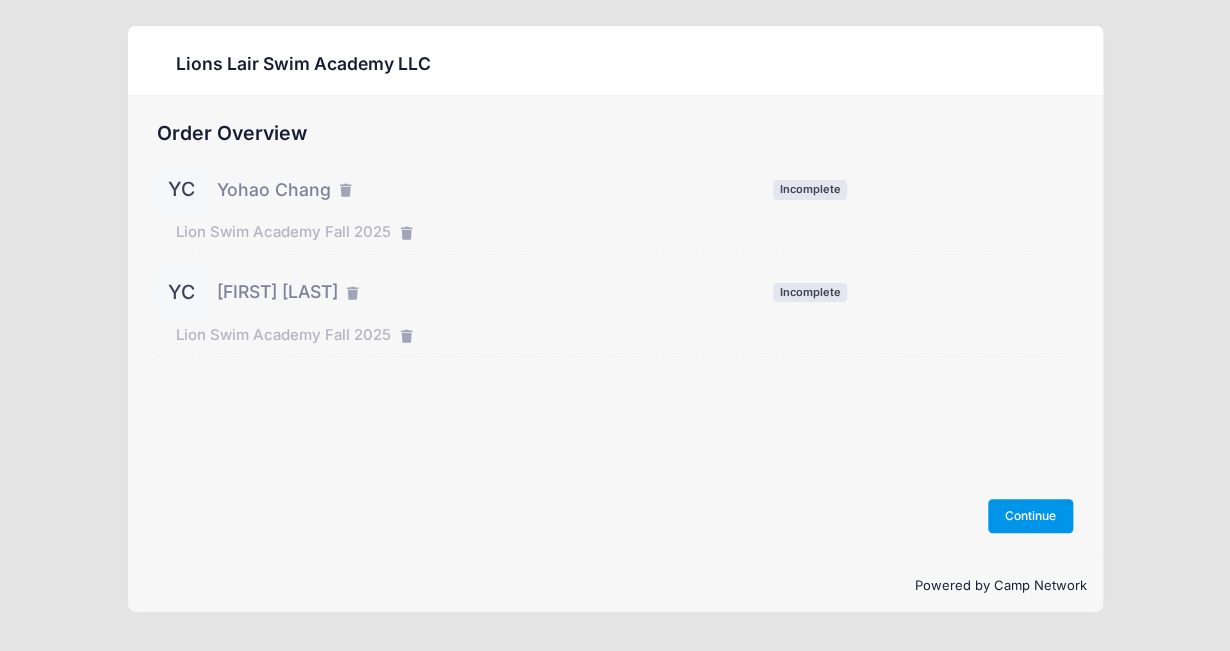 click on "Continue" at bounding box center (1031, 516) 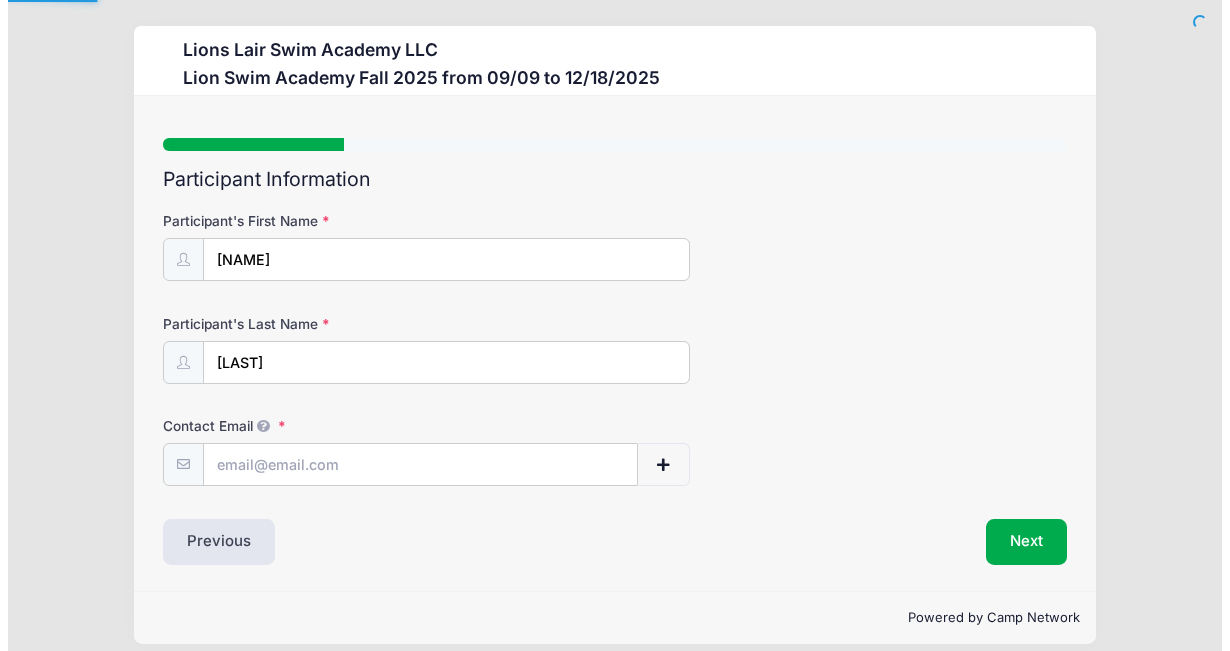 scroll, scrollTop: 0, scrollLeft: 0, axis: both 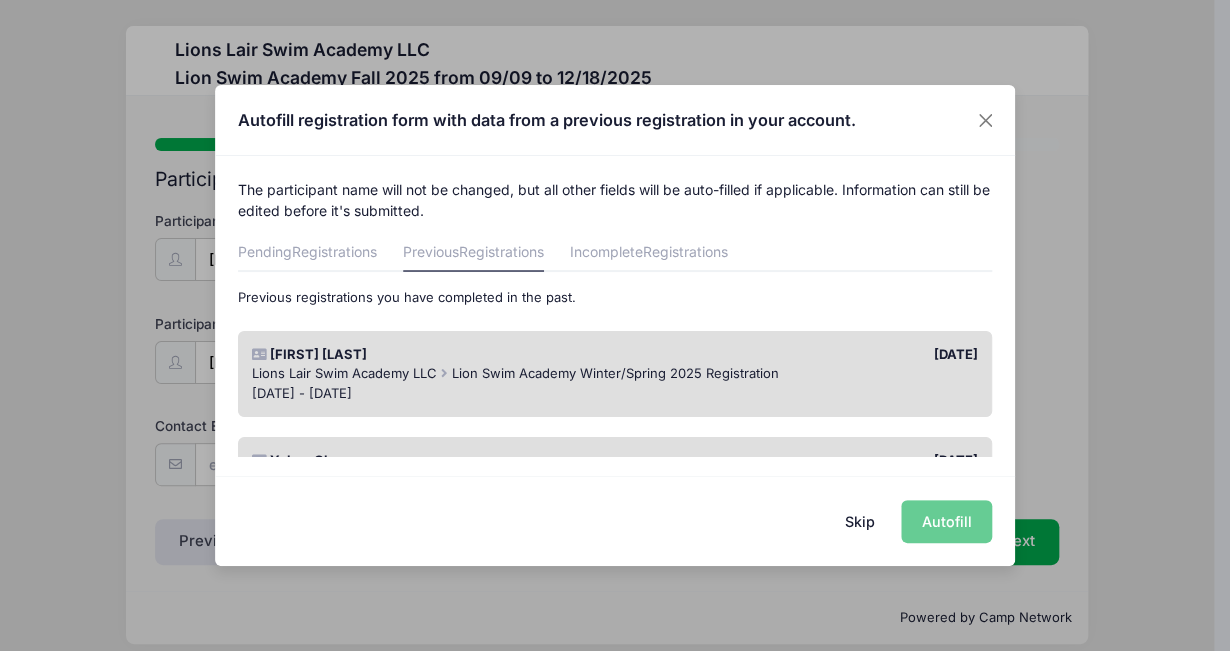 click on "Skip
Autofill" at bounding box center [615, 520] 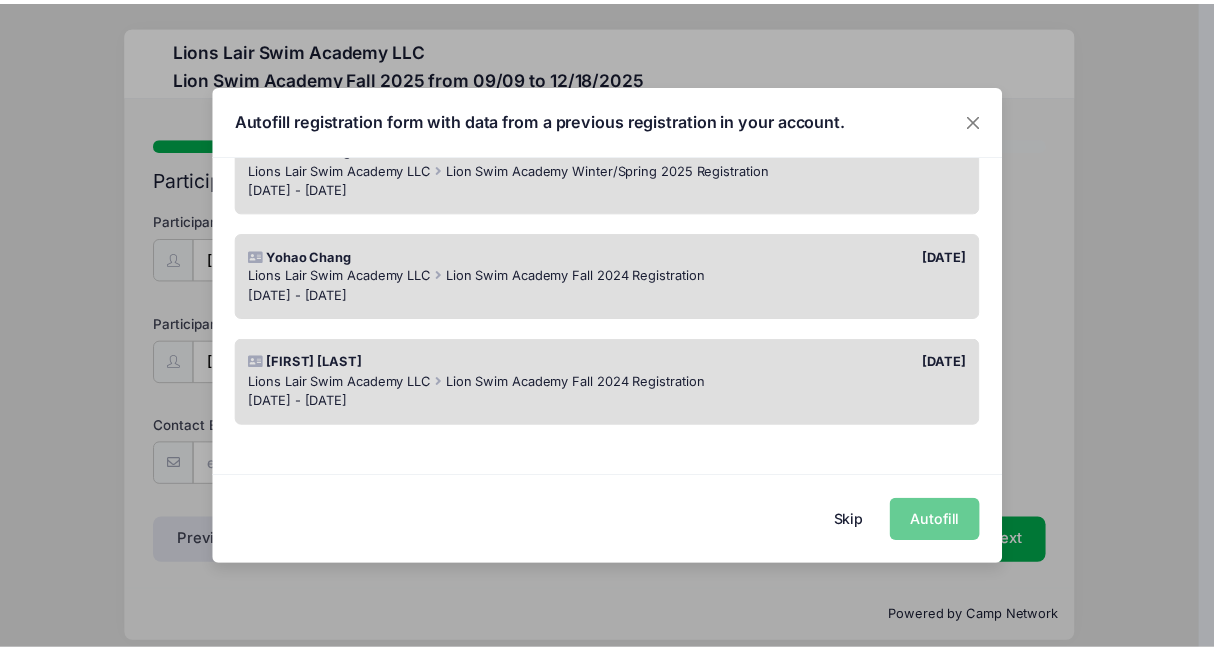 scroll, scrollTop: 0, scrollLeft: 0, axis: both 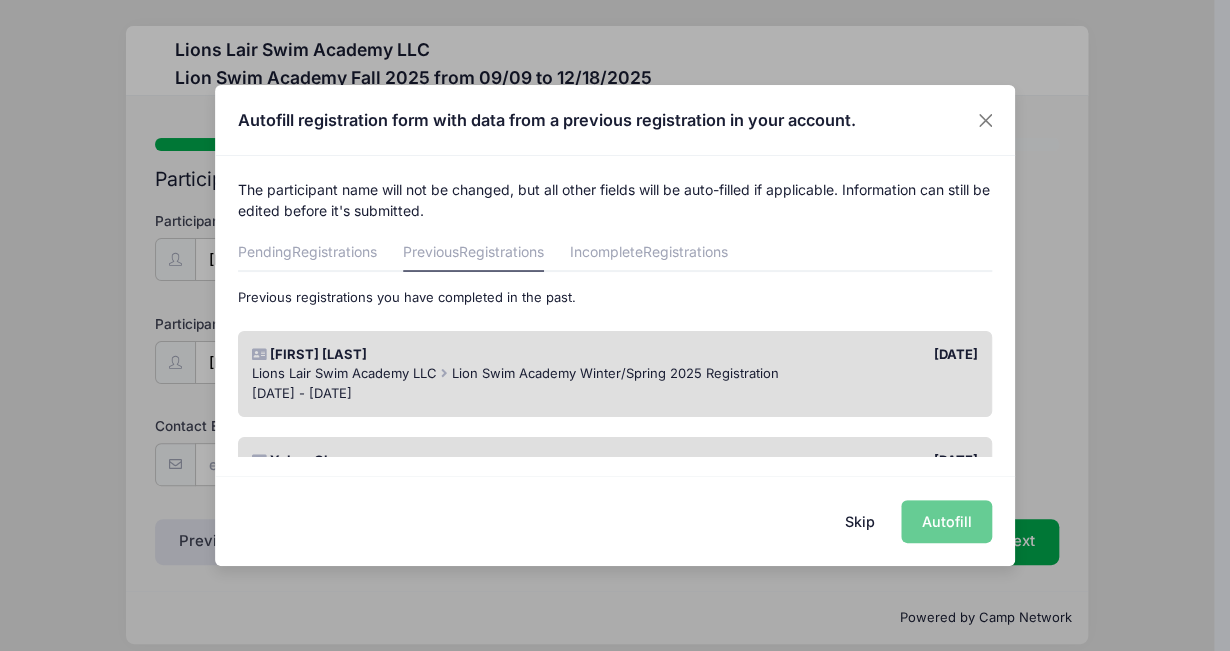 click on "Lions Lair Swim Academy LLC" at bounding box center [344, 373] 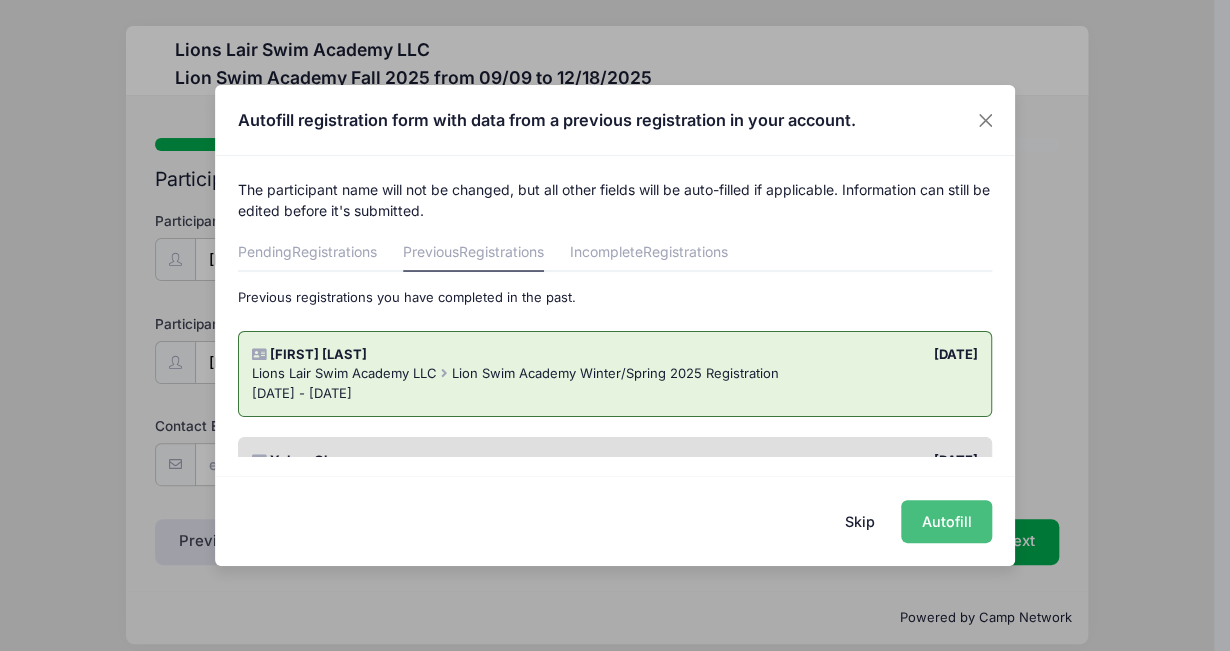 click on "Autofill" at bounding box center [946, 521] 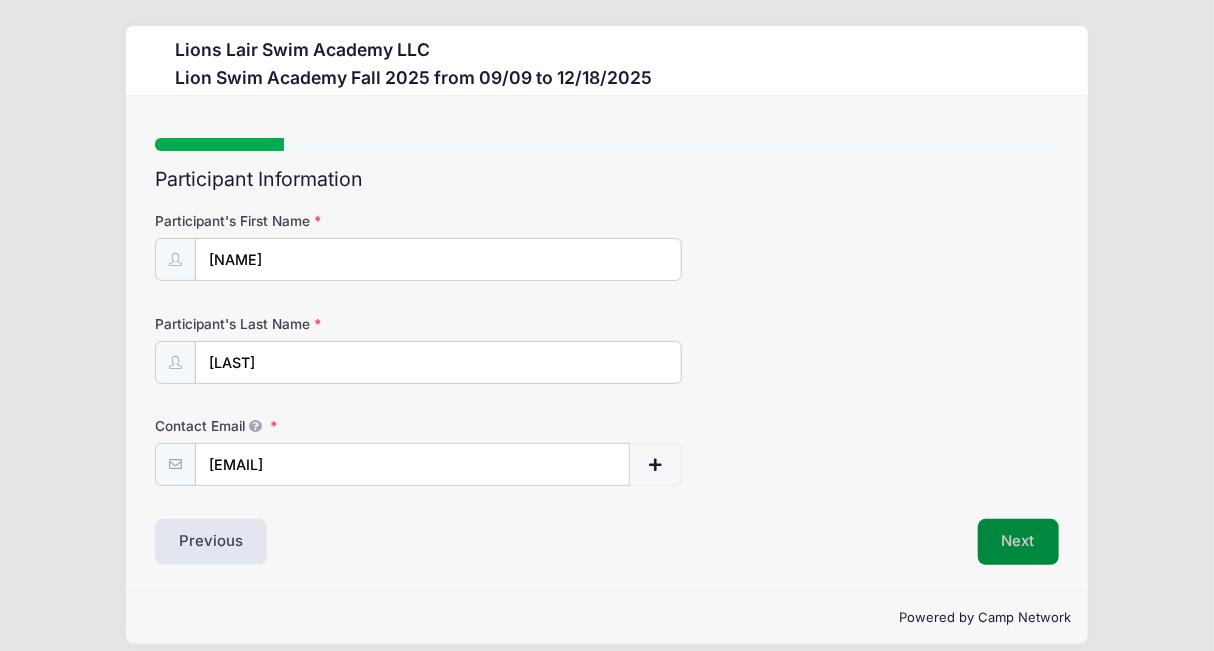 click on "Next" at bounding box center (1018, 542) 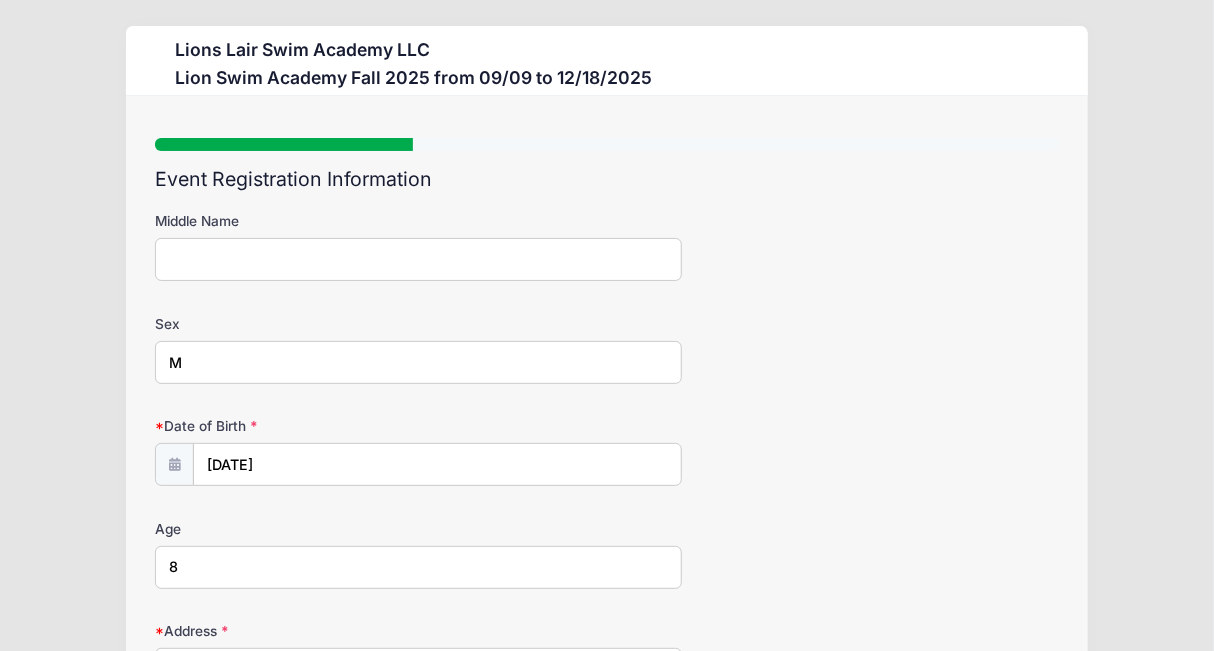 click on "Middle Name" at bounding box center (418, 259) 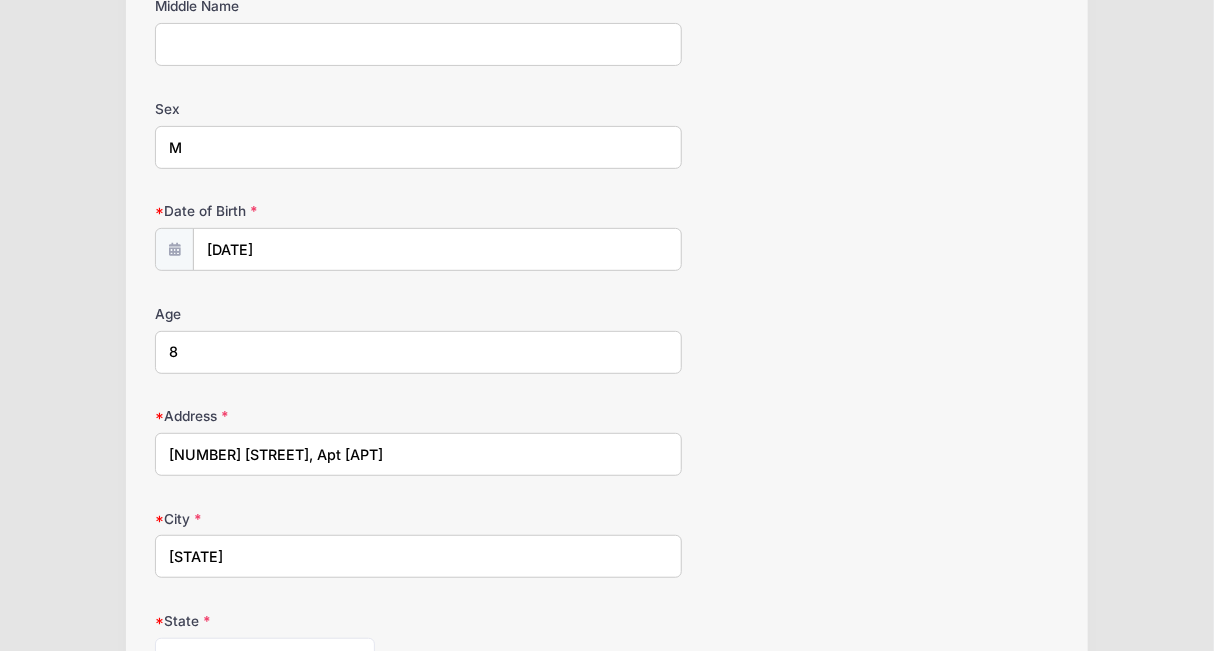 scroll, scrollTop: 300, scrollLeft: 0, axis: vertical 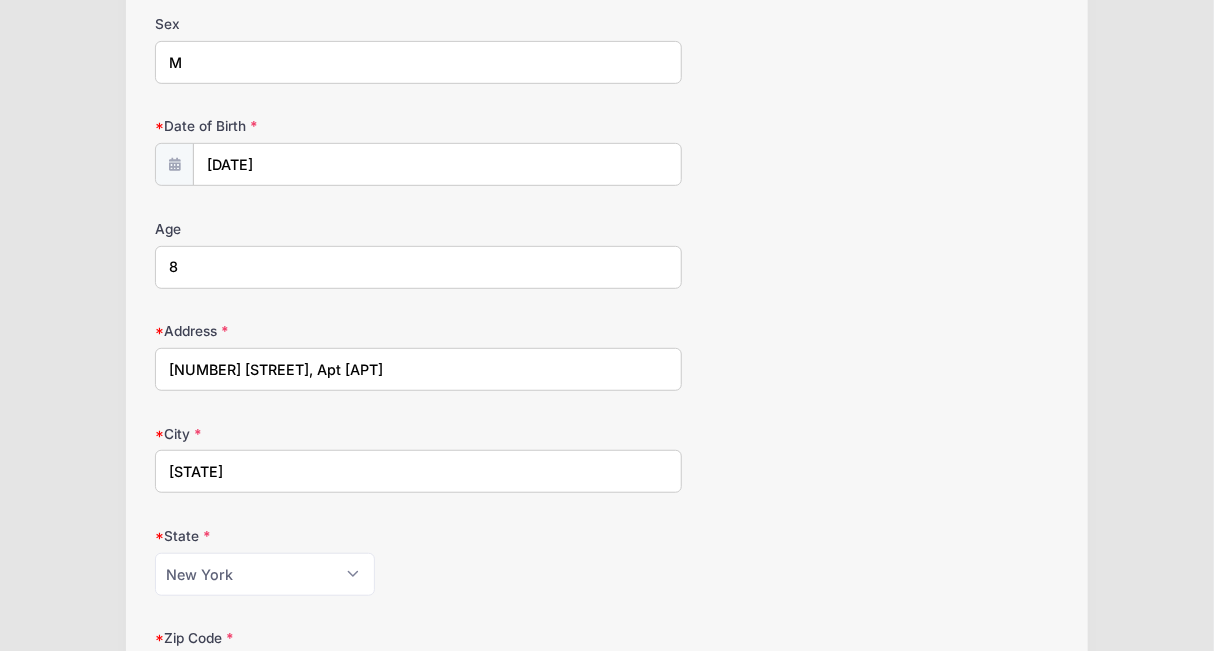 drag, startPoint x: 201, startPoint y: 271, endPoint x: 116, endPoint y: 264, distance: 85.28775 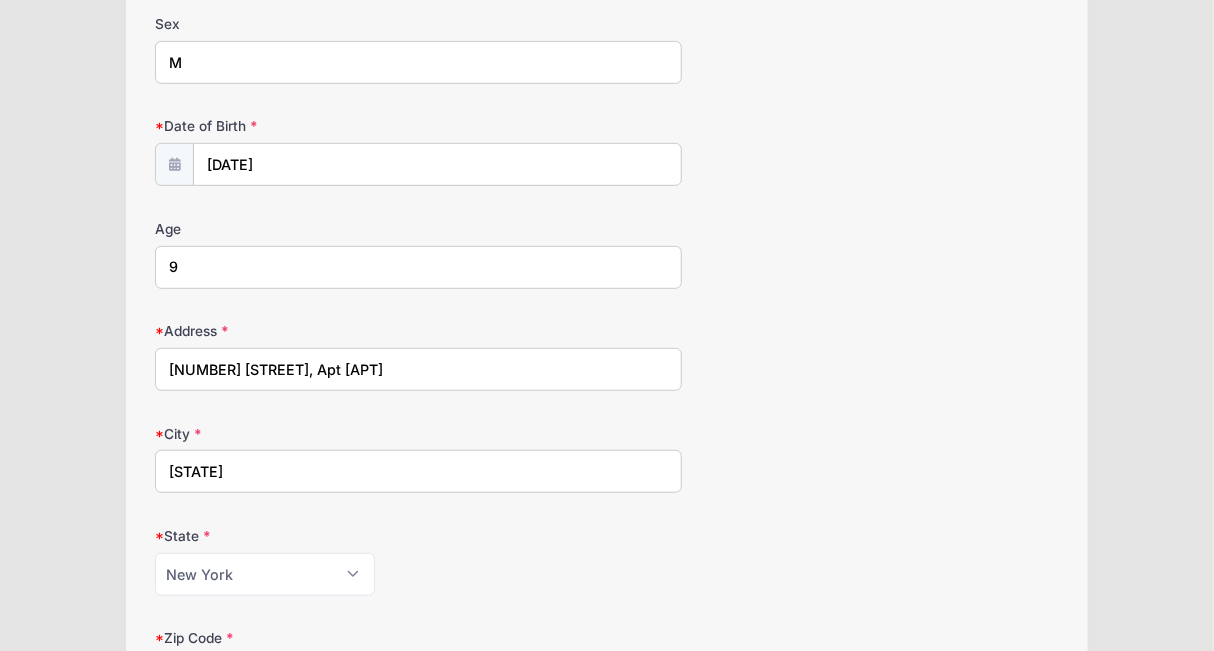 type on "9" 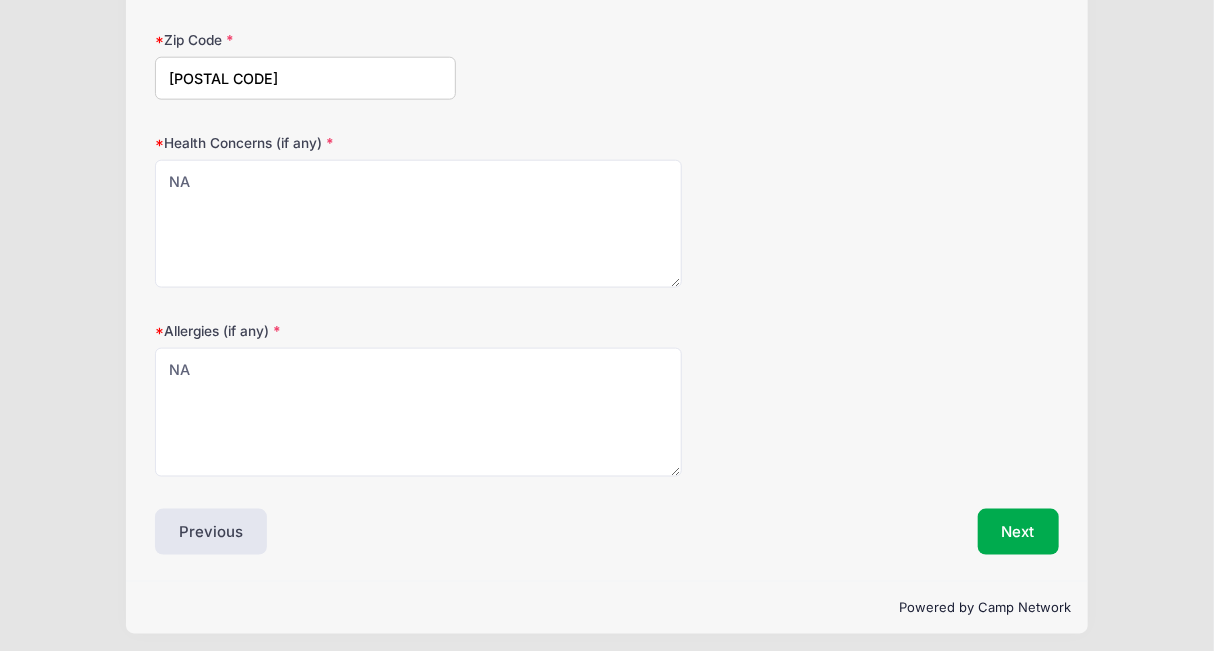 scroll, scrollTop: 900, scrollLeft: 0, axis: vertical 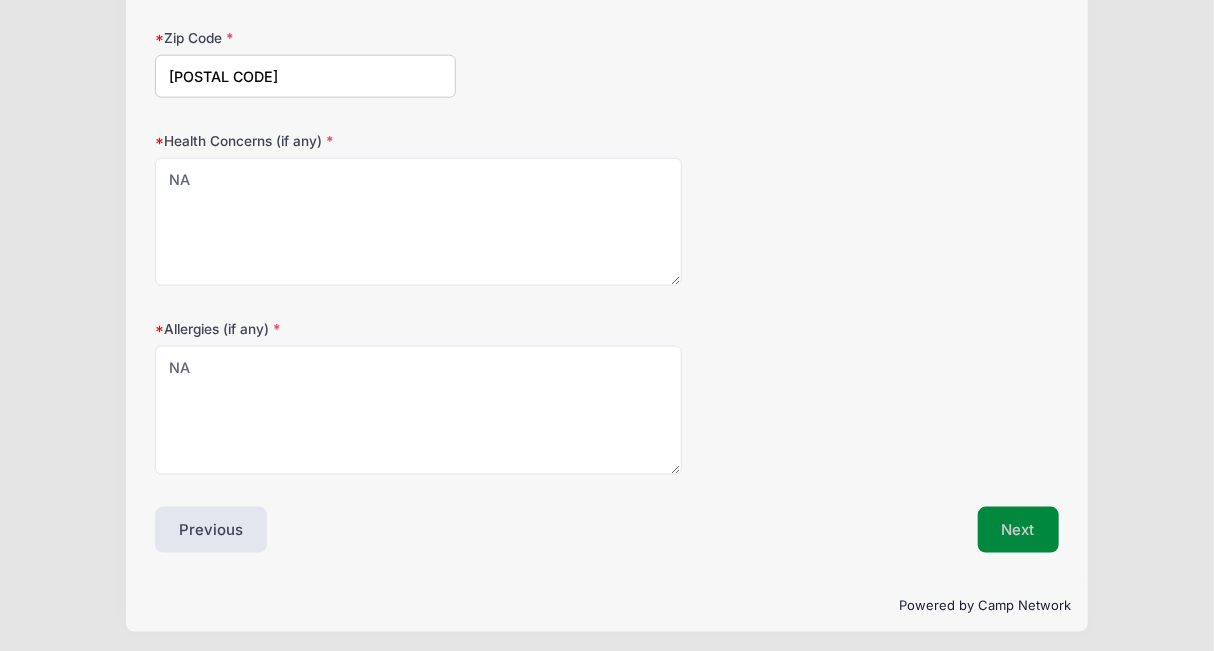 click on "Next" at bounding box center [1018, 530] 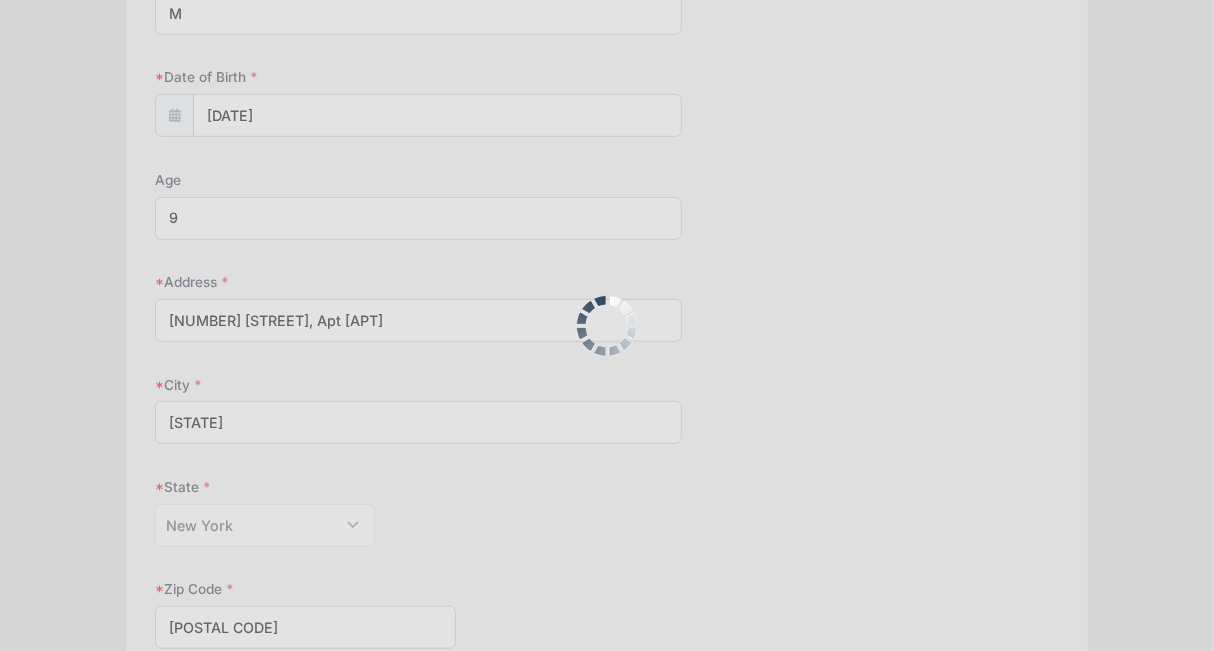 scroll, scrollTop: 0, scrollLeft: 0, axis: both 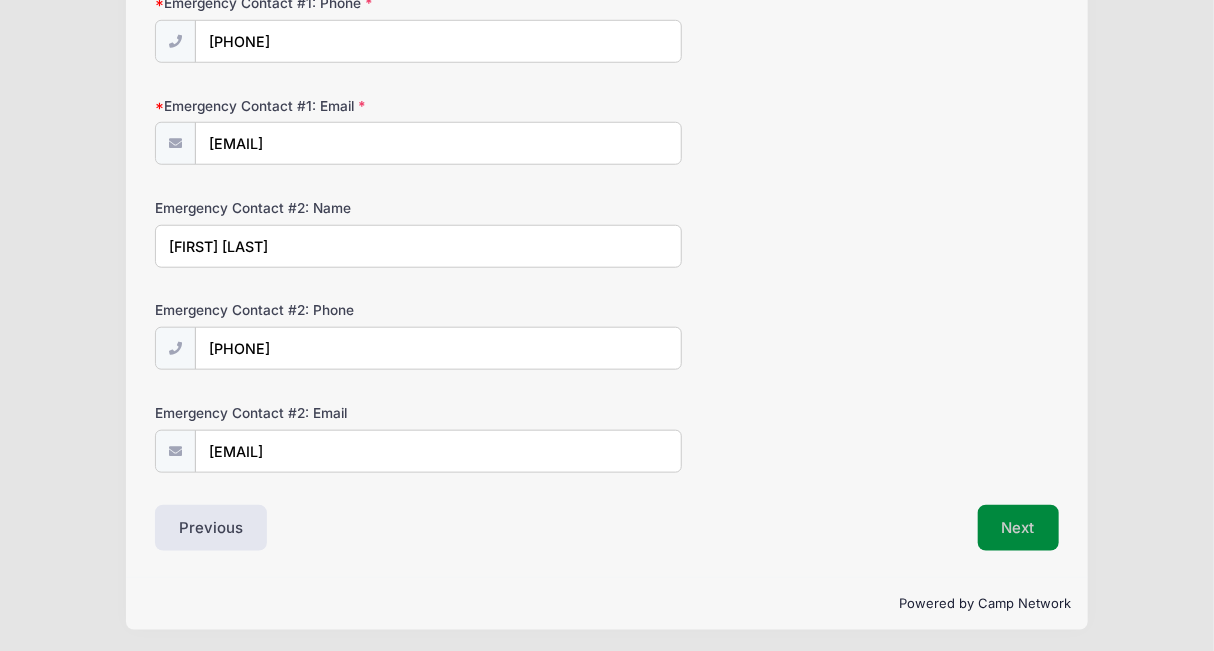 click on "Next" at bounding box center (1018, 528) 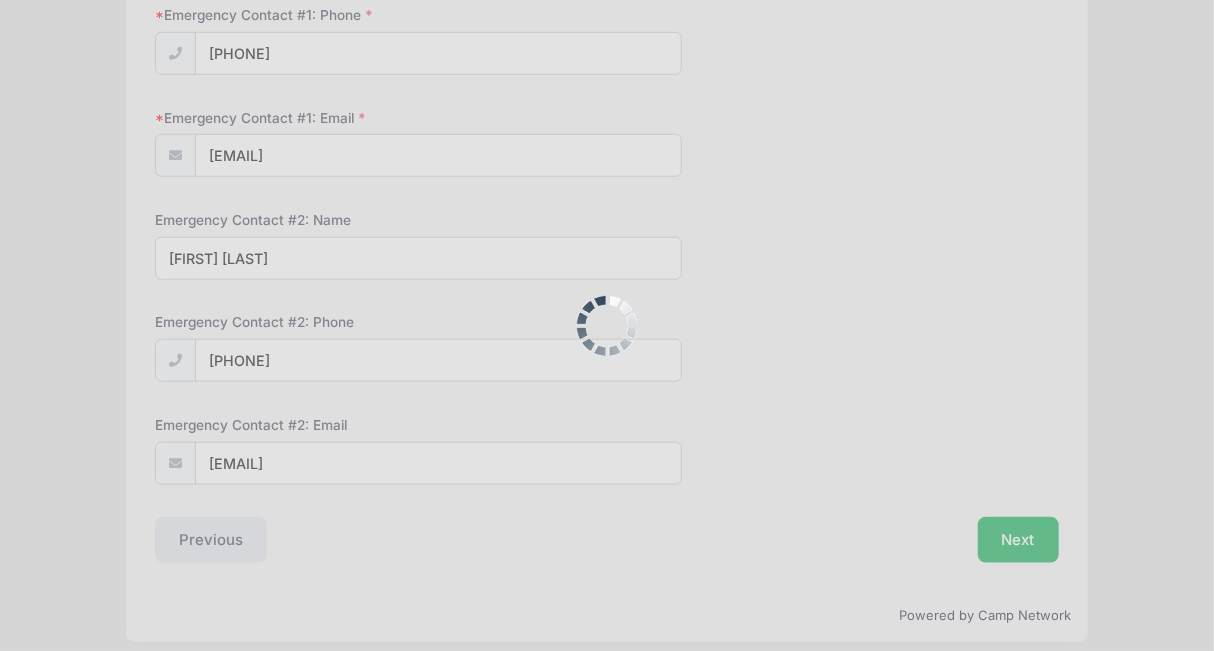 scroll, scrollTop: 353, scrollLeft: 0, axis: vertical 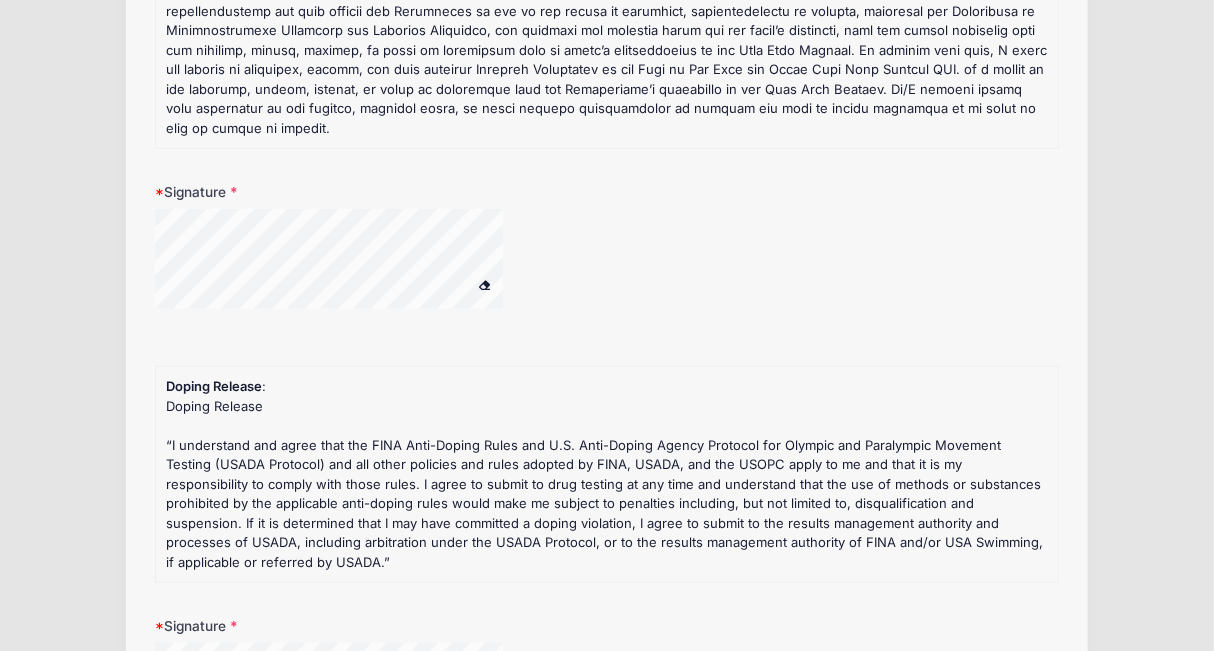 click at bounding box center (418, 271) 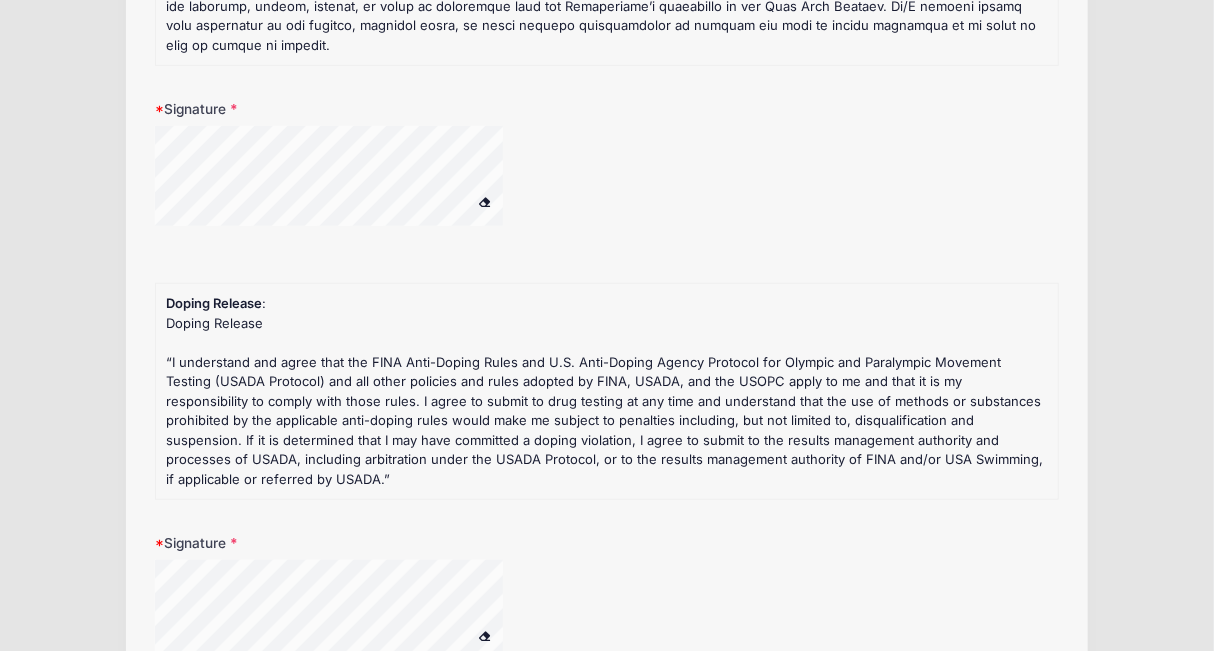 scroll, scrollTop: 657, scrollLeft: 0, axis: vertical 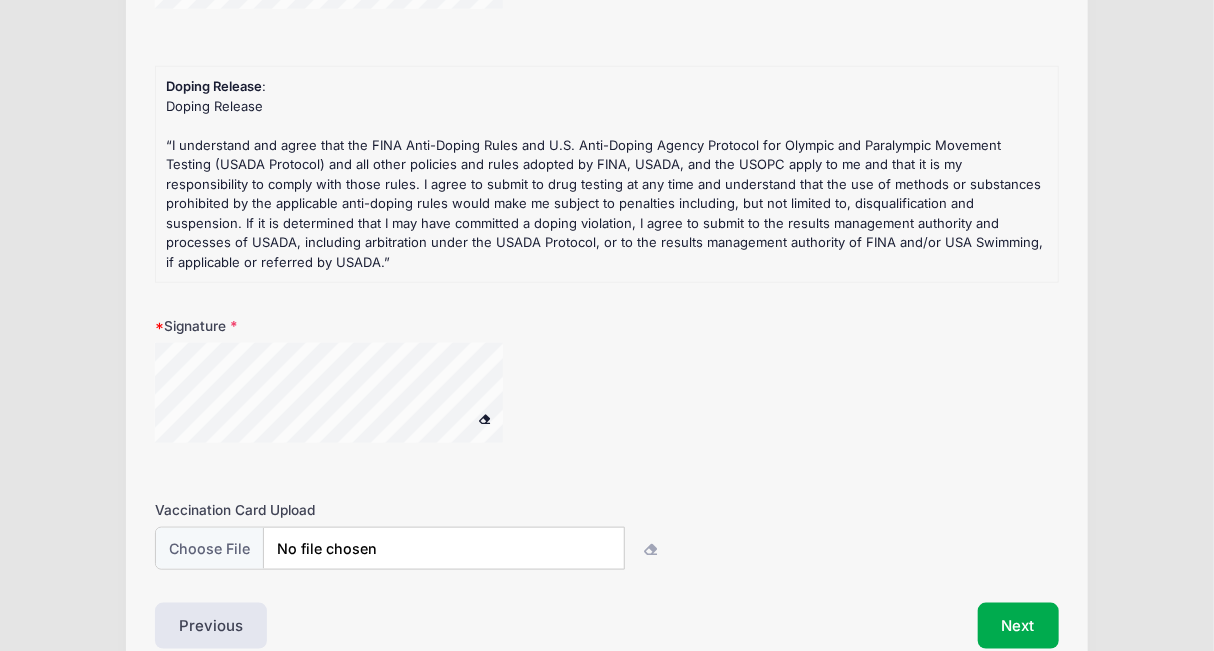 click at bounding box center [355, 396] 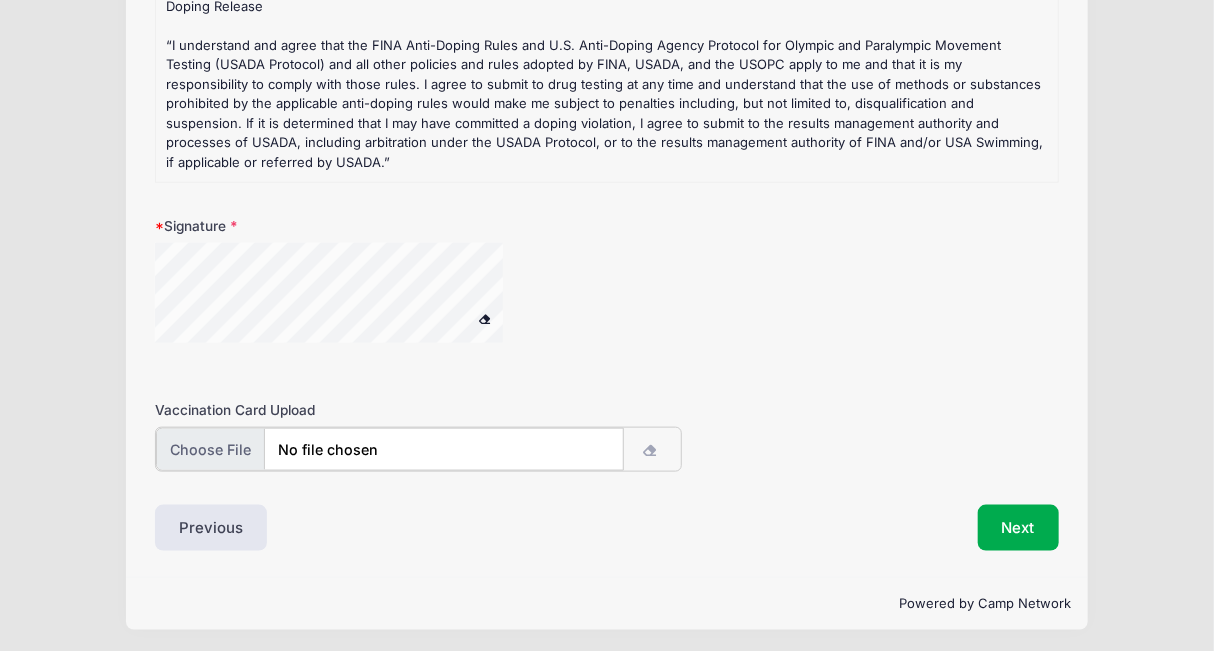 click at bounding box center [389, 449] 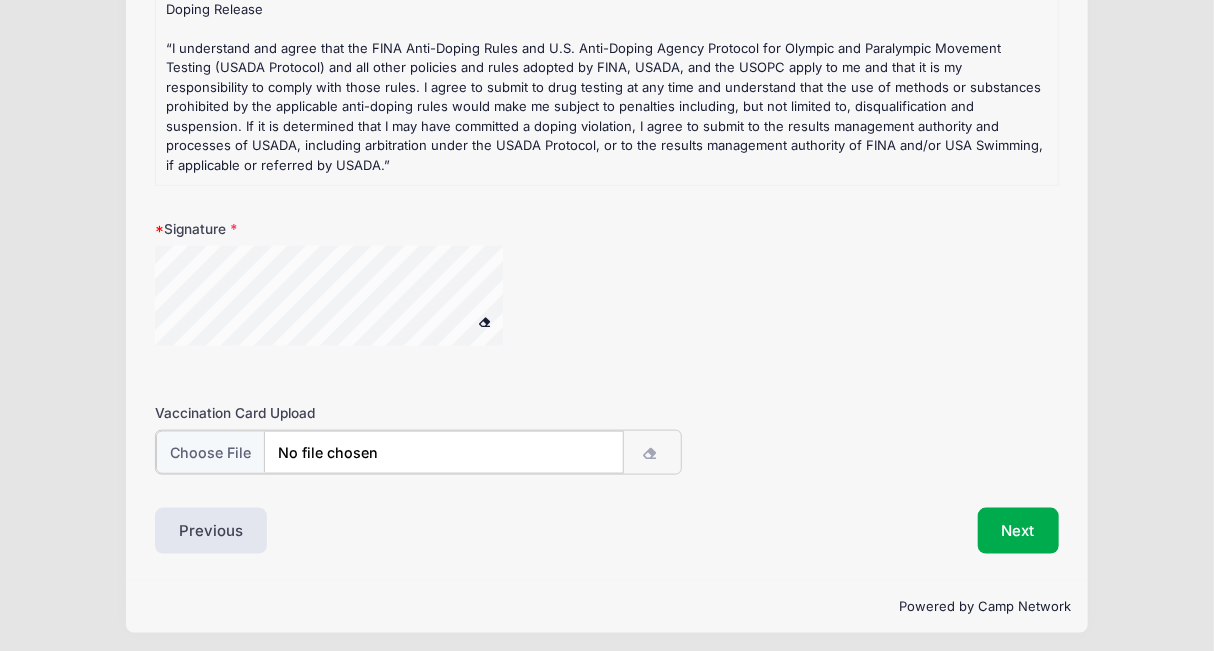 scroll, scrollTop: 759, scrollLeft: 0, axis: vertical 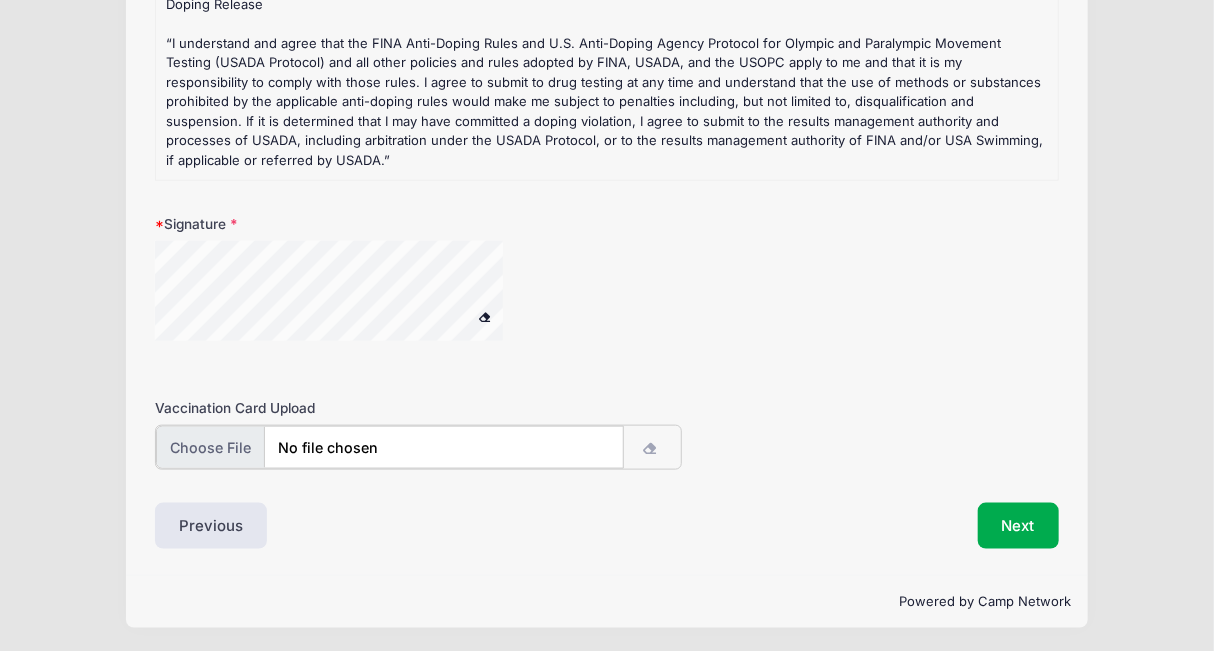 click at bounding box center [389, 447] 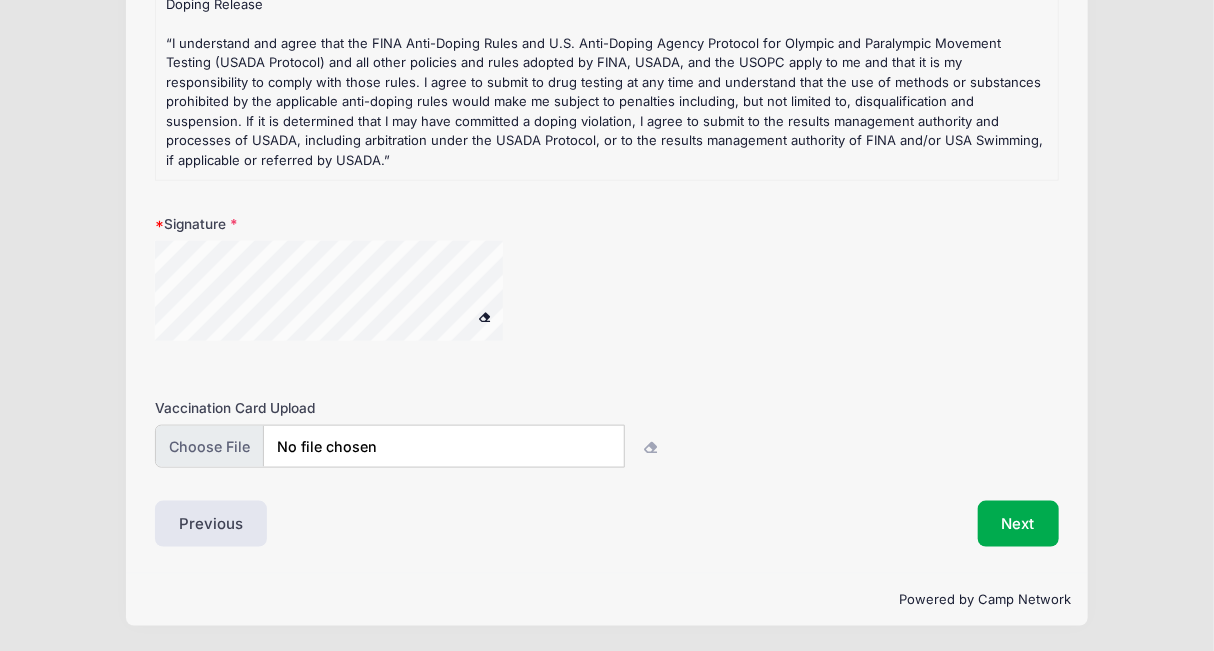 scroll, scrollTop: 757, scrollLeft: 0, axis: vertical 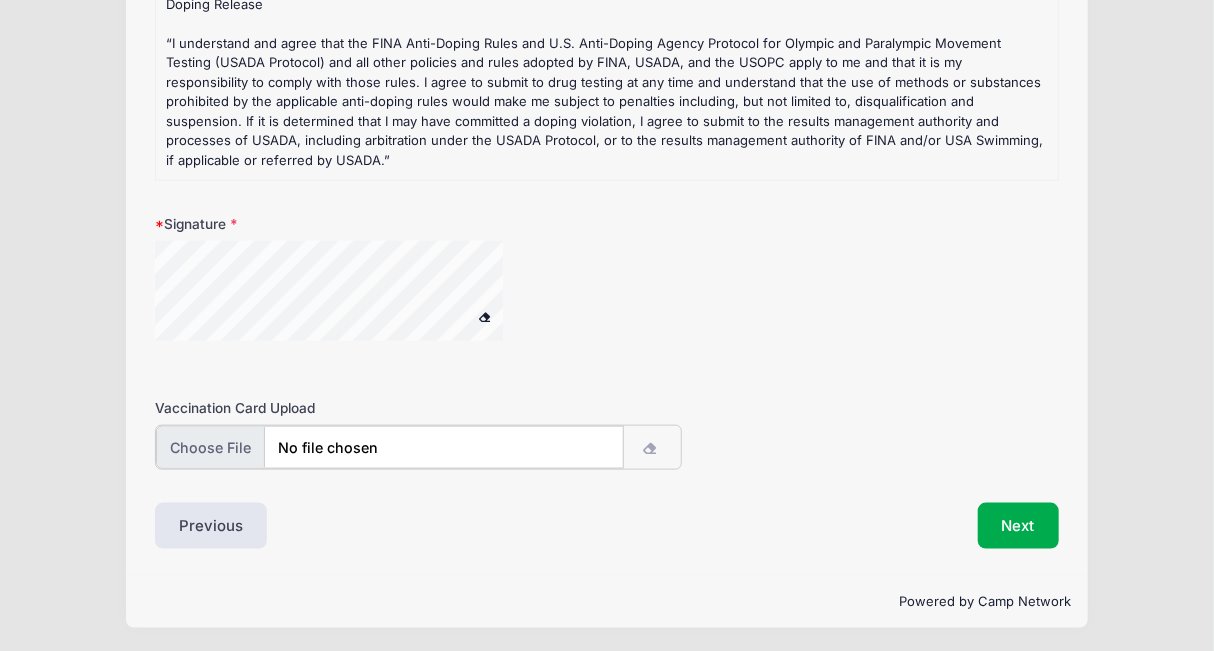 type on "C:\fakepath\Yoming_2025.Jun_Health.Exam.Form.pdf" 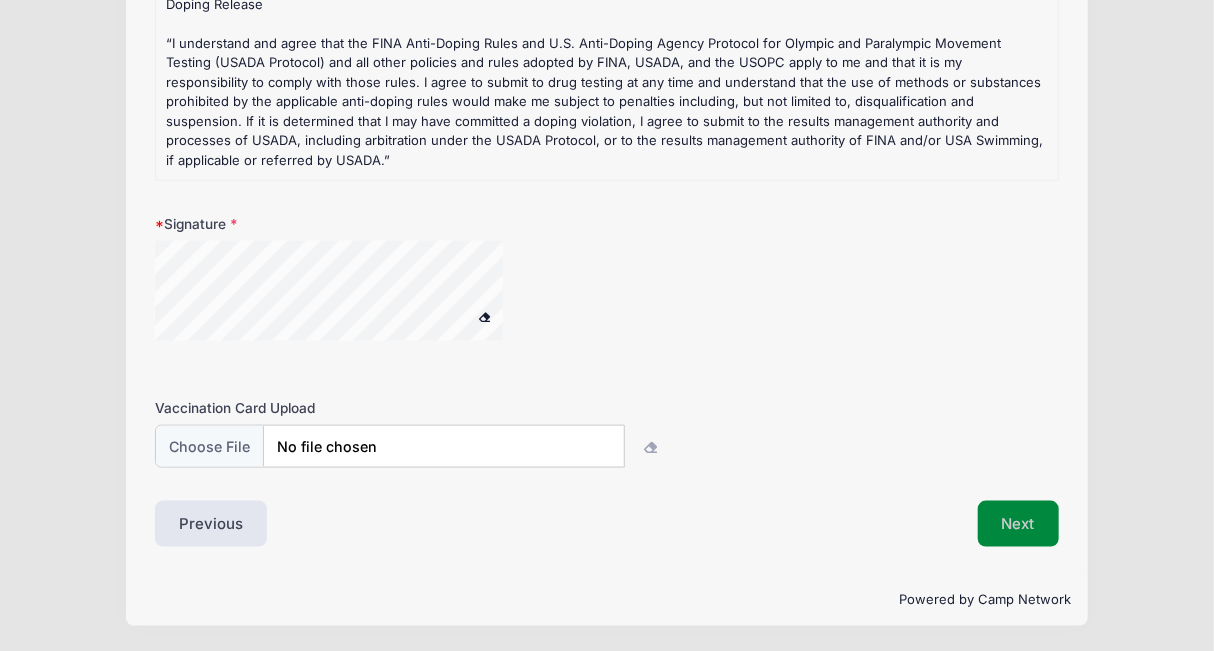 click on "Next" at bounding box center [1018, 524] 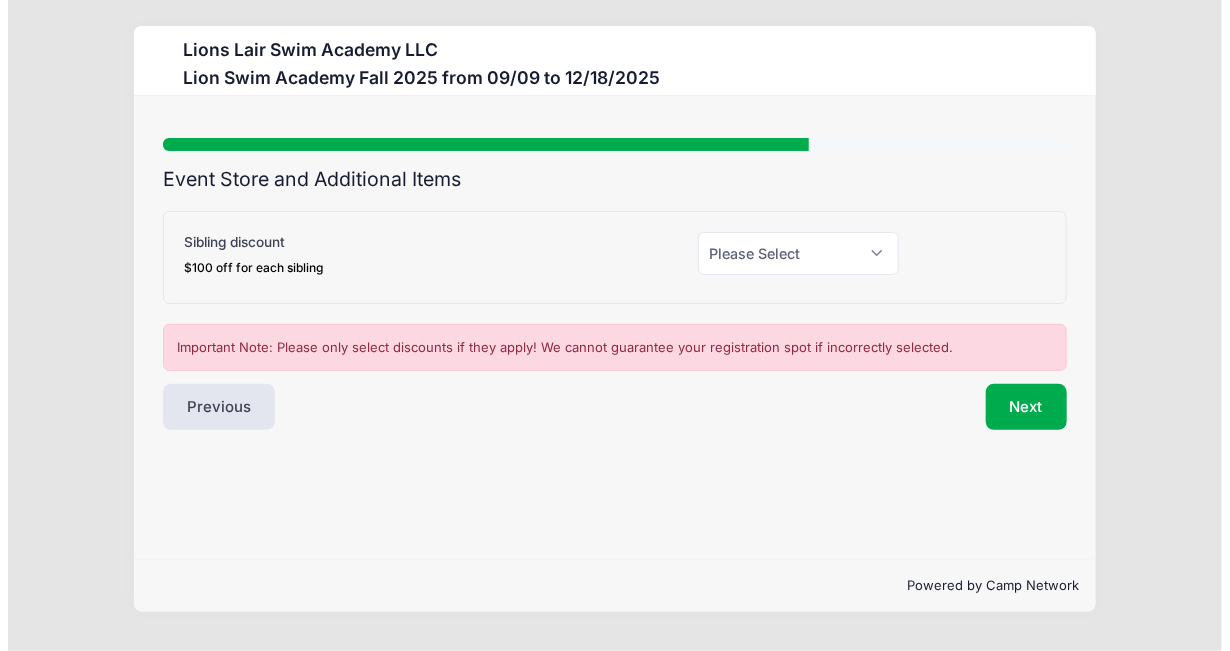 scroll, scrollTop: 0, scrollLeft: 0, axis: both 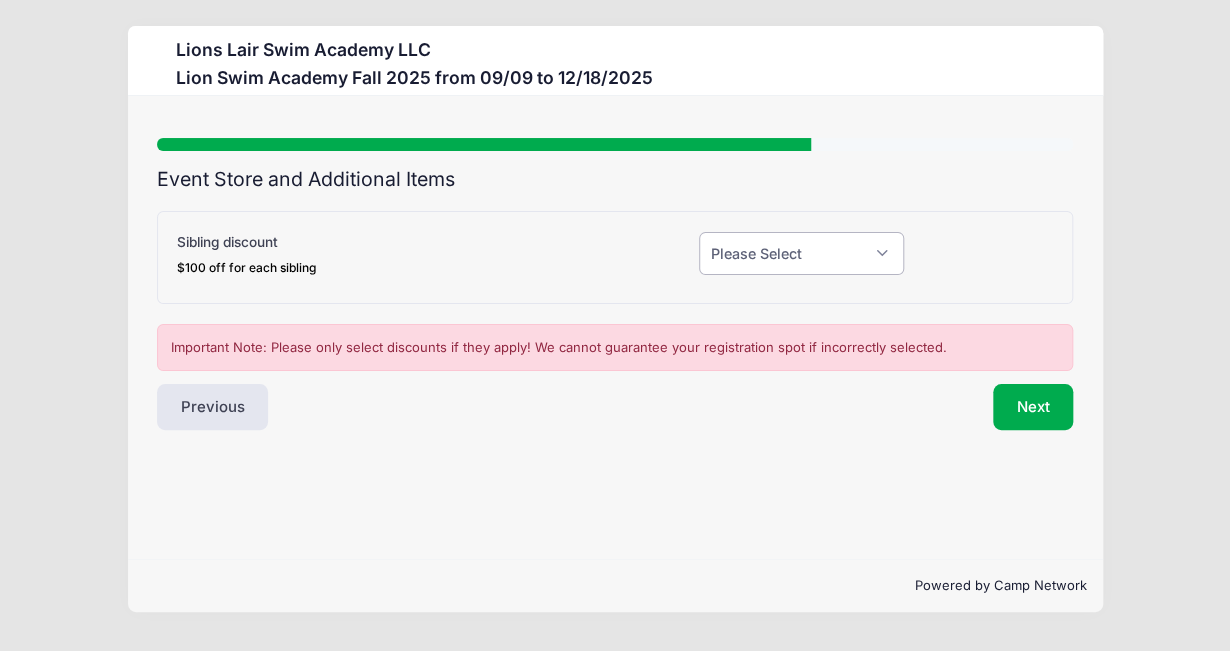 click on "Please Select Yes (-$100.00)
No" at bounding box center [801, 253] 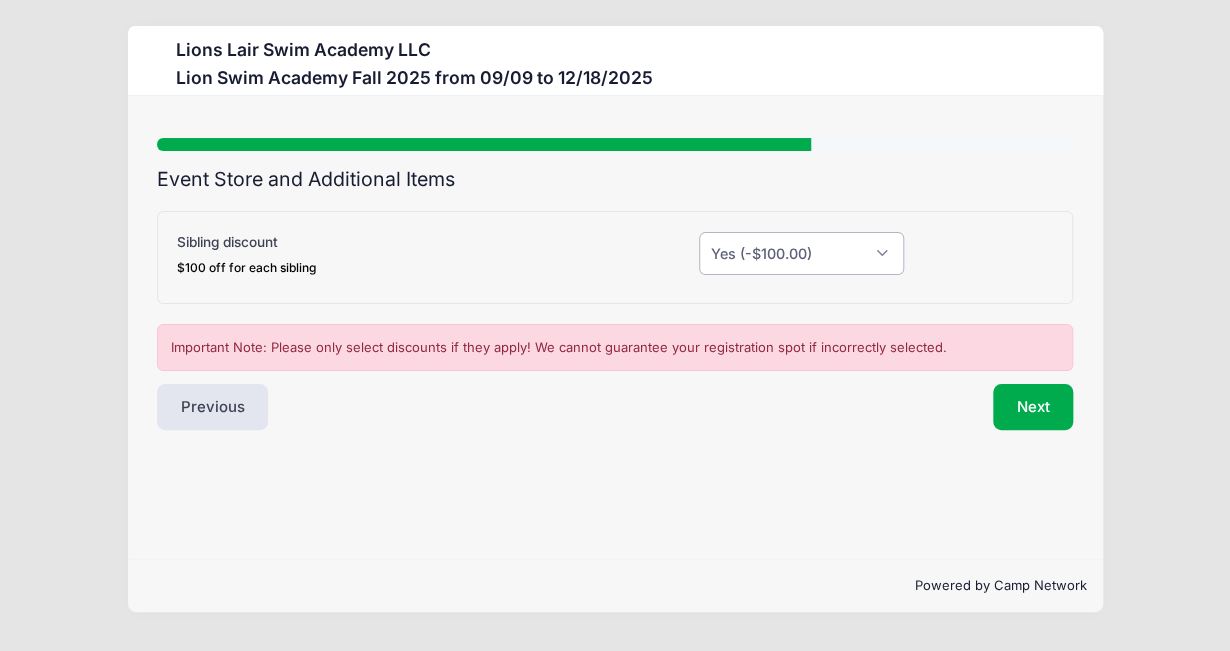 click on "Please Select Yes (-$100.00)
No" at bounding box center (801, 253) 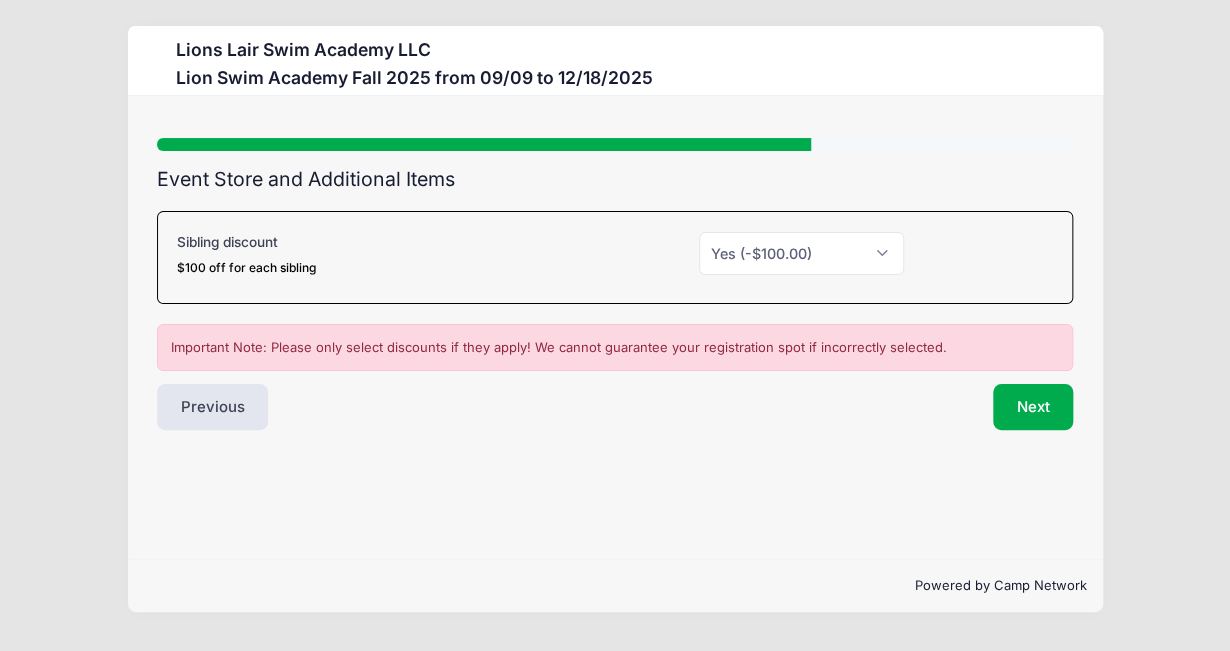 click on "Step  5 /7
Step 1
Step 2
Step 3
Step 4
Step 5
Policies
Extra Items
Participant Information
Participant's First Name
Yohao
Participant's Last Name
Chang
NN" at bounding box center (615, 327) 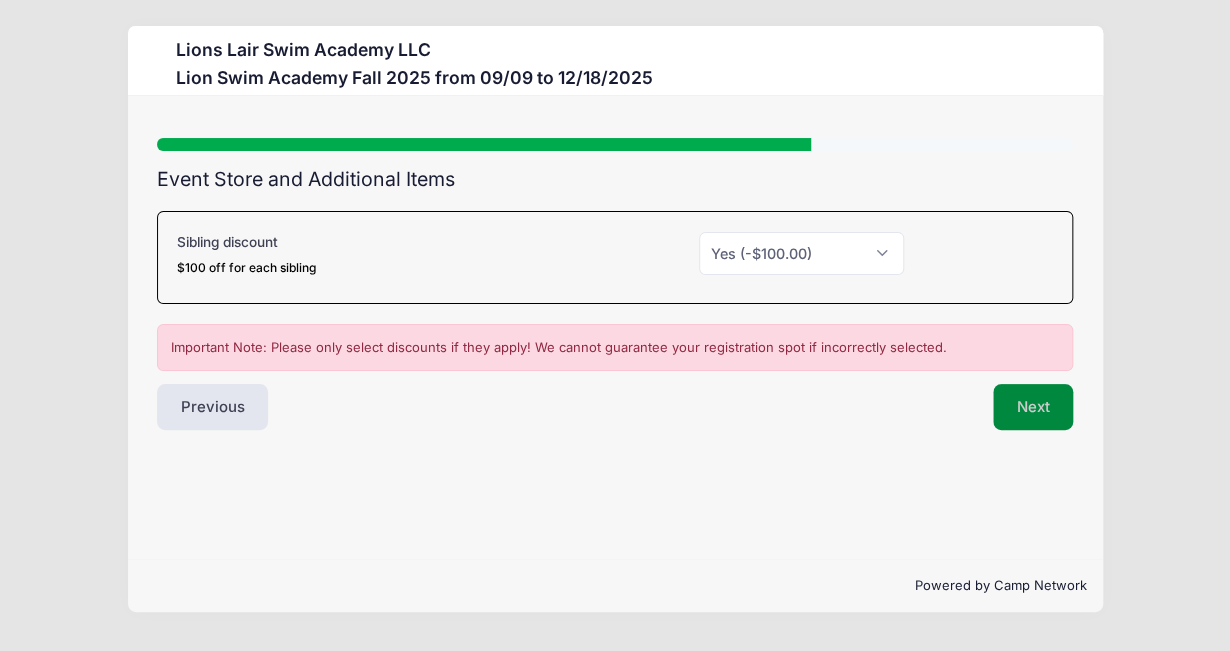 click on "Next" at bounding box center [1033, 407] 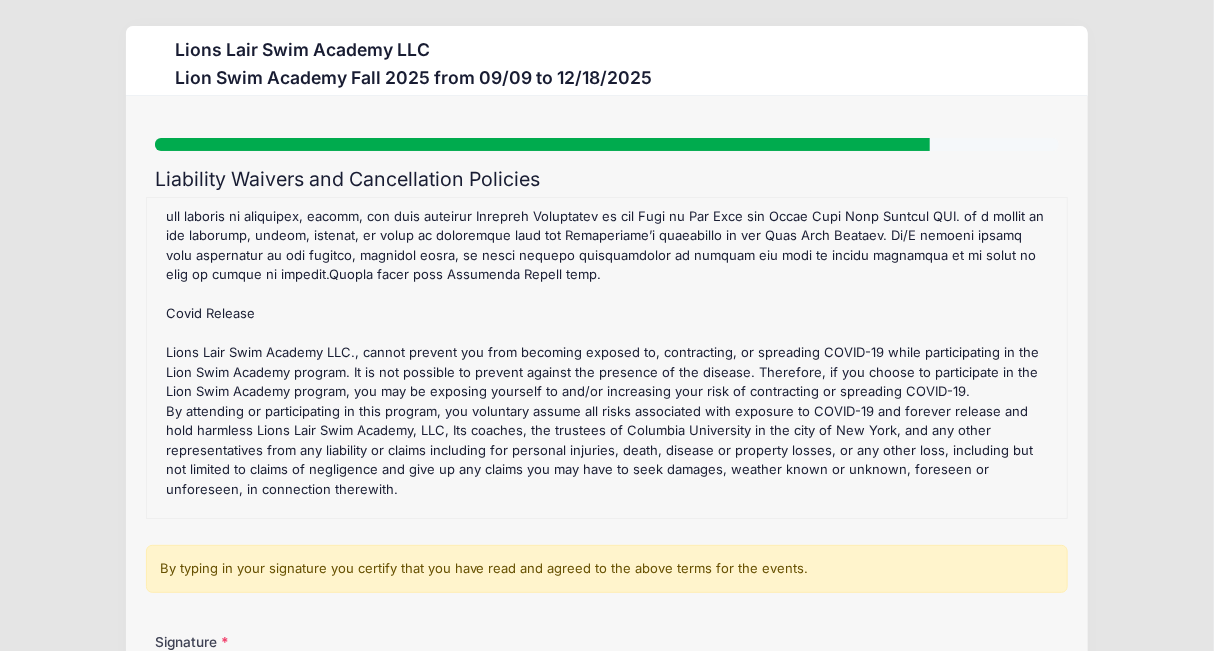 scroll, scrollTop: 402, scrollLeft: 0, axis: vertical 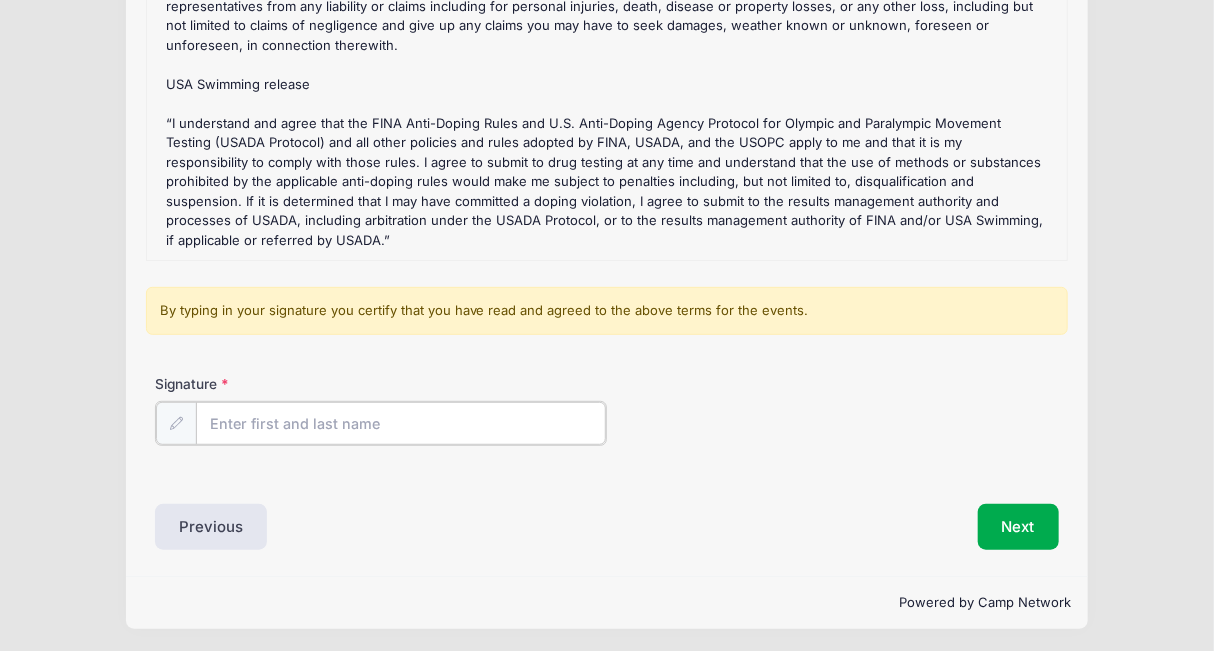 click on "Signature" at bounding box center (401, 423) 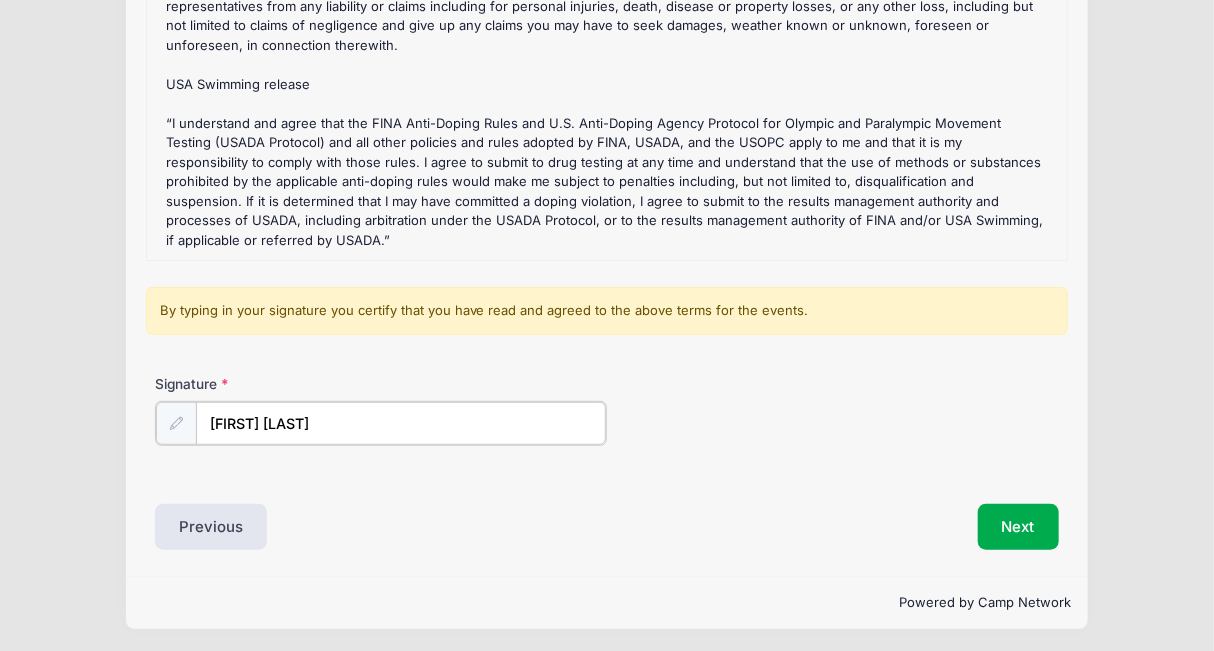 type on "CHIEN JUNG HUANG" 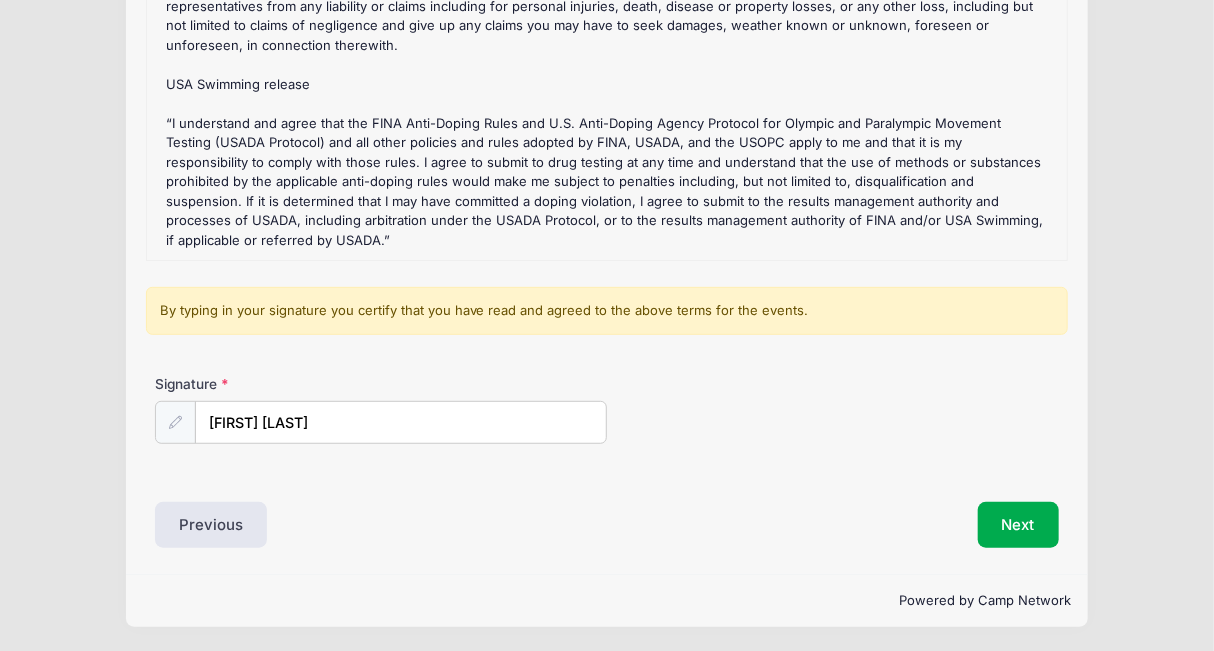 click on "Signature
CHIEN JUNG HUANG" at bounding box center [606, 409] 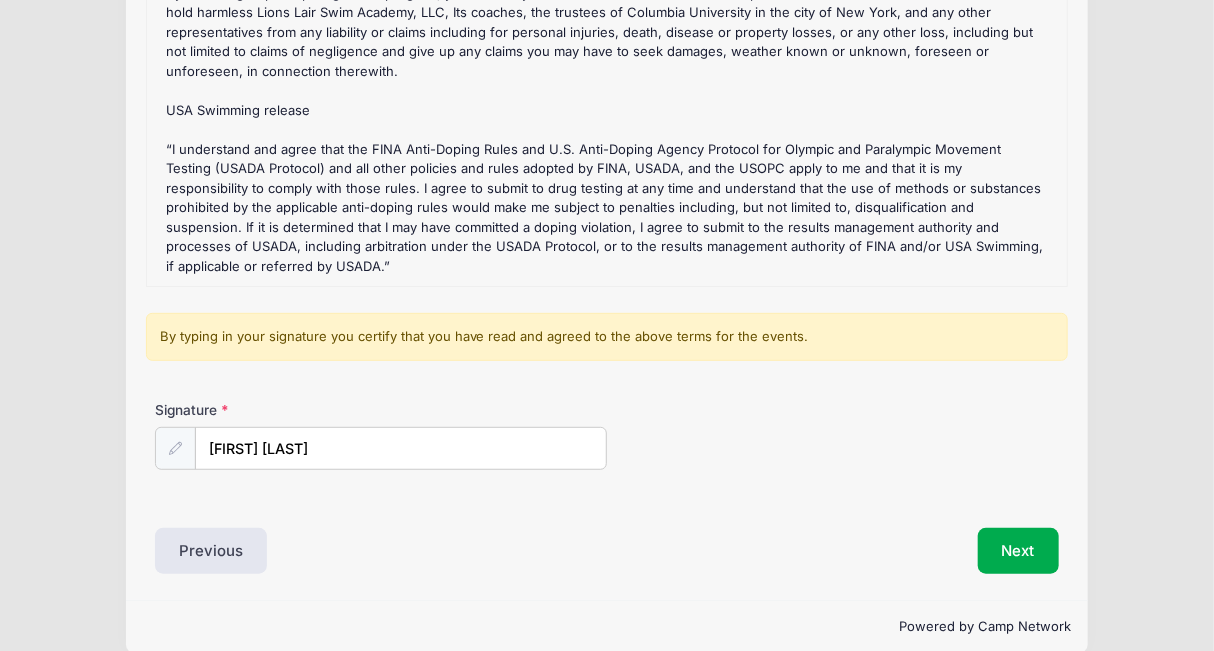 scroll, scrollTop: 258, scrollLeft: 0, axis: vertical 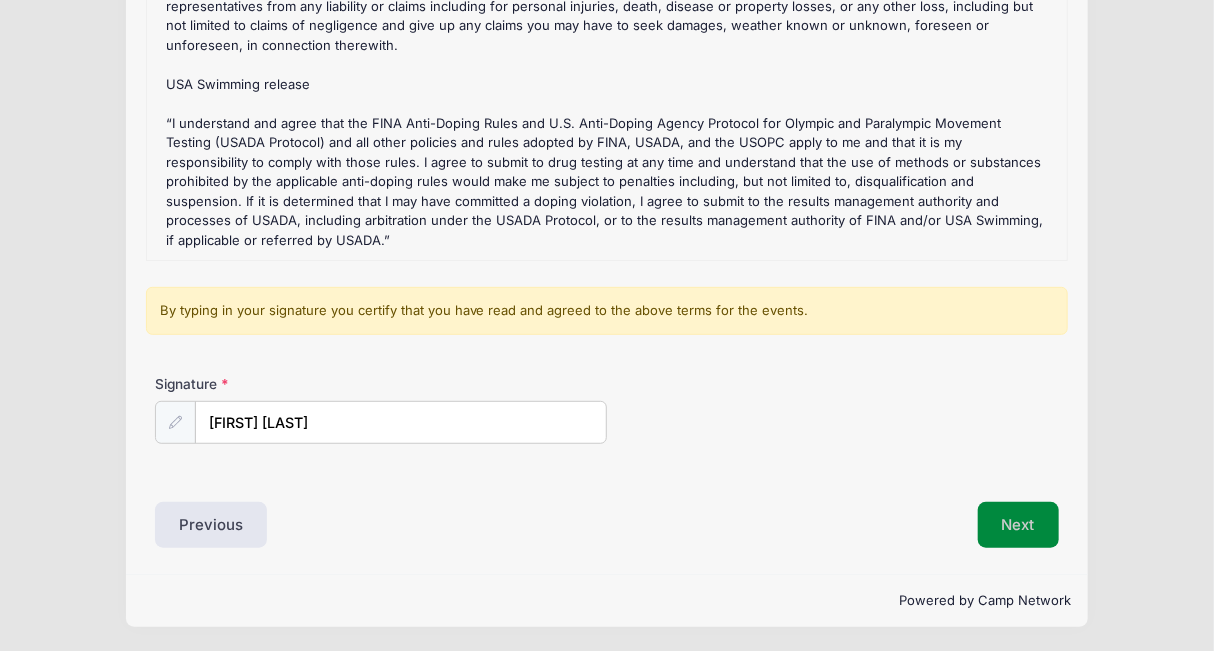 click on "Next" at bounding box center [1018, 525] 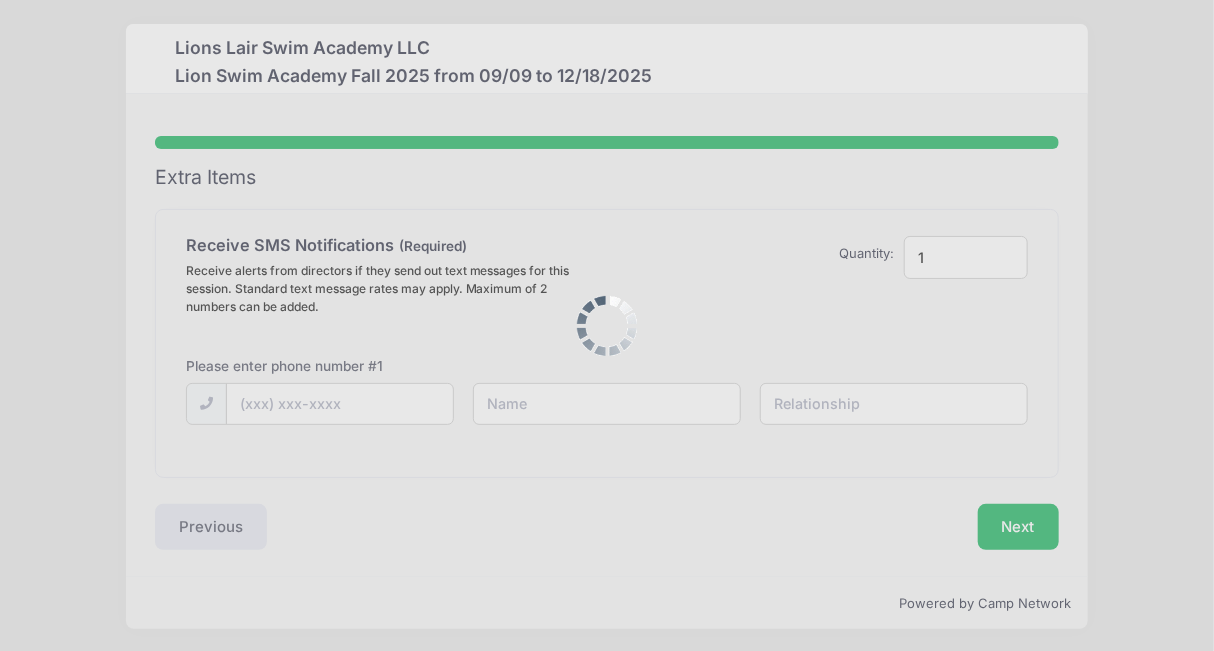 scroll, scrollTop: 0, scrollLeft: 0, axis: both 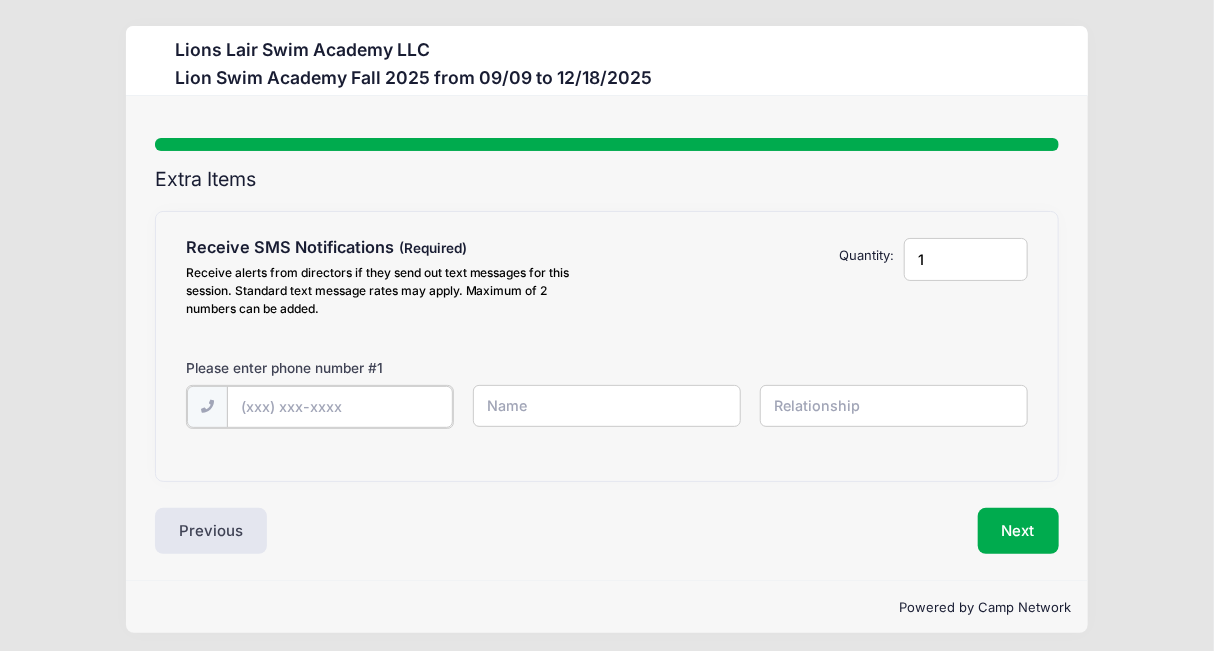 click at bounding box center (0, 0) 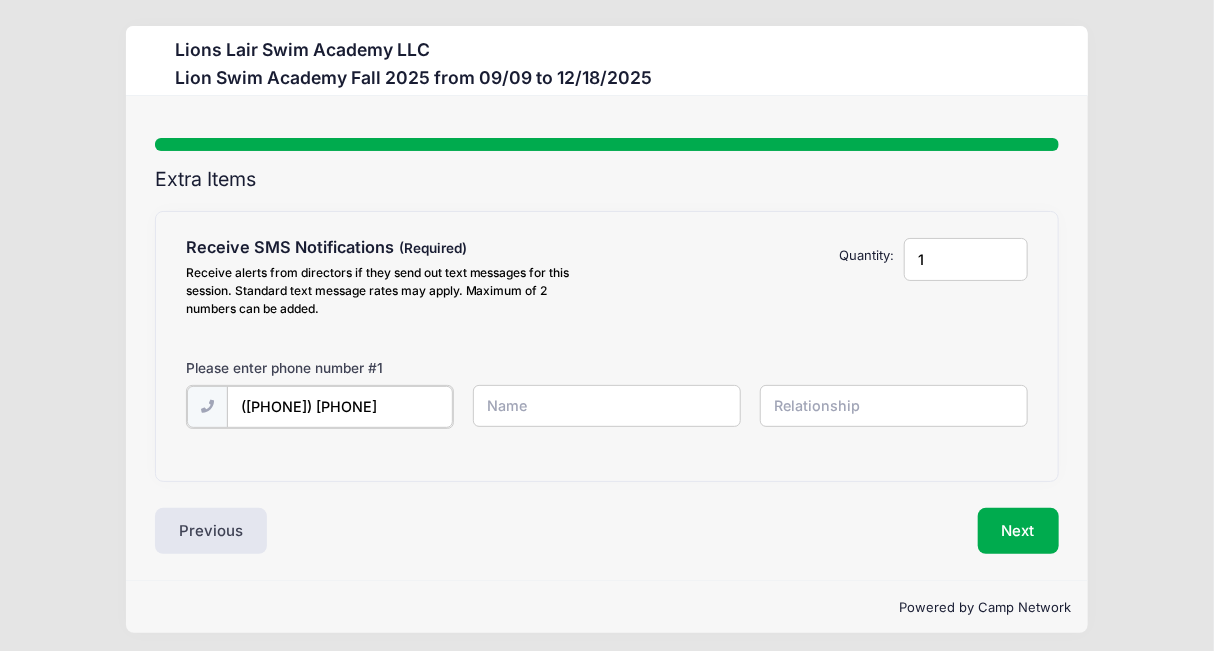 type on "(347) 574-5366" 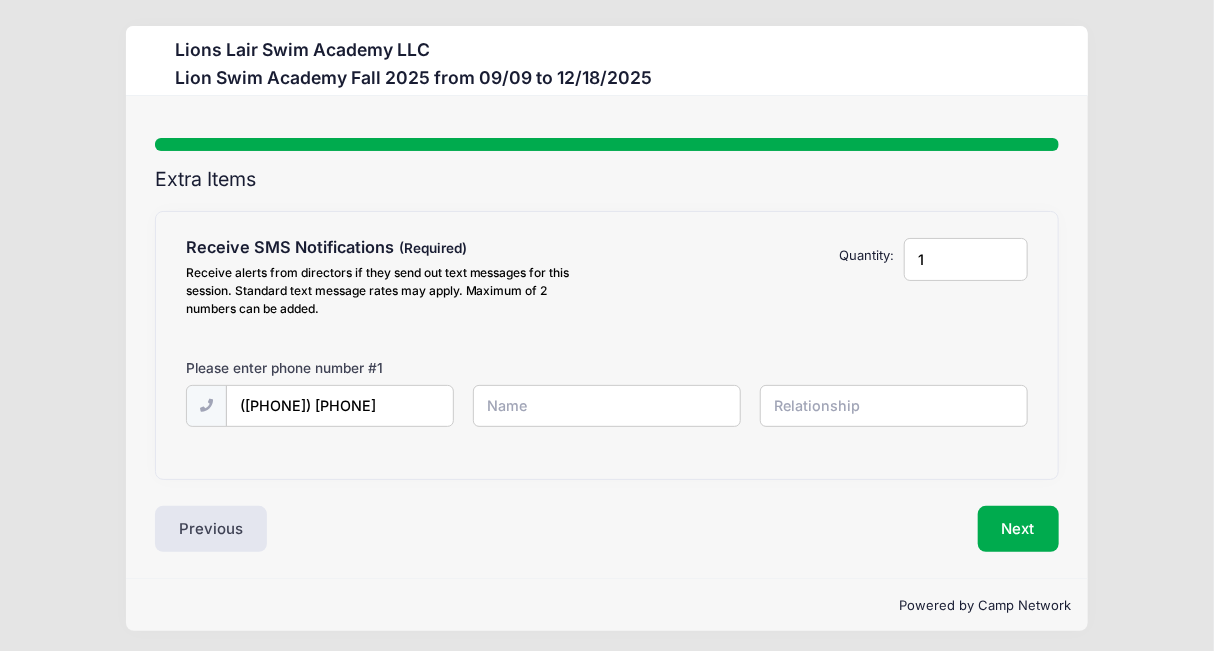 click at bounding box center [0, 0] 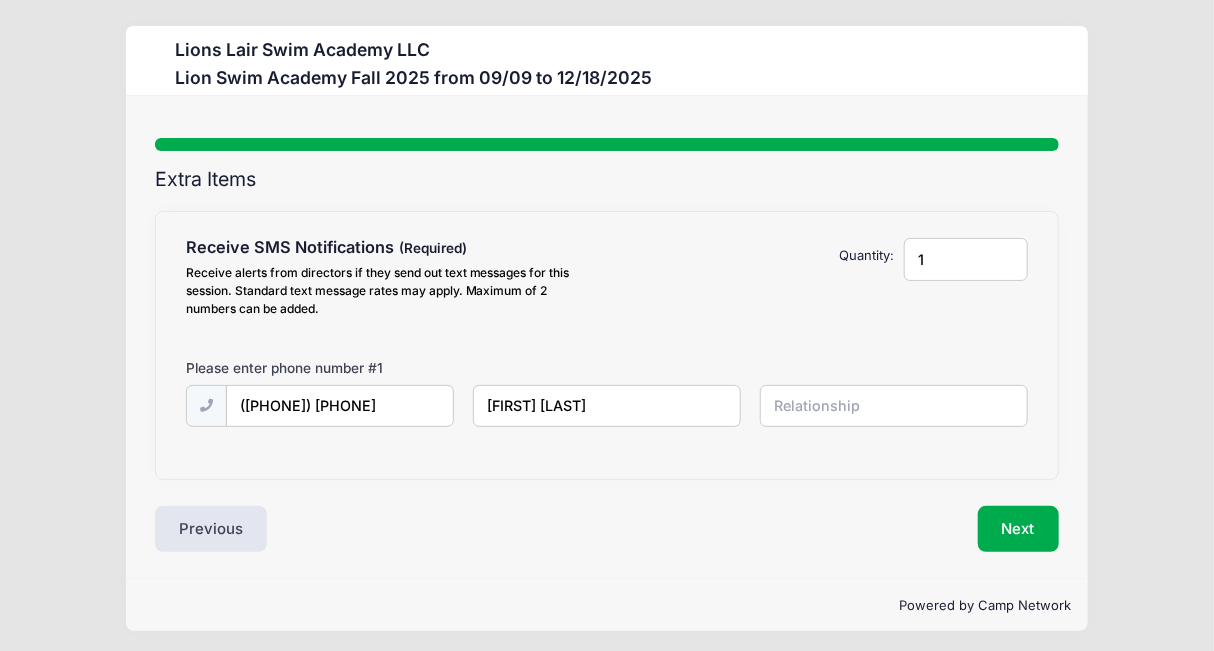 type on "Peggy Huang" 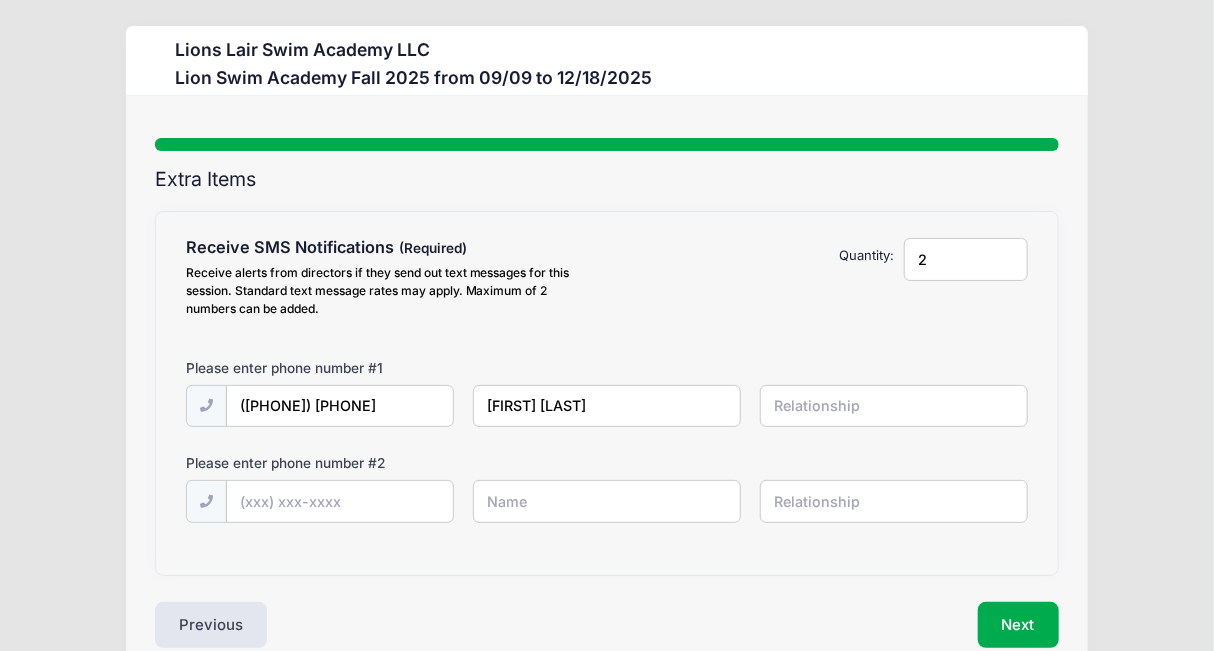 type on "2" 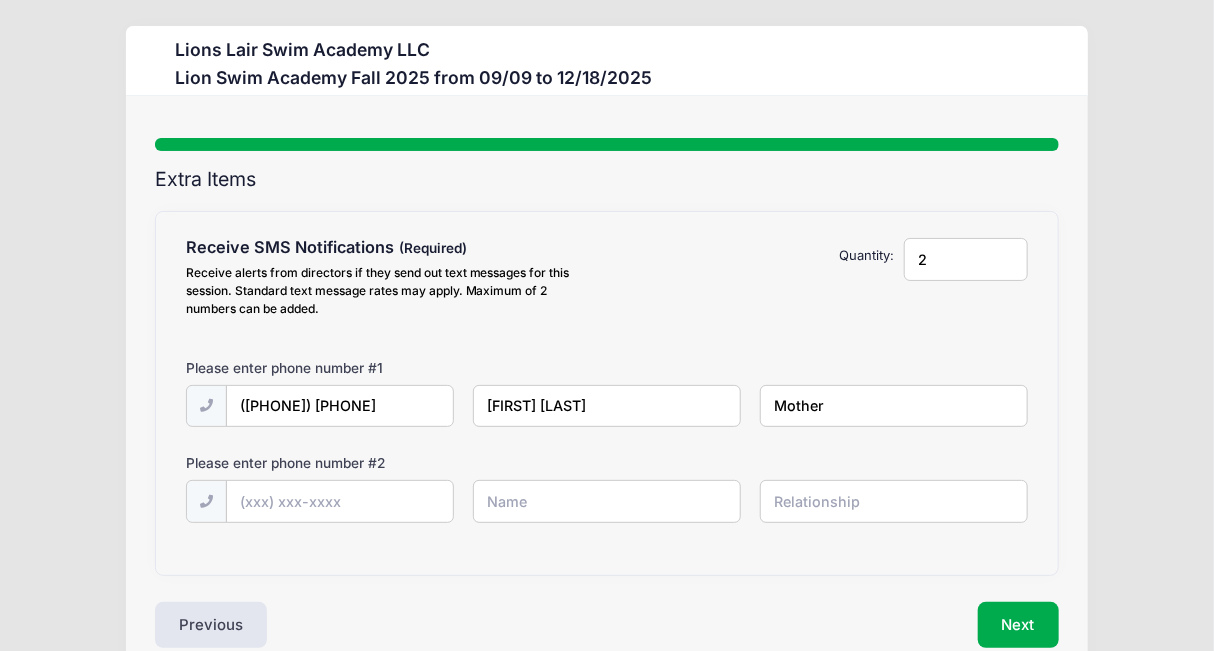 type on "Mother" 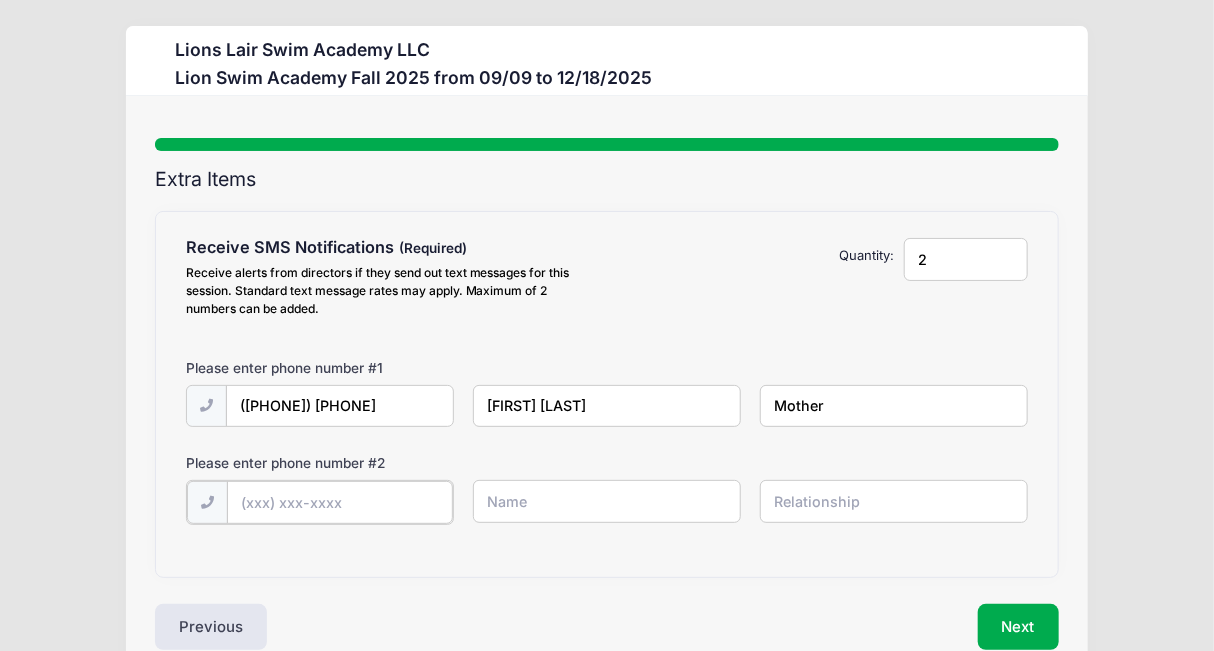 click at bounding box center [0, 0] 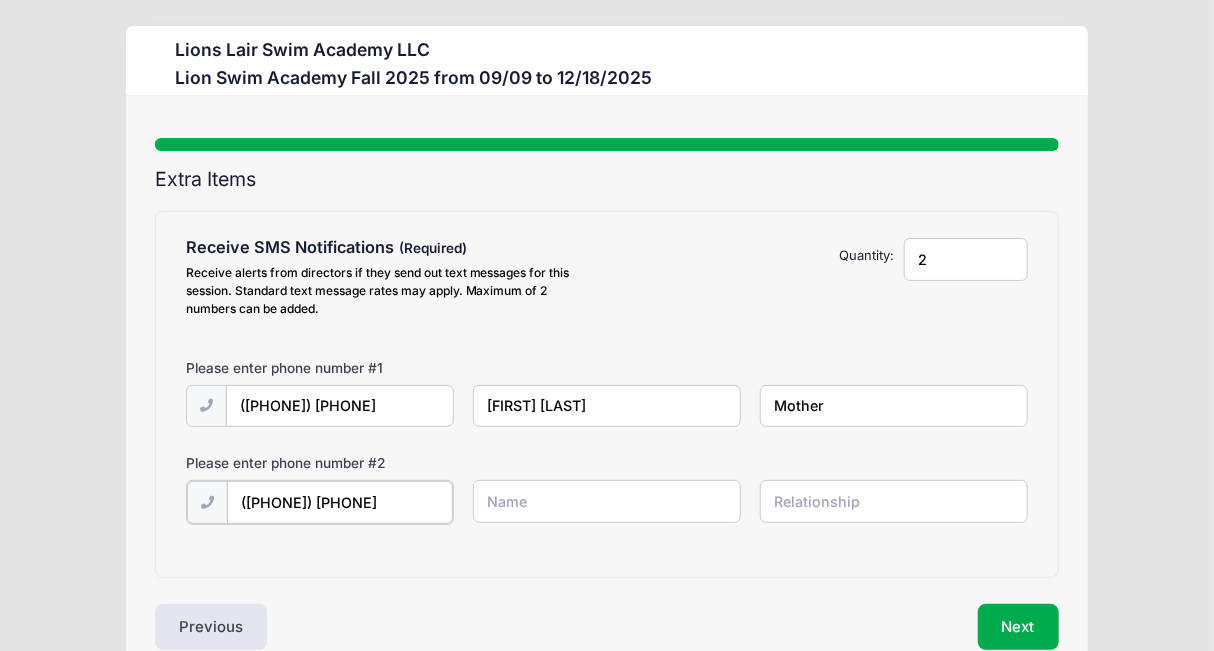 type on "(615) 585-0759" 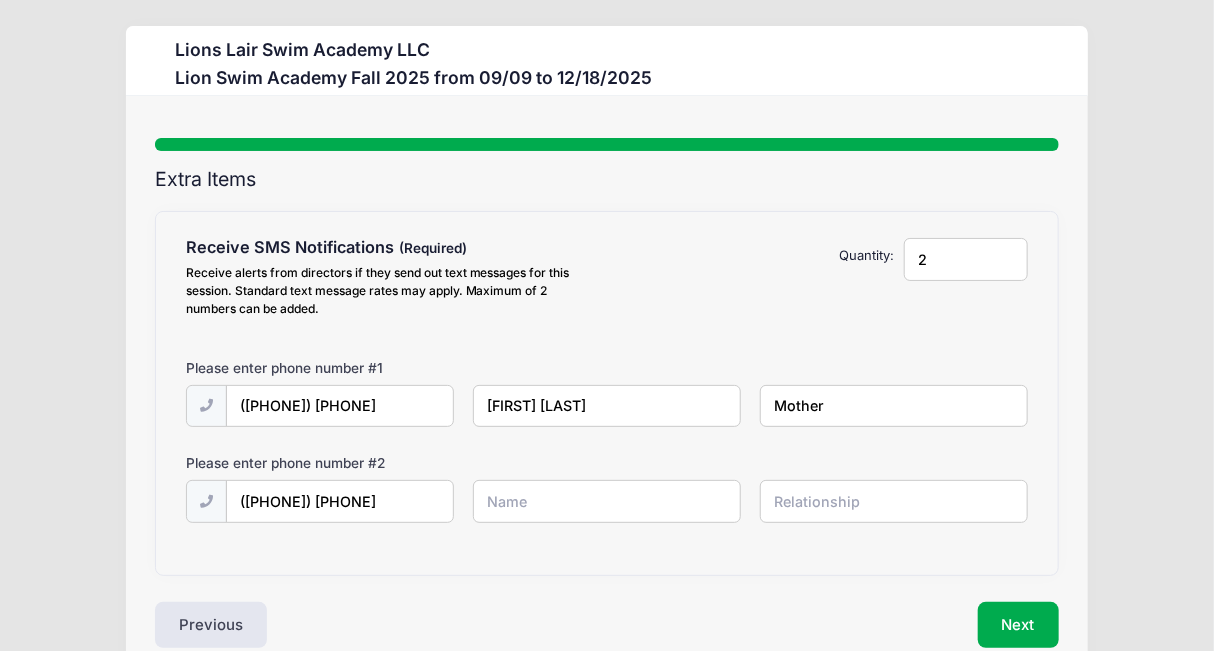 click at bounding box center (0, 0) 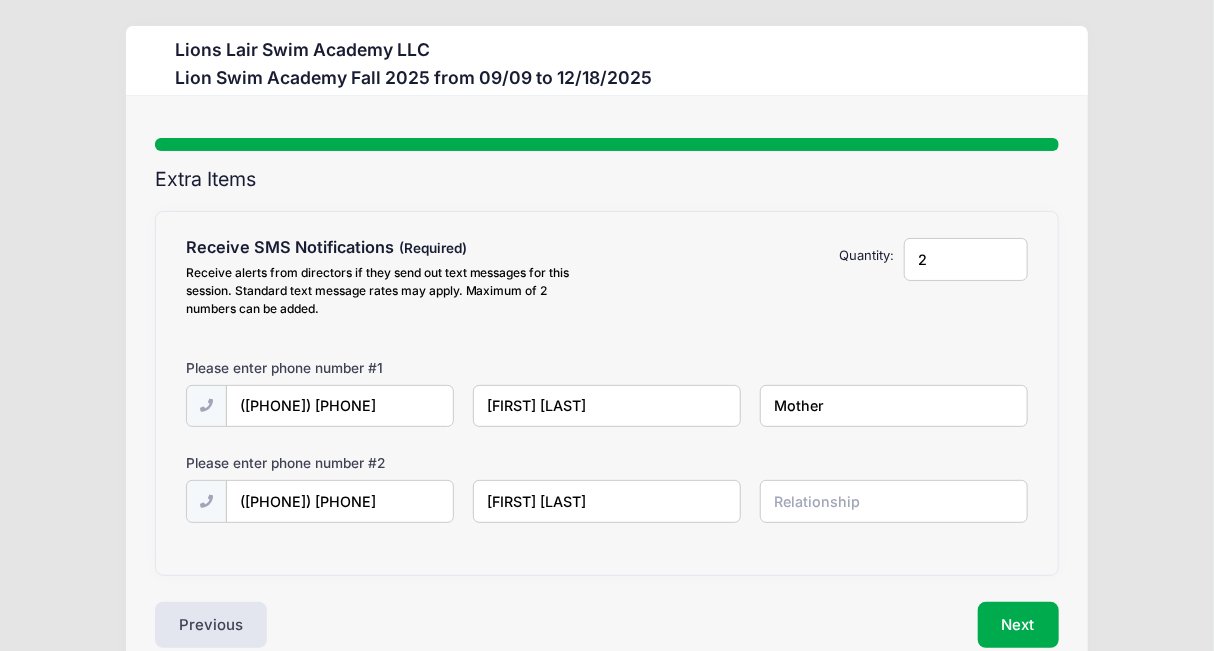 type on "[FIRST] [LAST]" 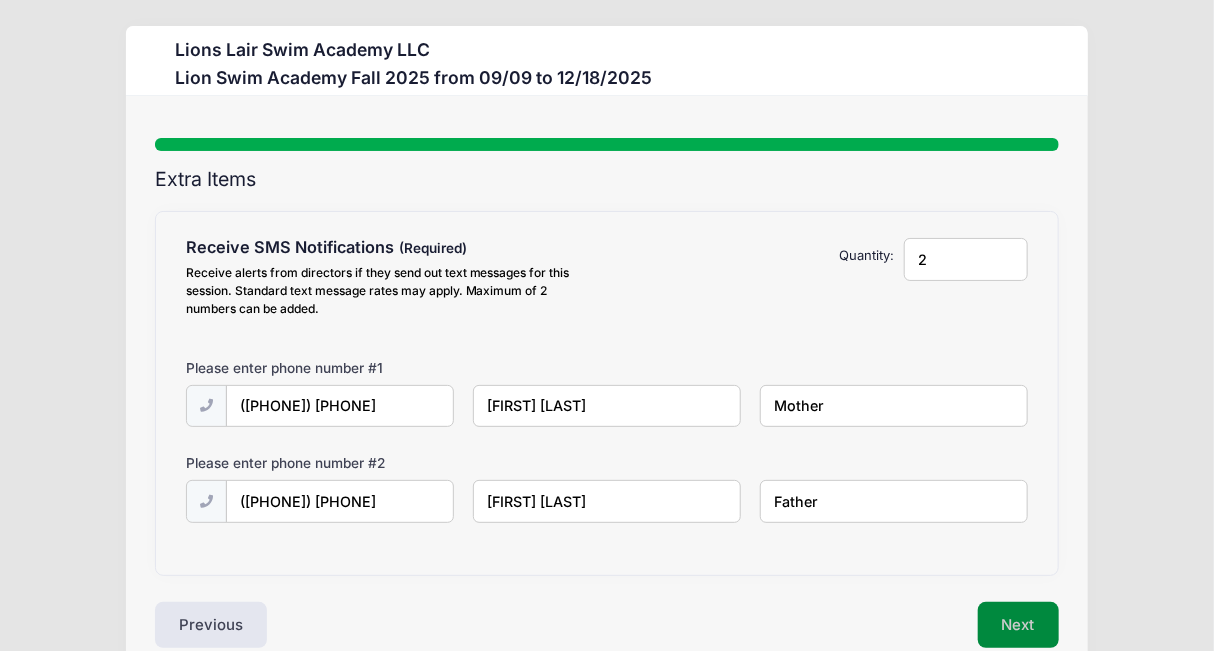 type on "Father" 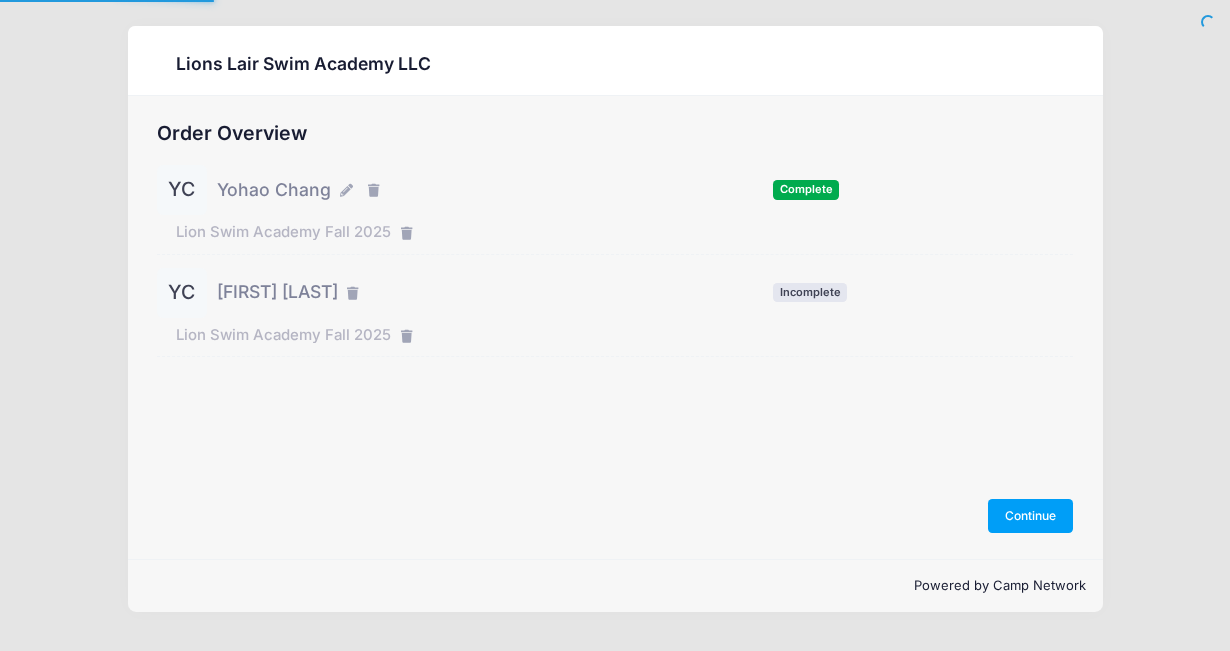 scroll, scrollTop: 0, scrollLeft: 0, axis: both 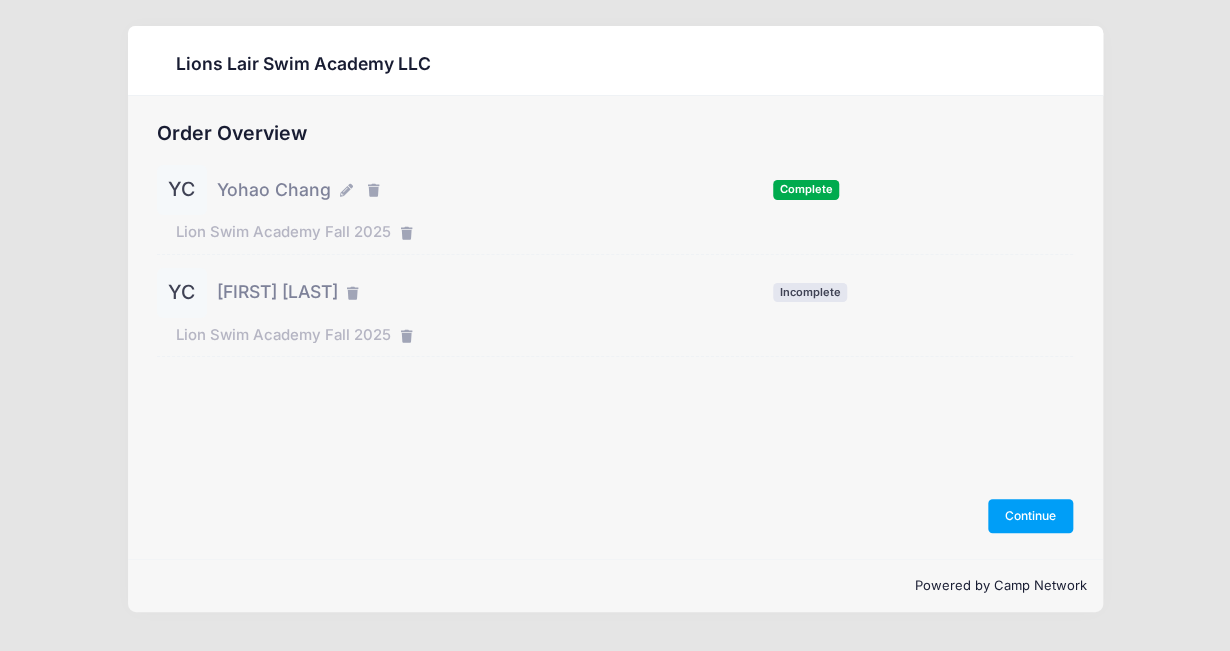 click on "Yohao Chang" at bounding box center (274, 190) 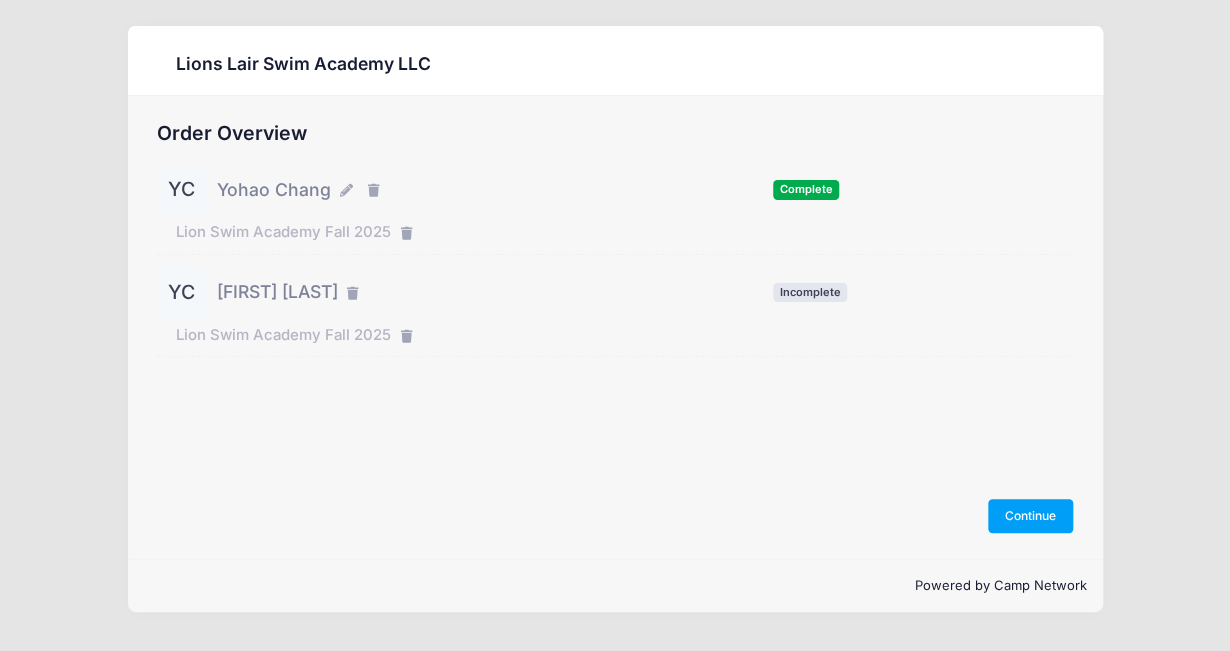 click on "[FIRST] [LAST]" at bounding box center [277, 292] 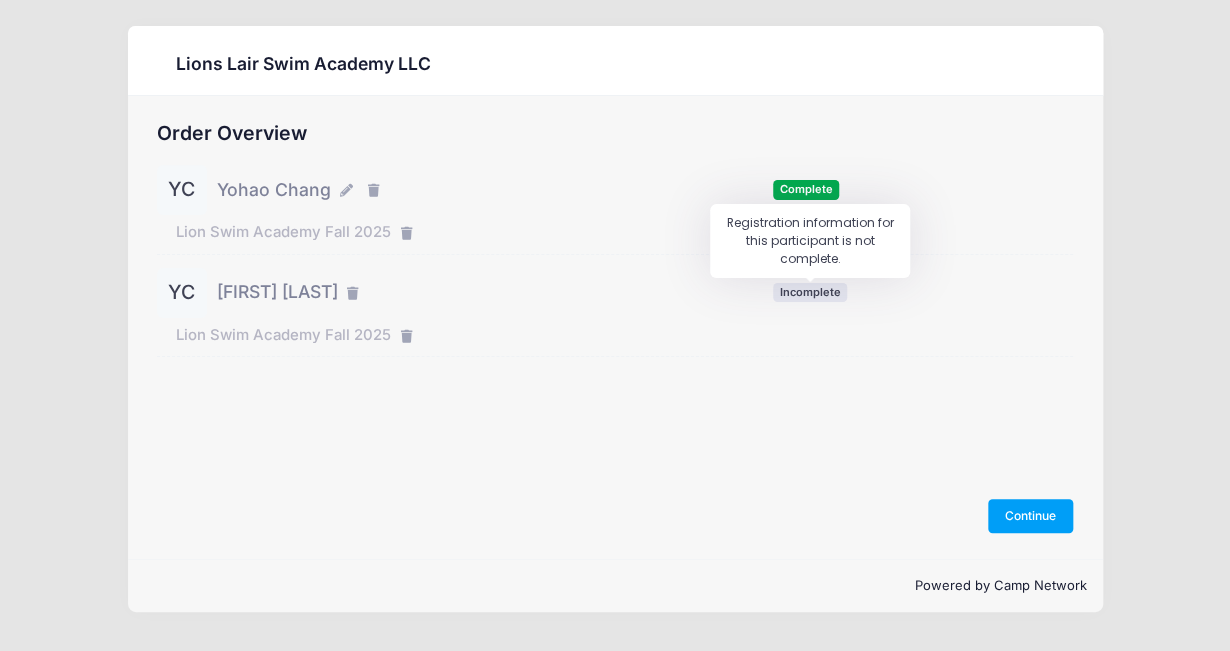 click on "Incomplete" at bounding box center (810, 292) 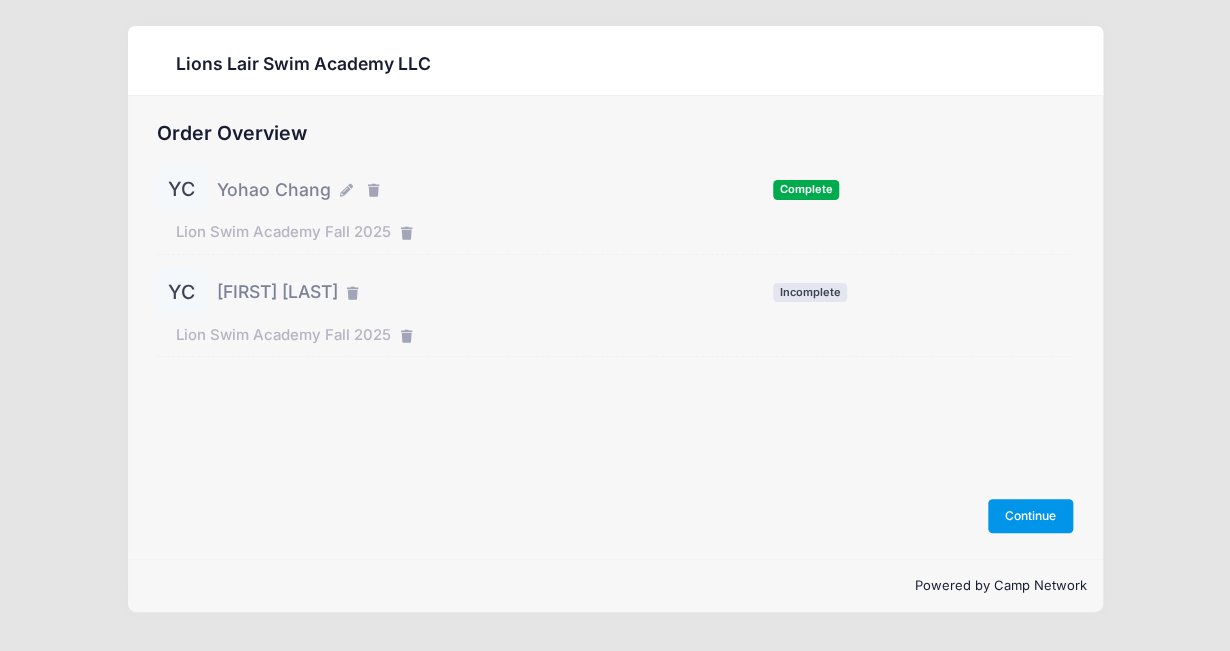 click on "Continue" at bounding box center [1031, 516] 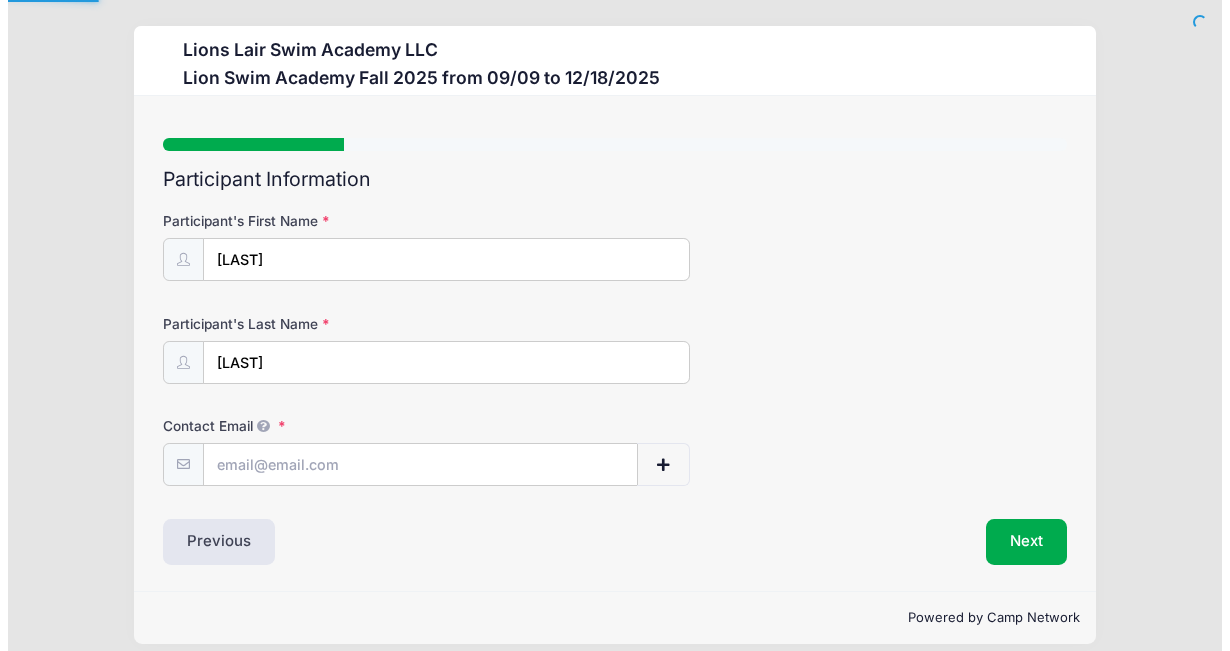 scroll, scrollTop: 0, scrollLeft: 0, axis: both 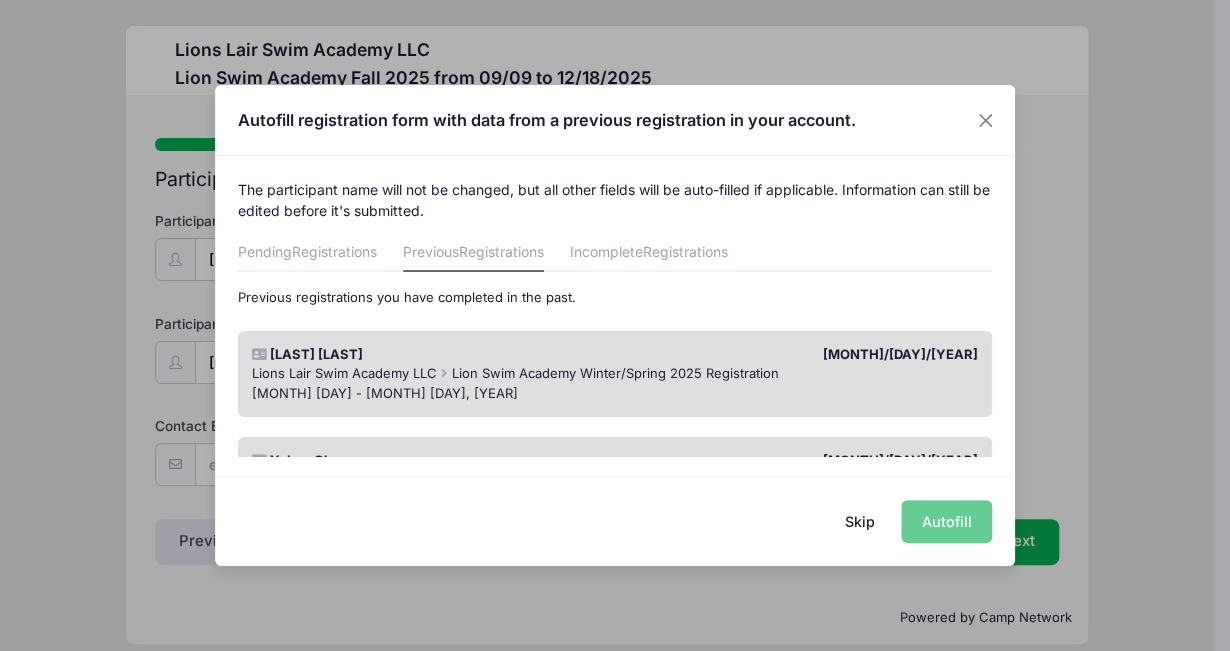 click on "[FIRST] [LAST]" at bounding box center [428, 355] 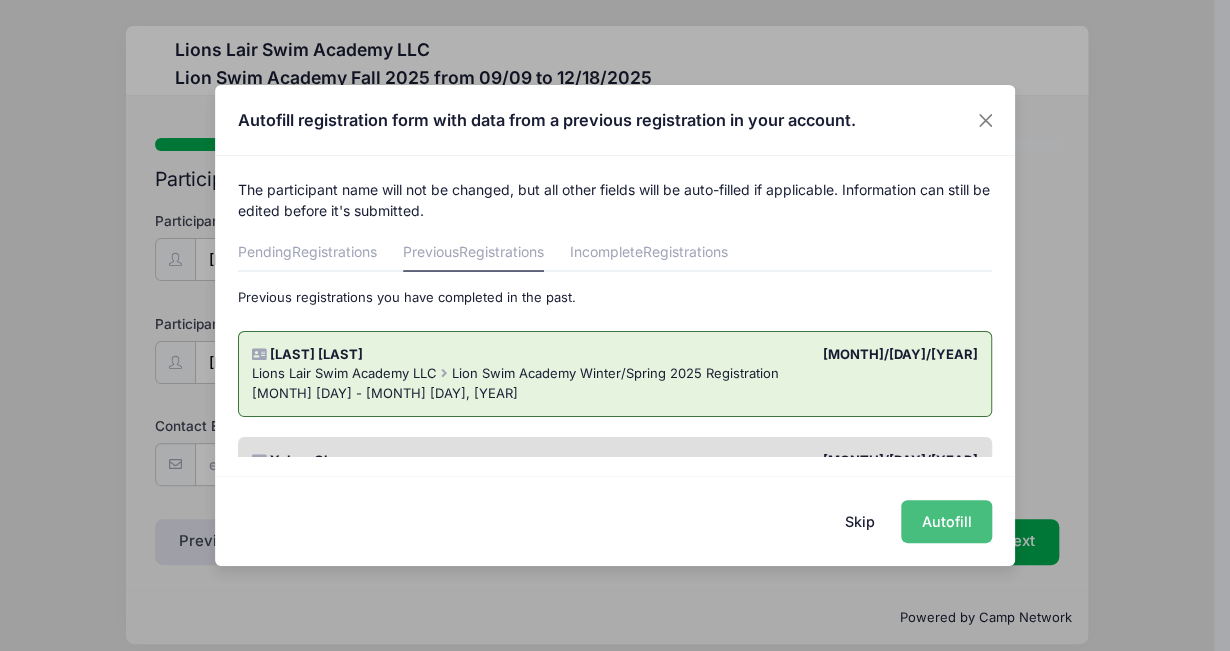 click on "Autofill" at bounding box center (946, 521) 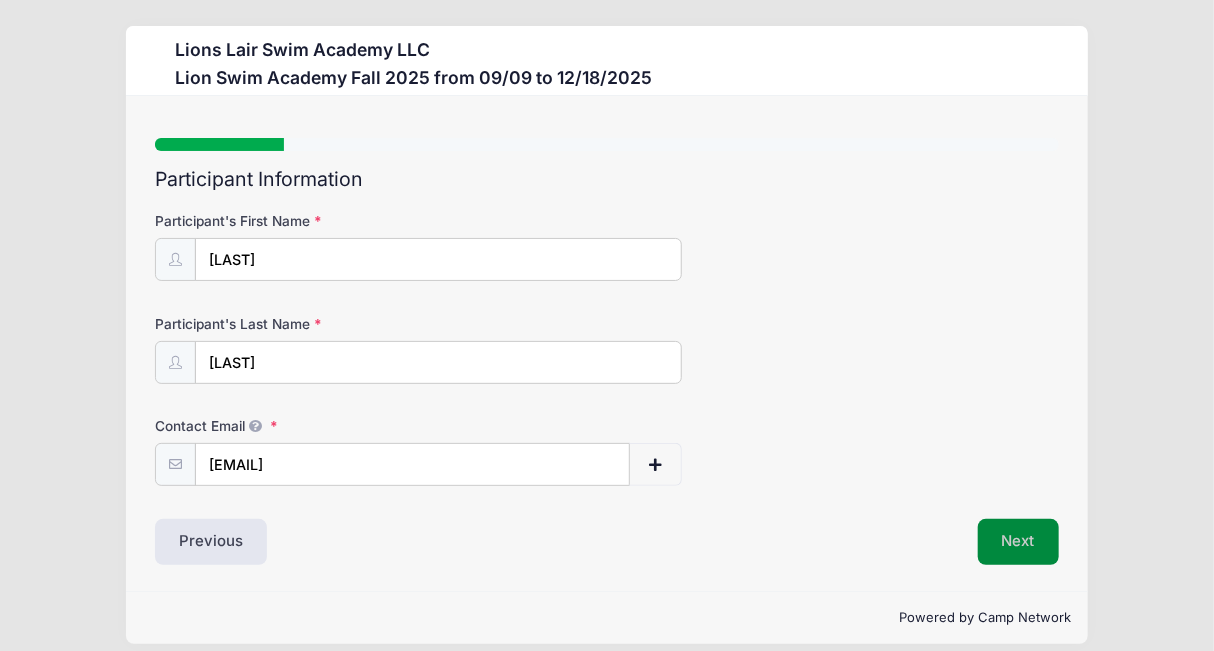 click on "Next" at bounding box center (1018, 542) 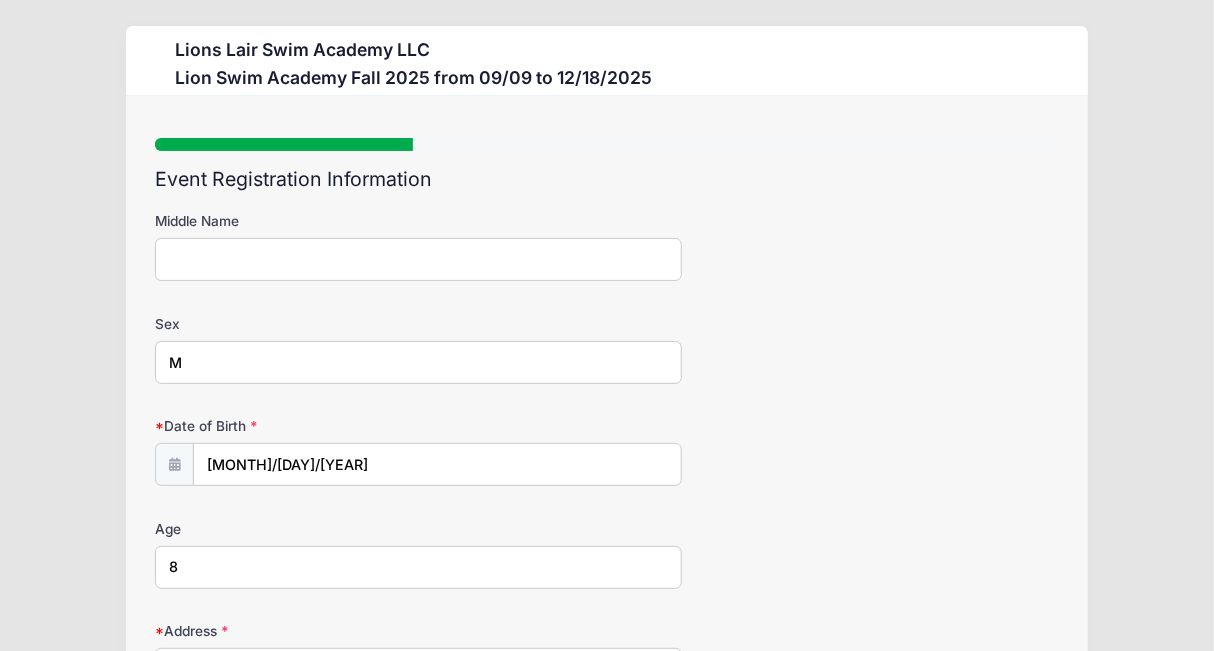 click on "Middle Name
Sex
M
Date of Birth
02/25/2016
Age
8
Address" at bounding box center [606, 792] 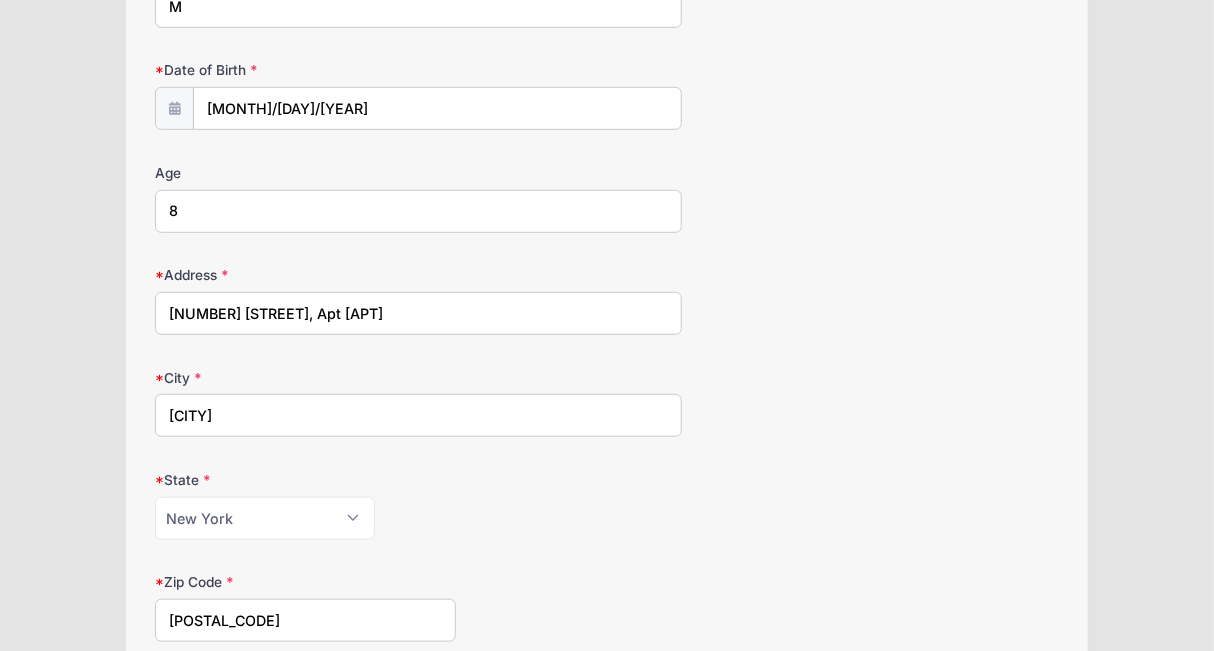 scroll, scrollTop: 400, scrollLeft: 0, axis: vertical 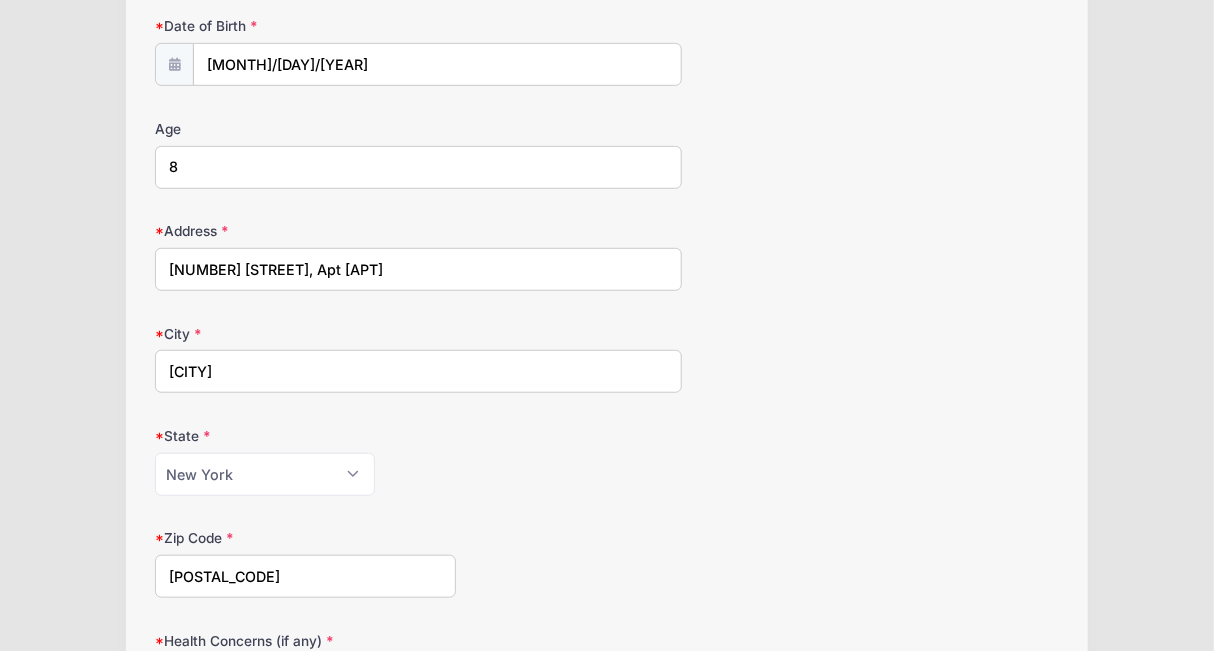 drag, startPoint x: 193, startPoint y: 160, endPoint x: 104, endPoint y: 159, distance: 89.005615 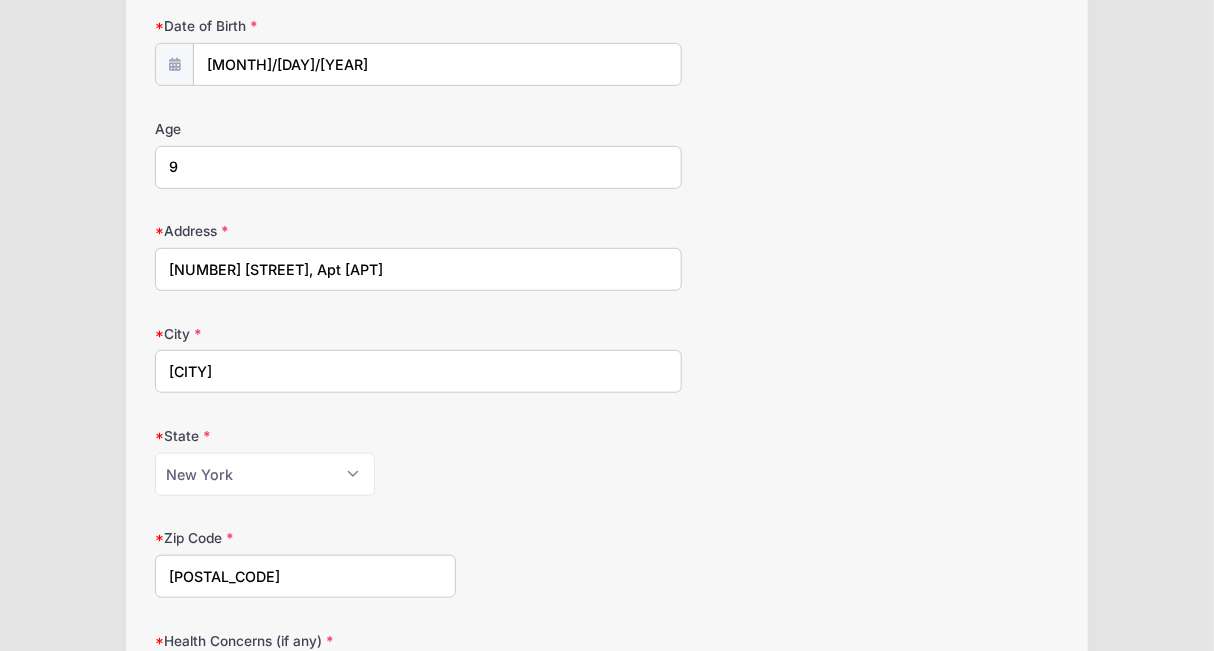 type on "9" 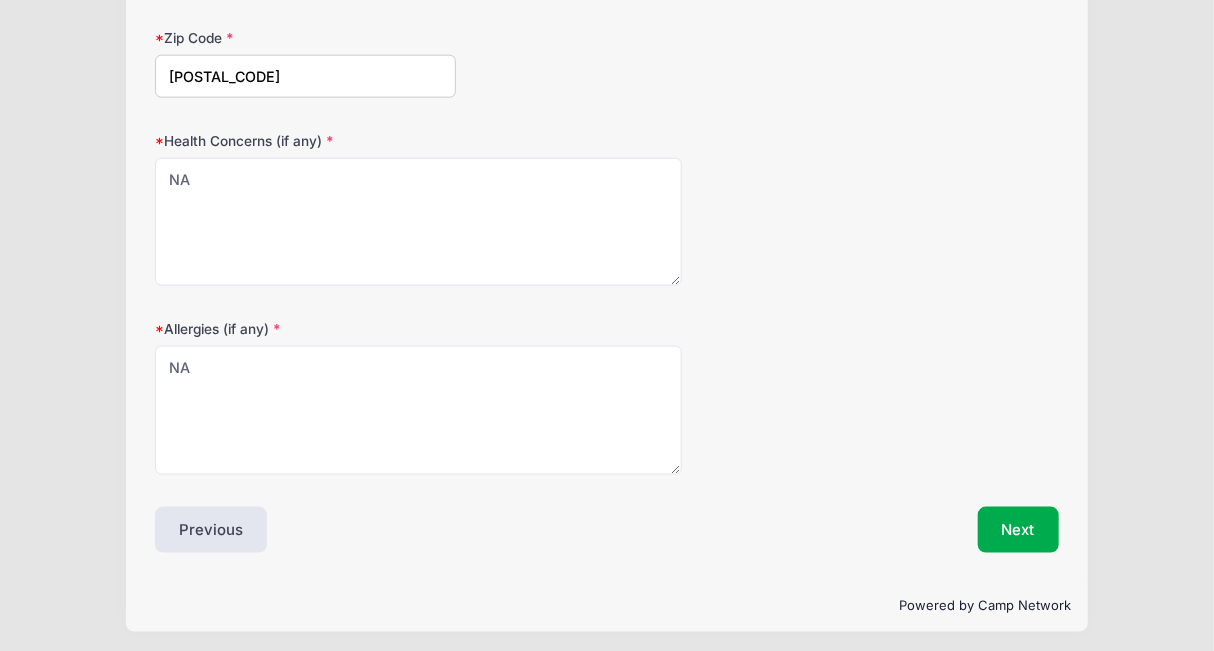scroll, scrollTop: 902, scrollLeft: 0, axis: vertical 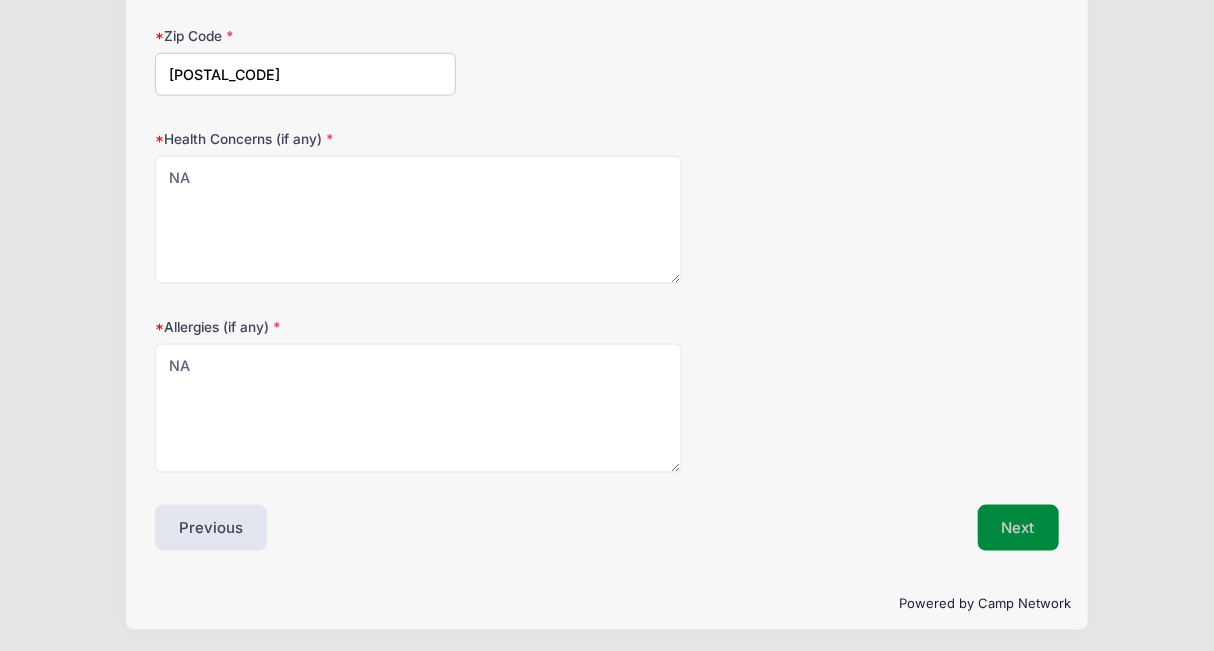 click on "Next" at bounding box center (1018, 528) 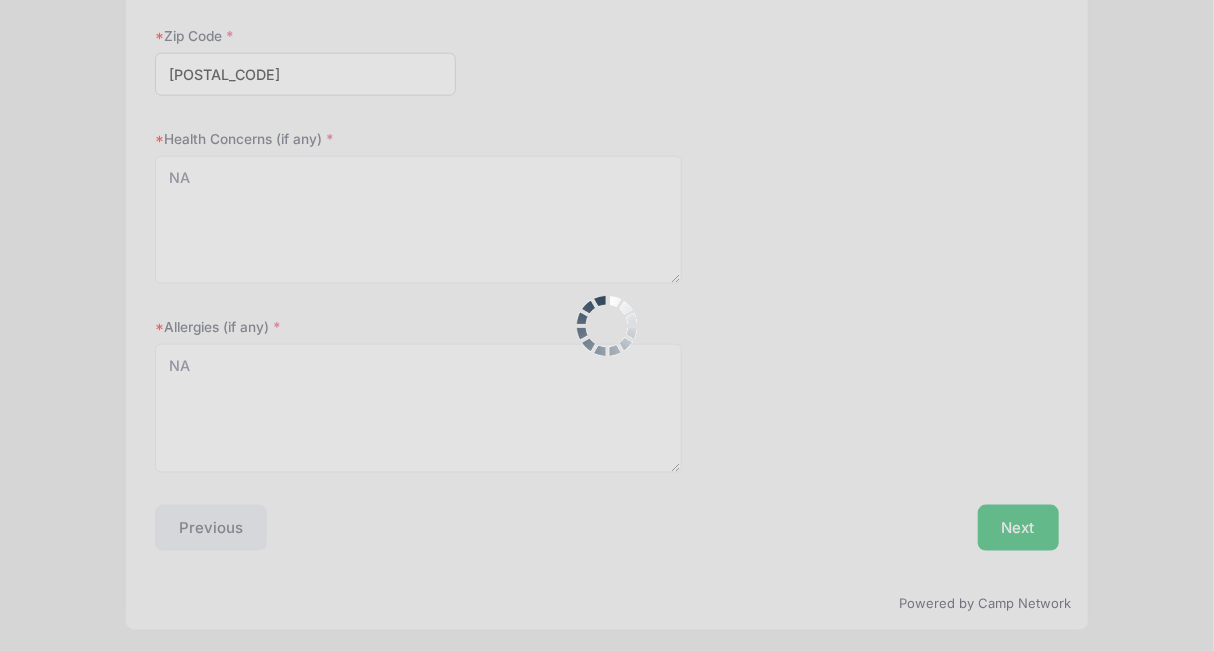 scroll, scrollTop: 613, scrollLeft: 0, axis: vertical 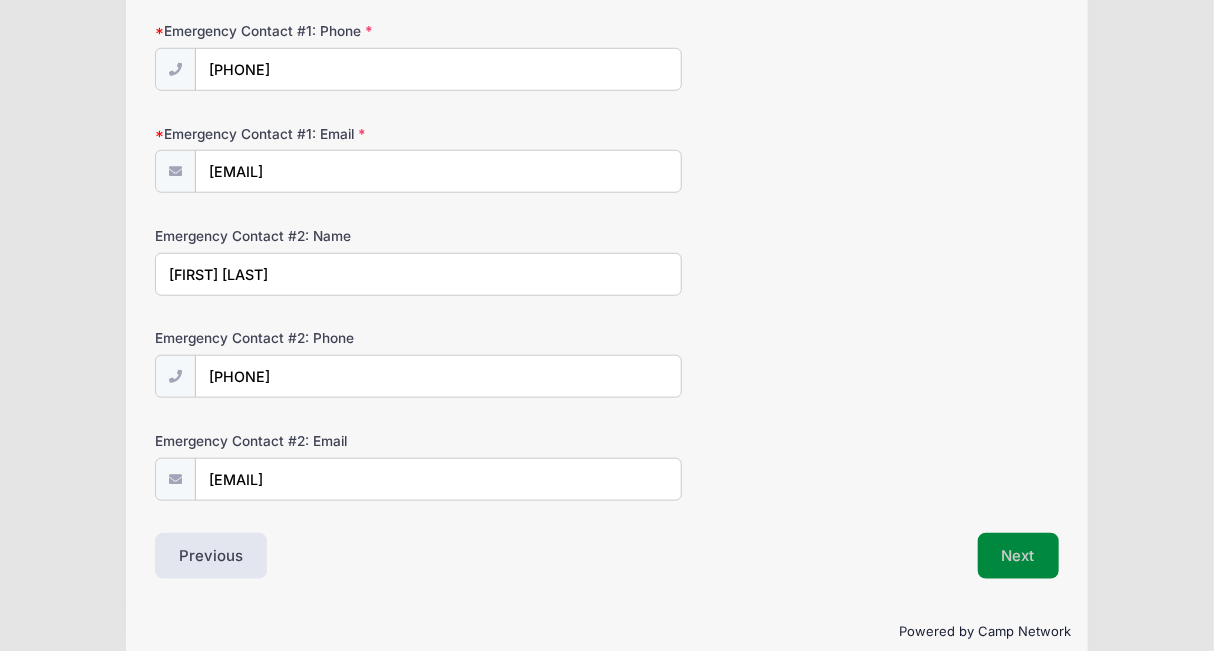 click on "Next" at bounding box center (1018, 556) 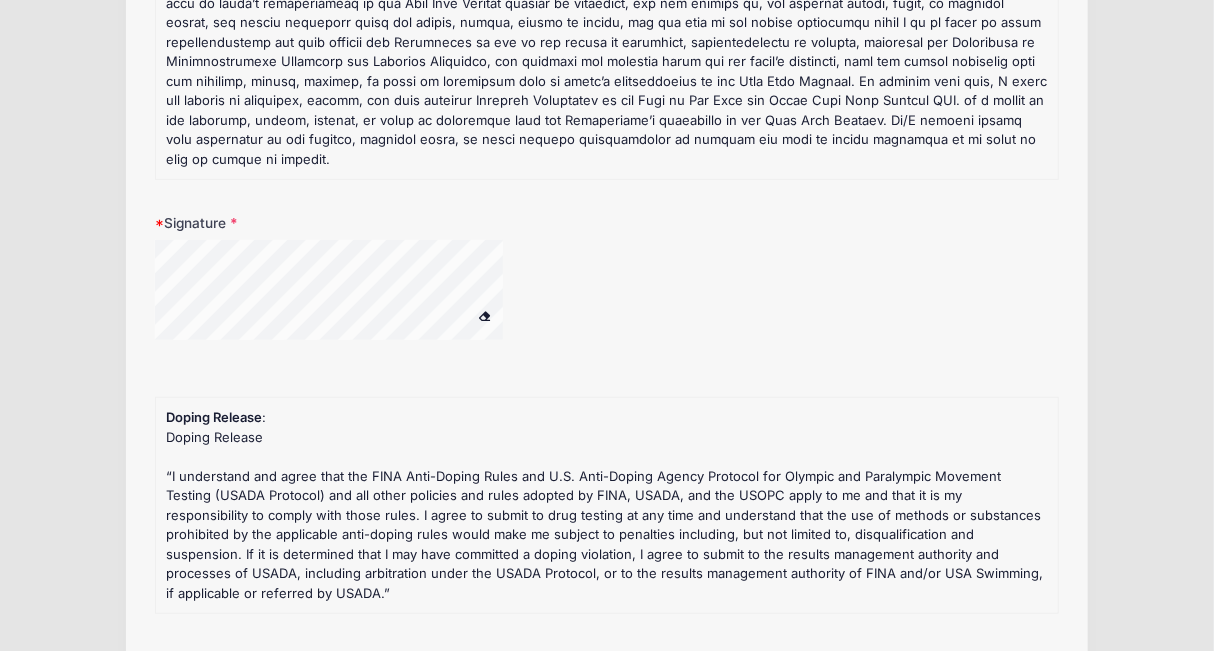 scroll, scrollTop: 0, scrollLeft: 0, axis: both 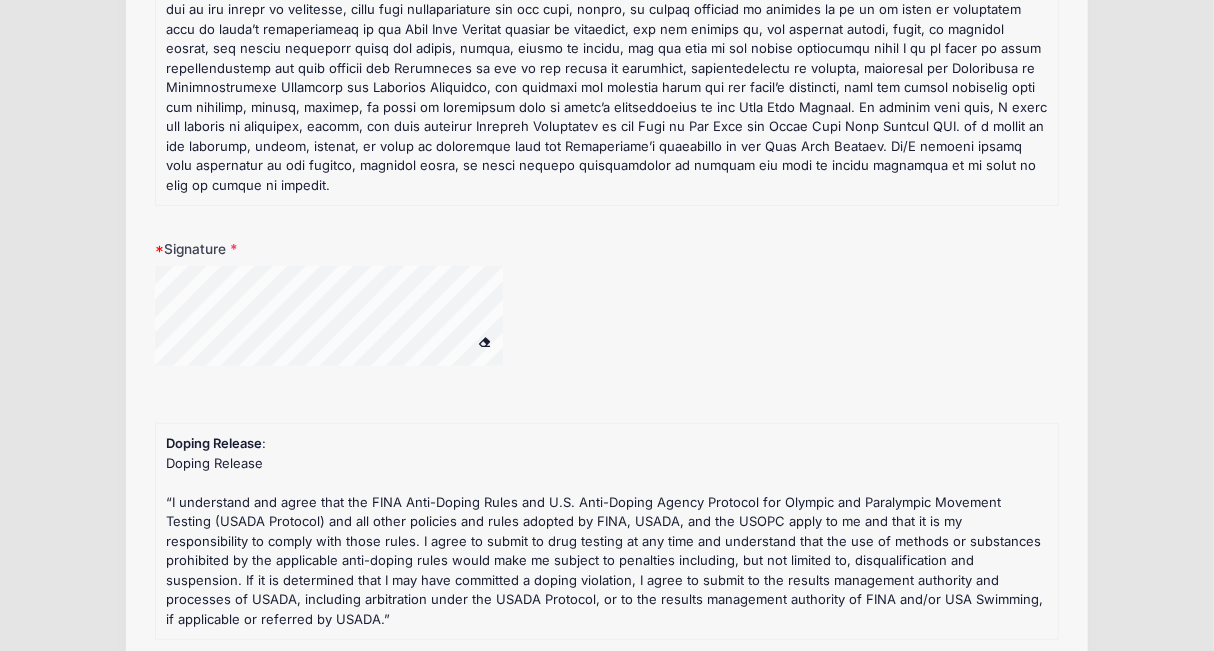 click at bounding box center [355, 319] 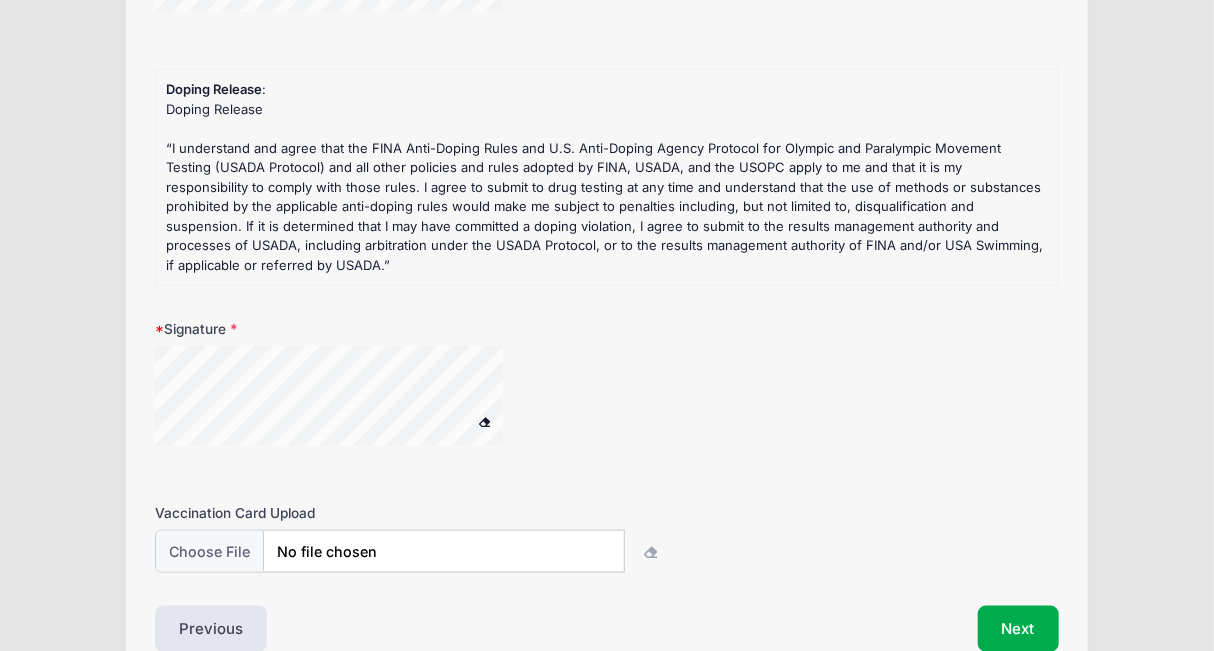 scroll, scrollTop: 757, scrollLeft: 0, axis: vertical 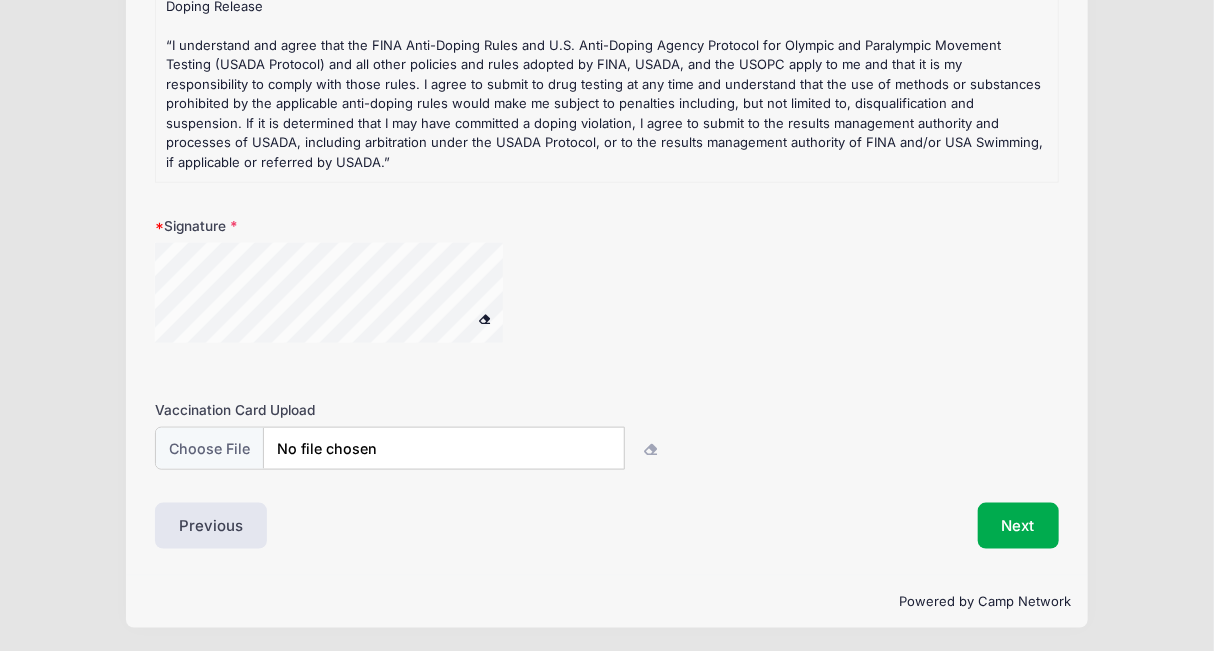 click at bounding box center (418, 305) 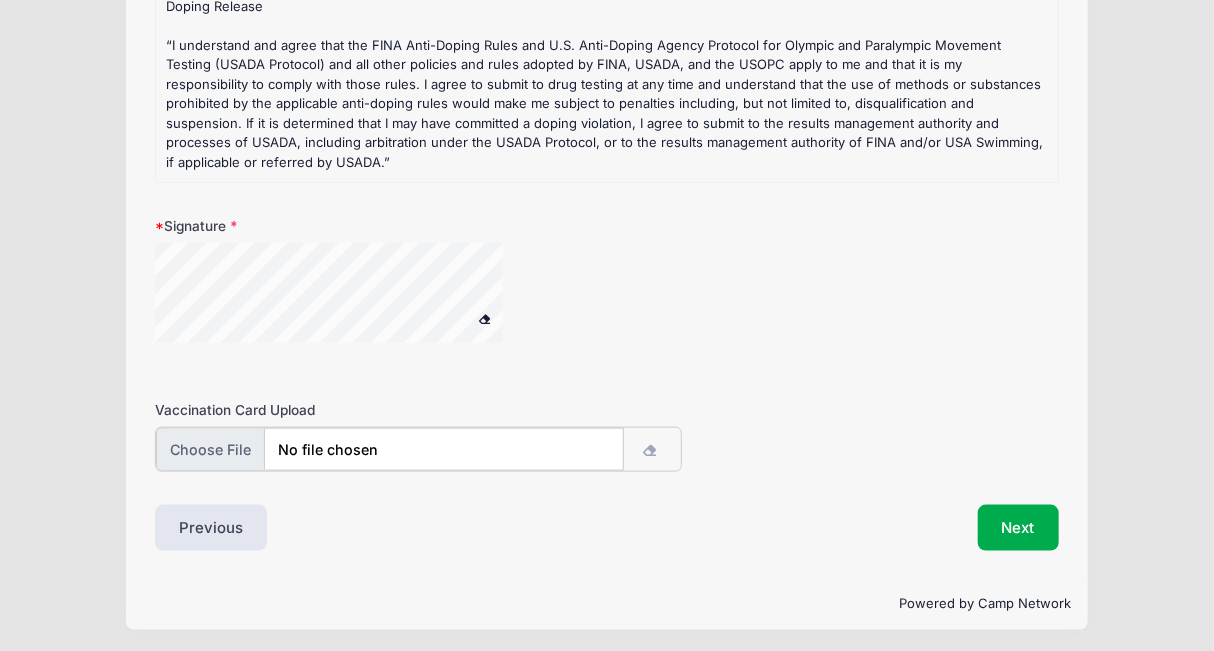 click at bounding box center [389, 449] 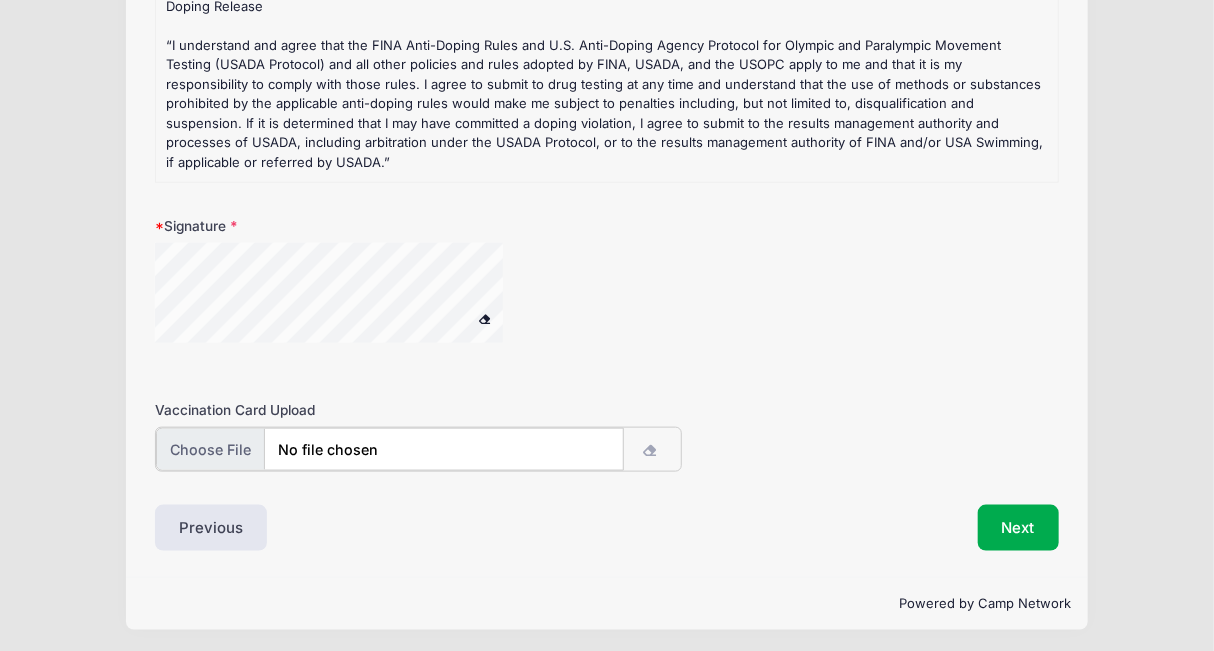 type on "C:\fakepath\Yohao_2025.Jun_Health.Exam.Form.pdf" 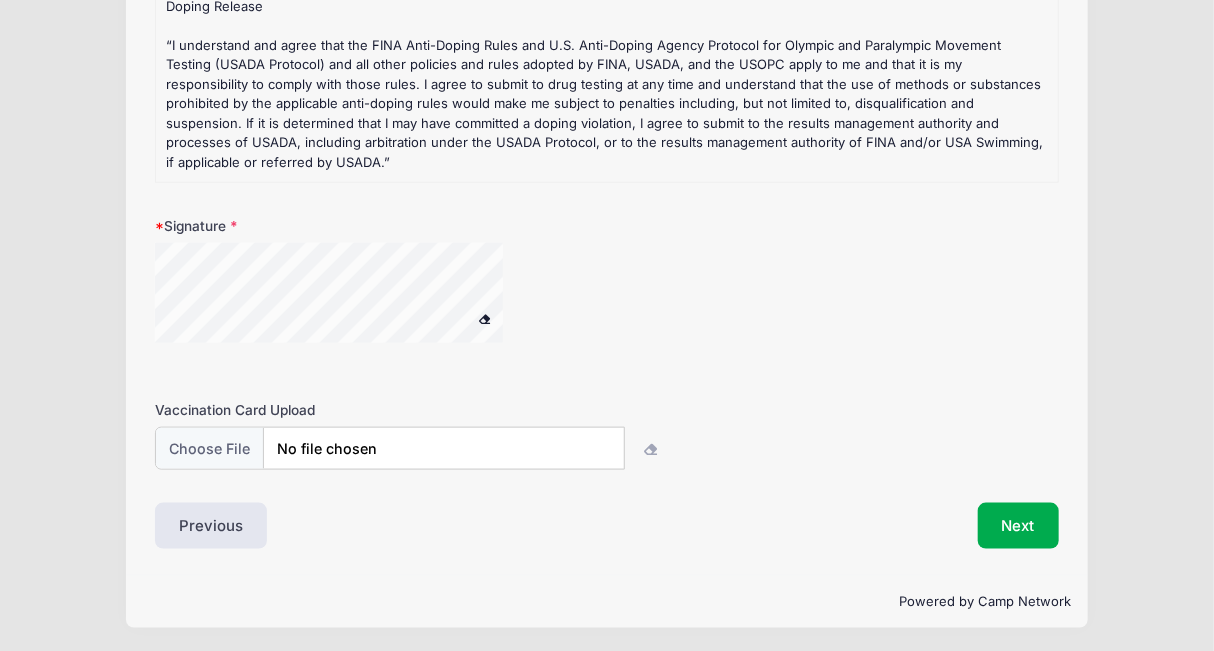 click on "Signature" at bounding box center [606, 292] 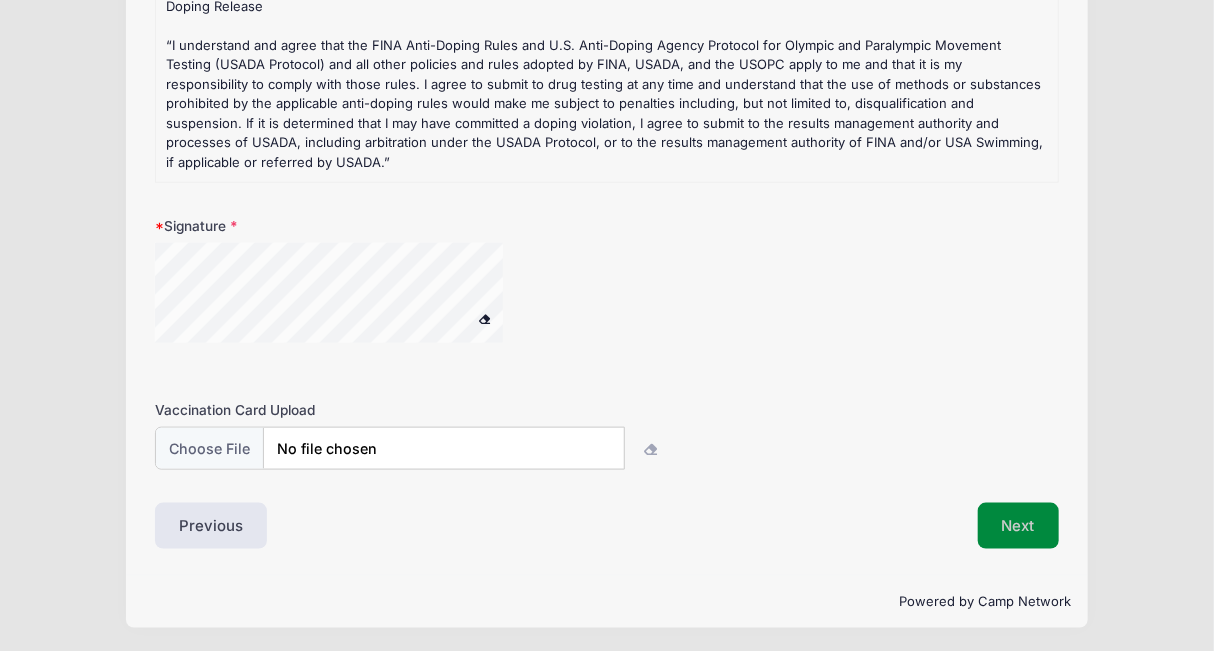 click on "Next" at bounding box center (1018, 526) 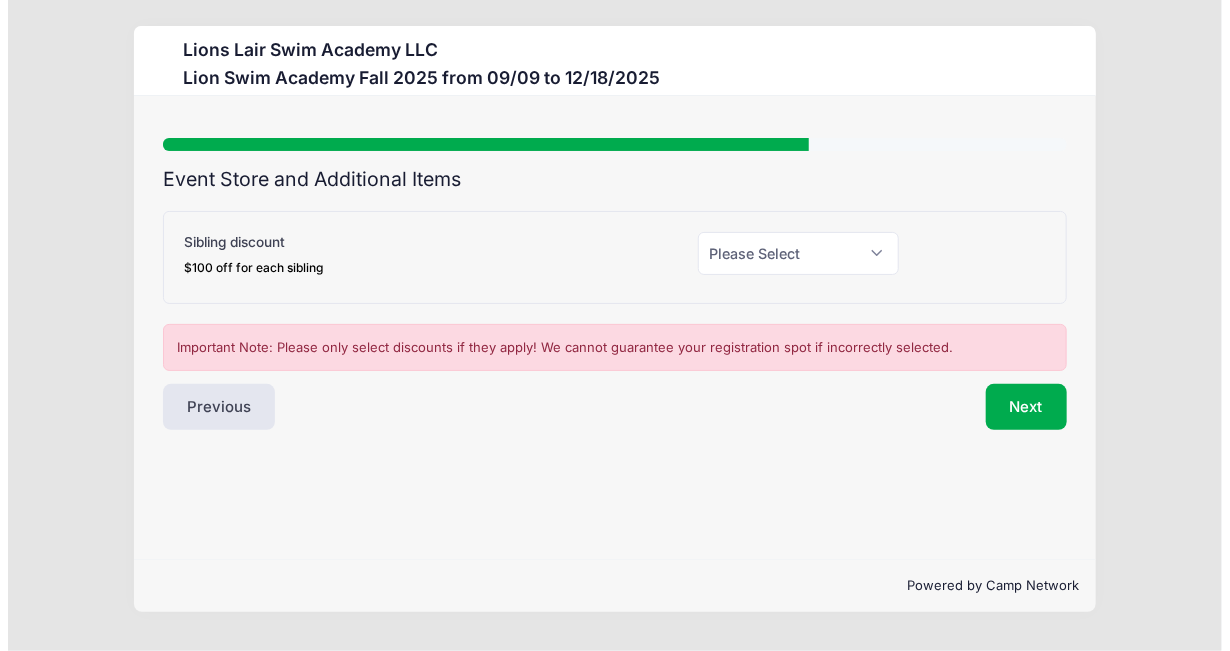 scroll, scrollTop: 0, scrollLeft: 0, axis: both 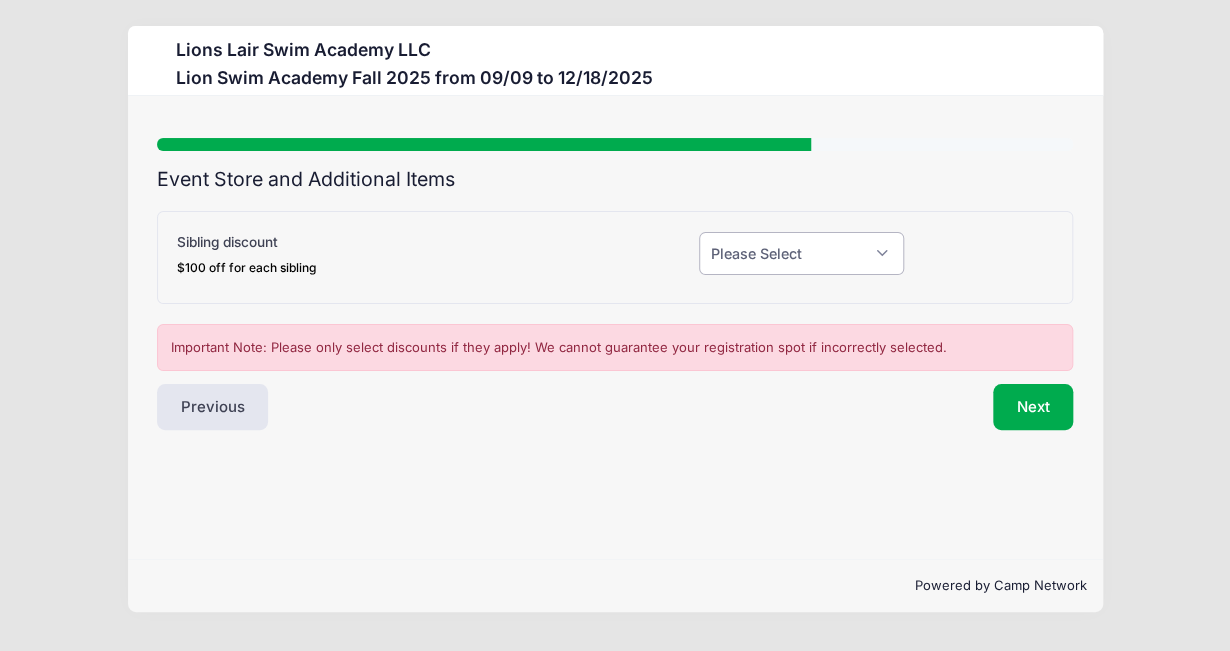 click on "Please Select Yes (-$100.00)
No" at bounding box center [801, 253] 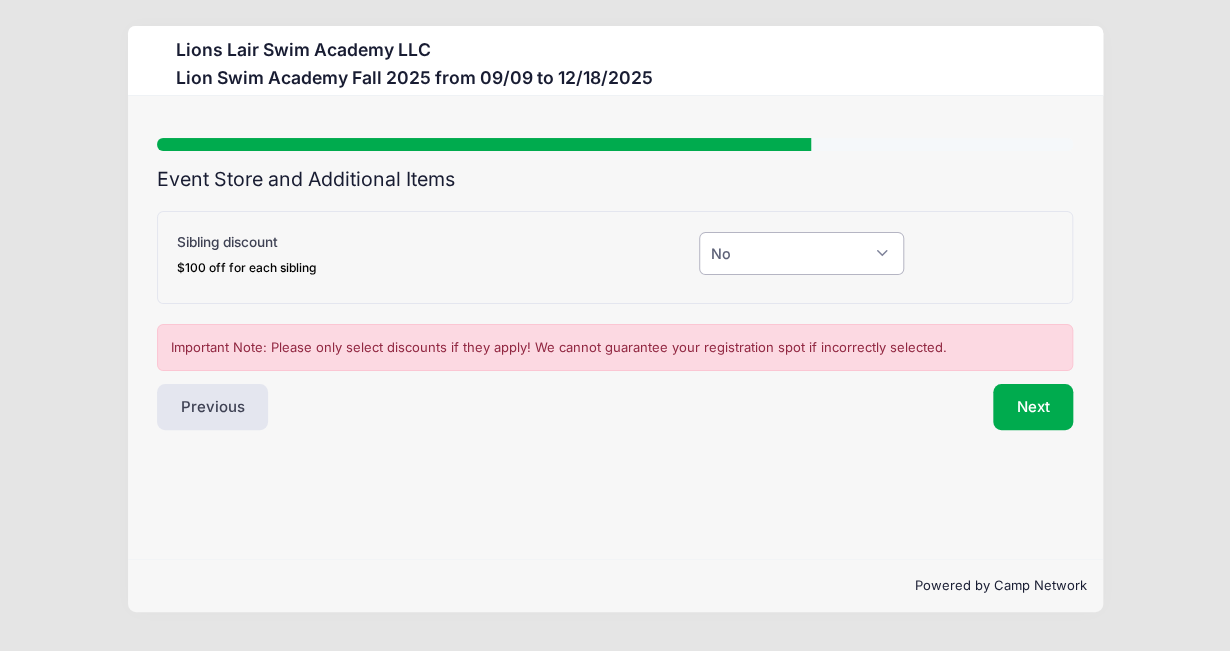 click on "Please Select Yes (-$100.00)
No" at bounding box center [801, 253] 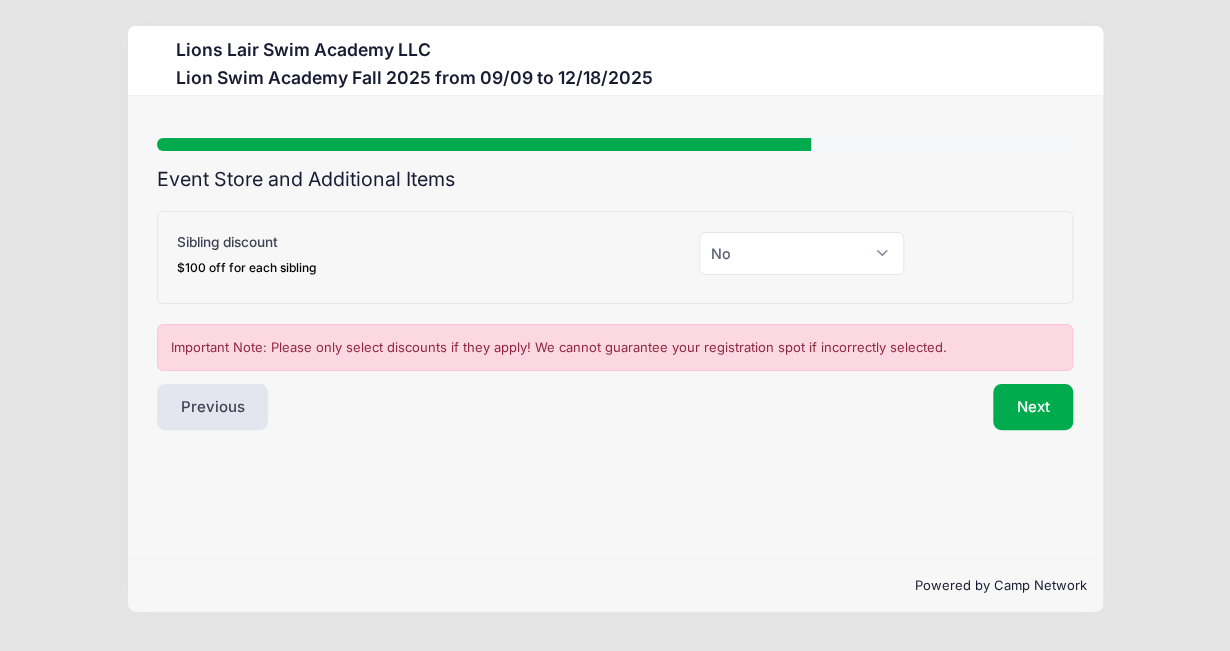 click on "Next" at bounding box center [849, 407] 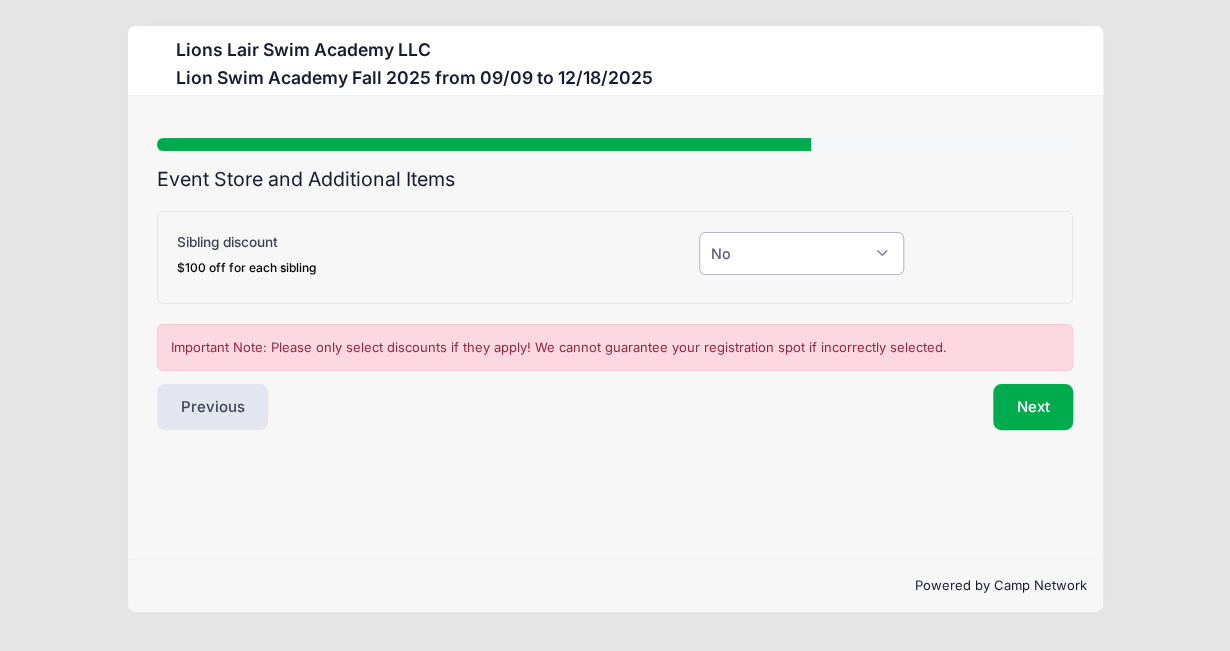 click on "Please Select Yes (-$100.00)
No" at bounding box center (801, 253) 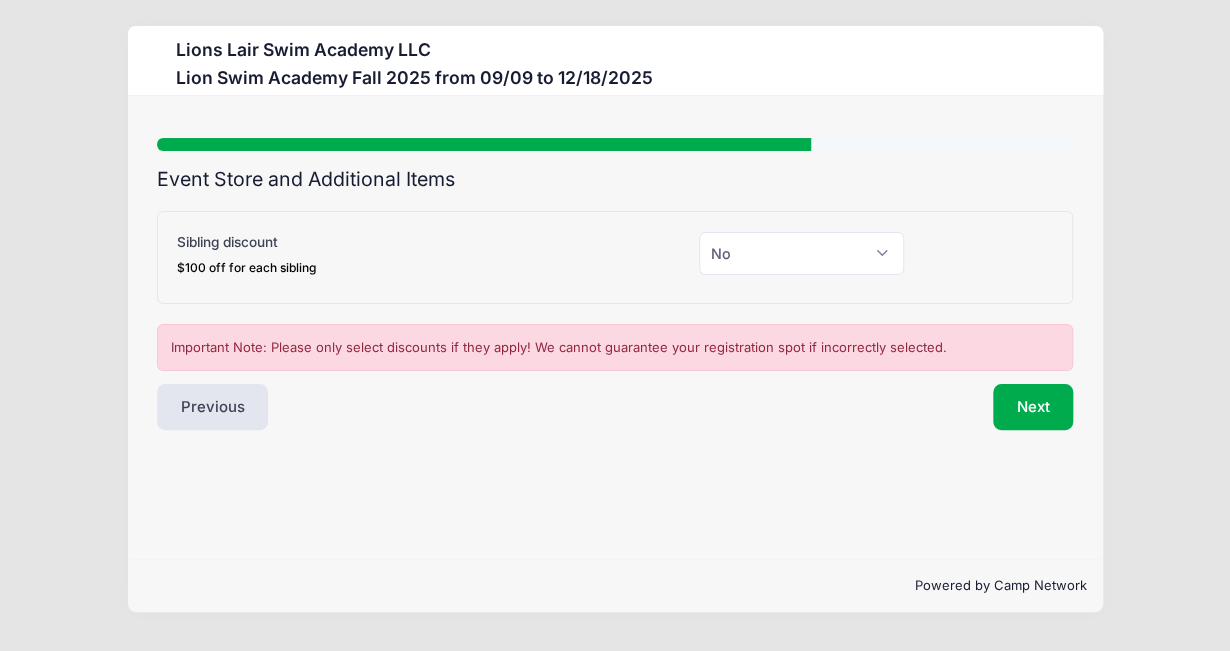 click on "Sibling discount                                         $100 off for each sibling" at bounding box center (429, 258) 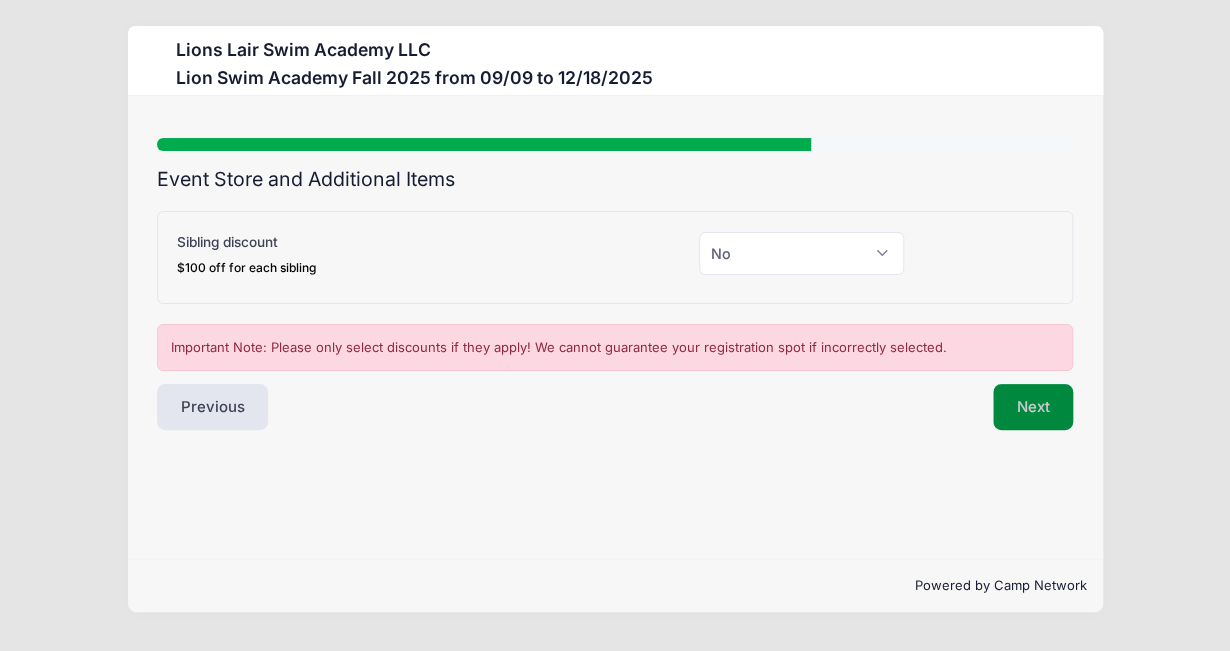 click on "Next" at bounding box center (1033, 407) 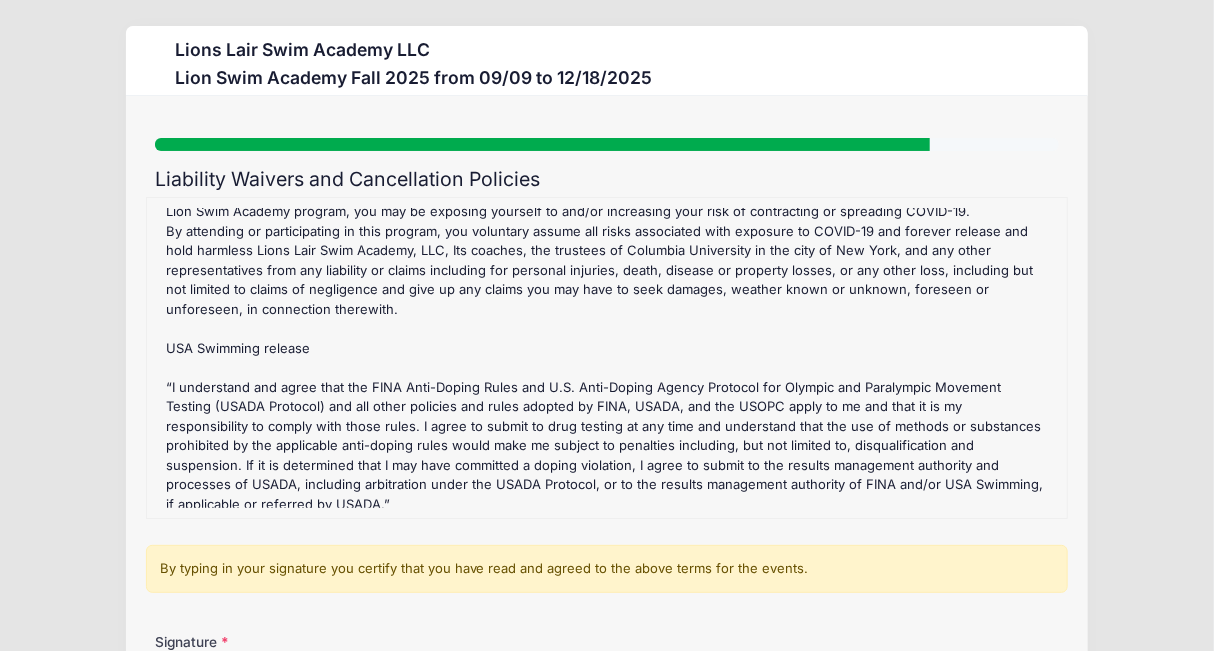 scroll, scrollTop: 402, scrollLeft: 0, axis: vertical 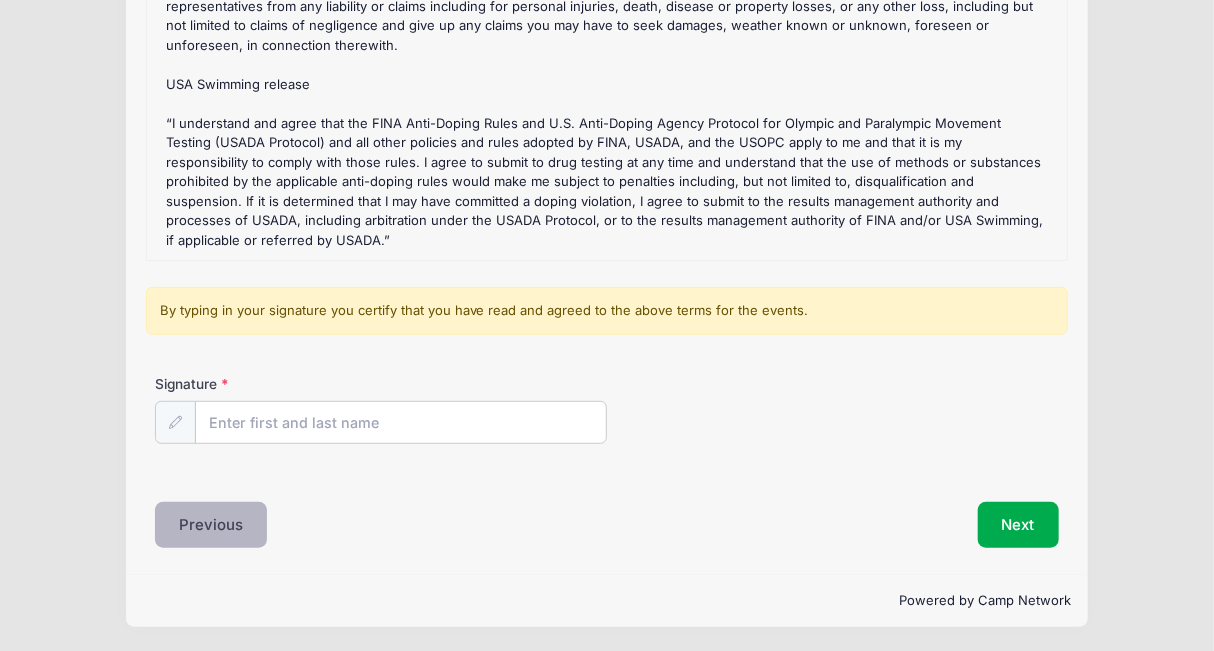 click on "Previous" at bounding box center (211, 525) 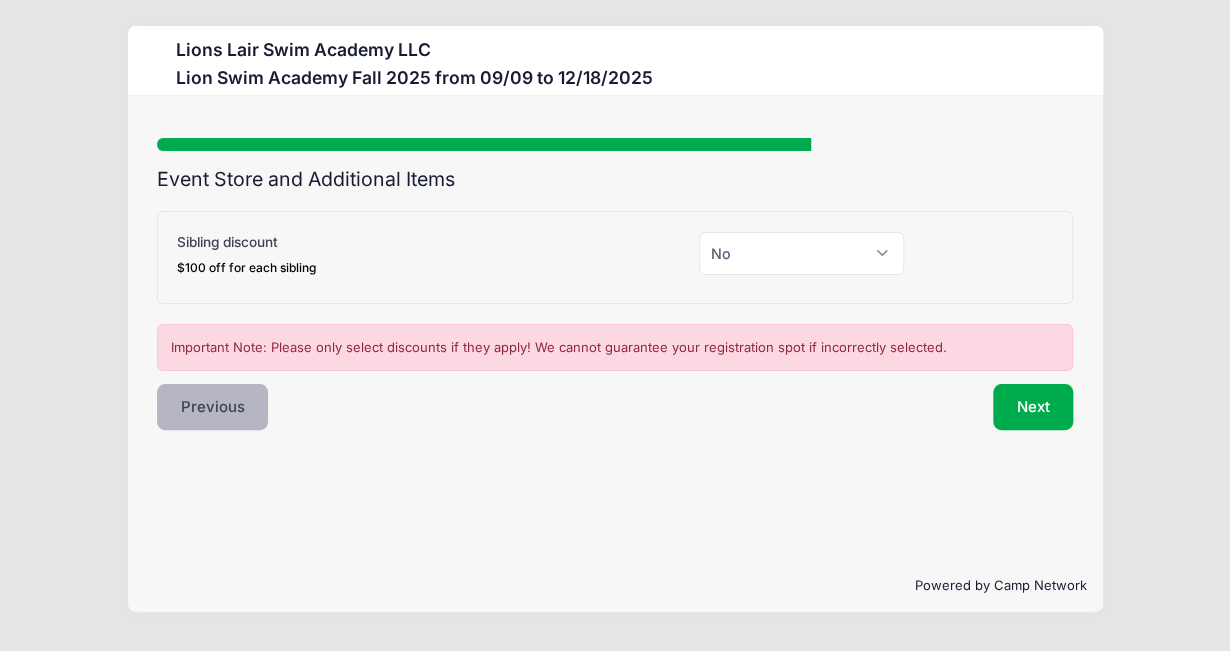 click on "Previous" at bounding box center [213, 407] 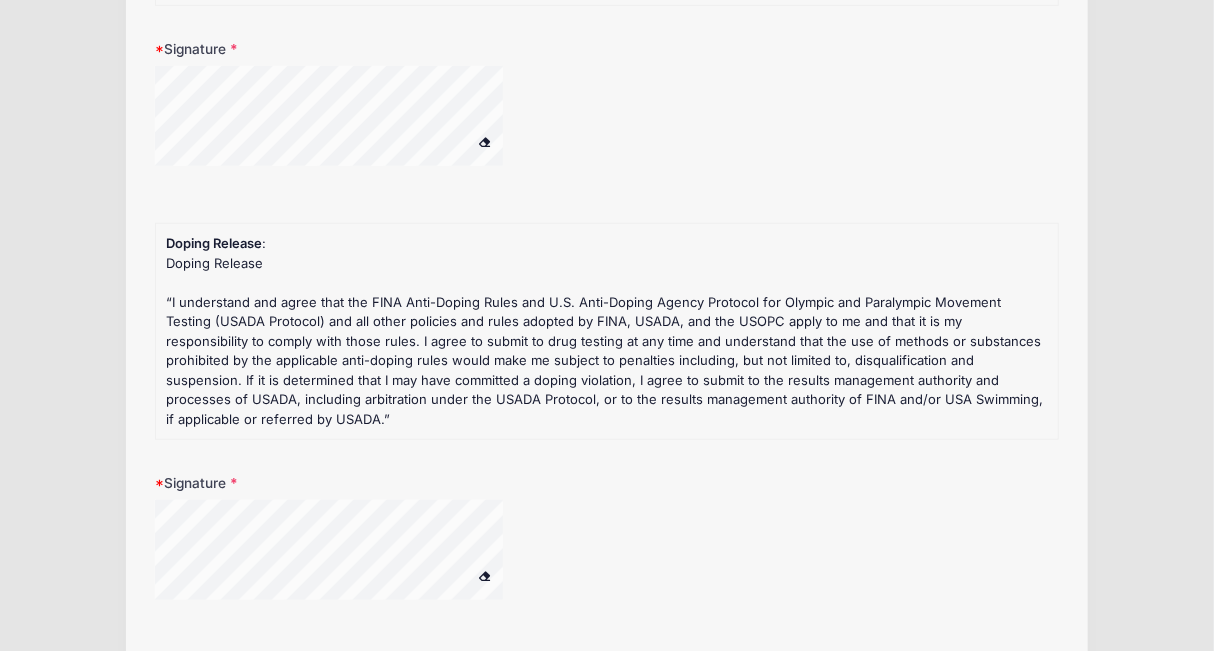 scroll, scrollTop: 757, scrollLeft: 0, axis: vertical 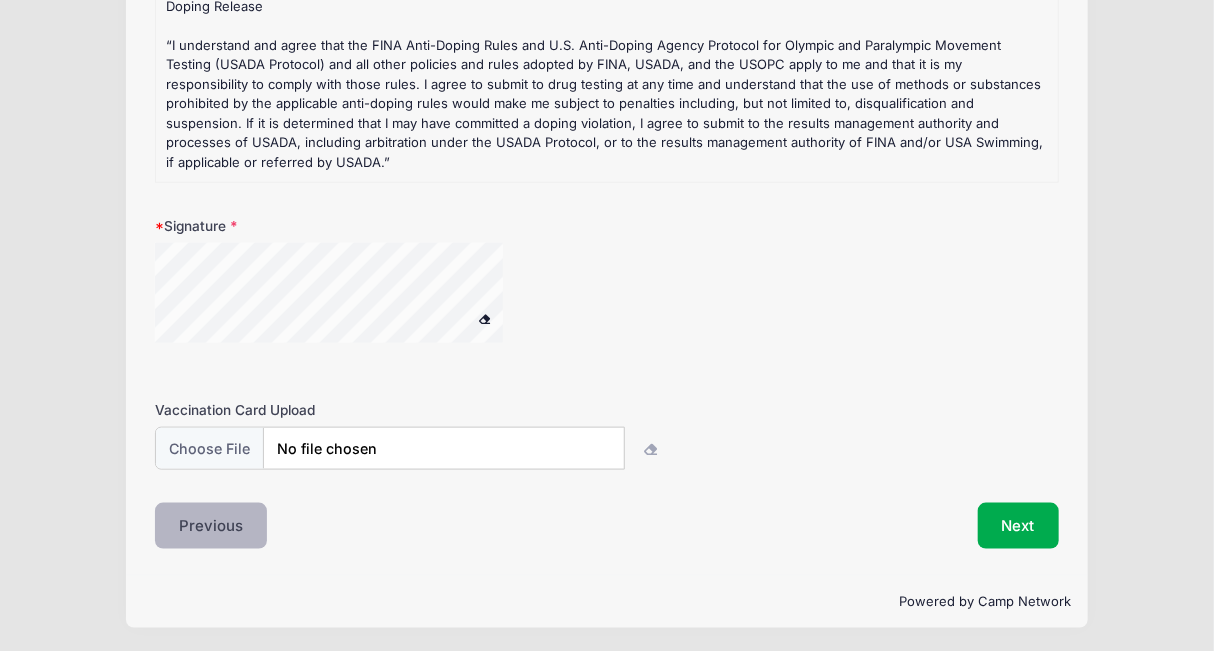 click on "Previous" at bounding box center (211, 526) 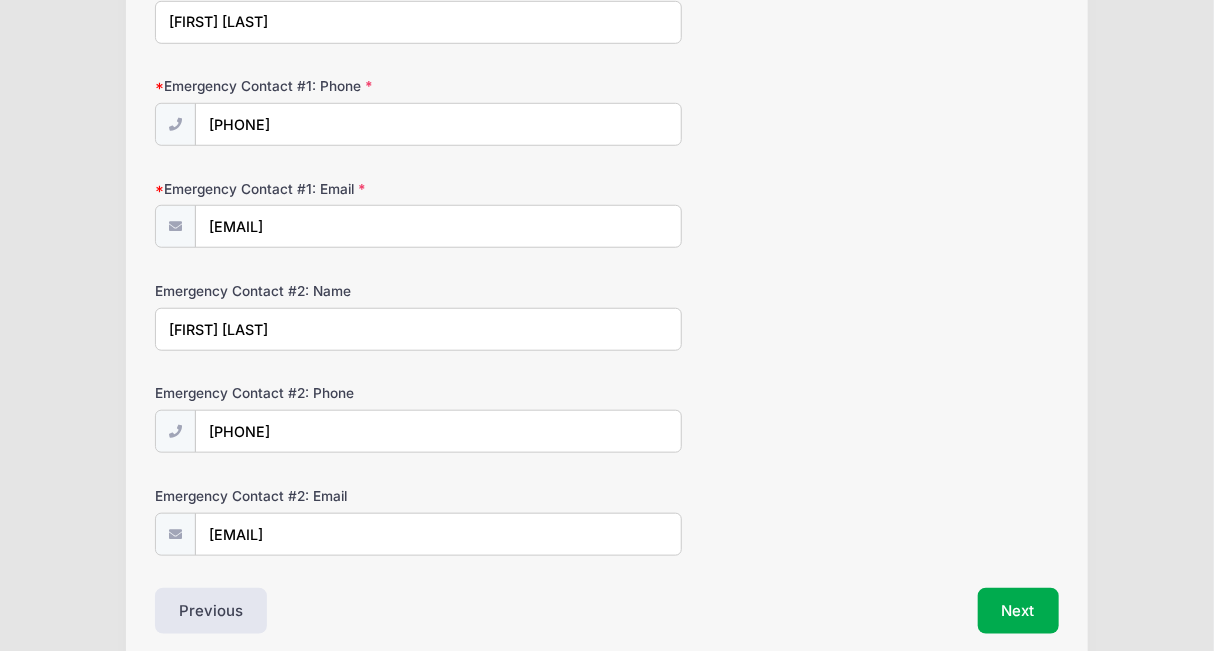 scroll, scrollTop: 628, scrollLeft: 0, axis: vertical 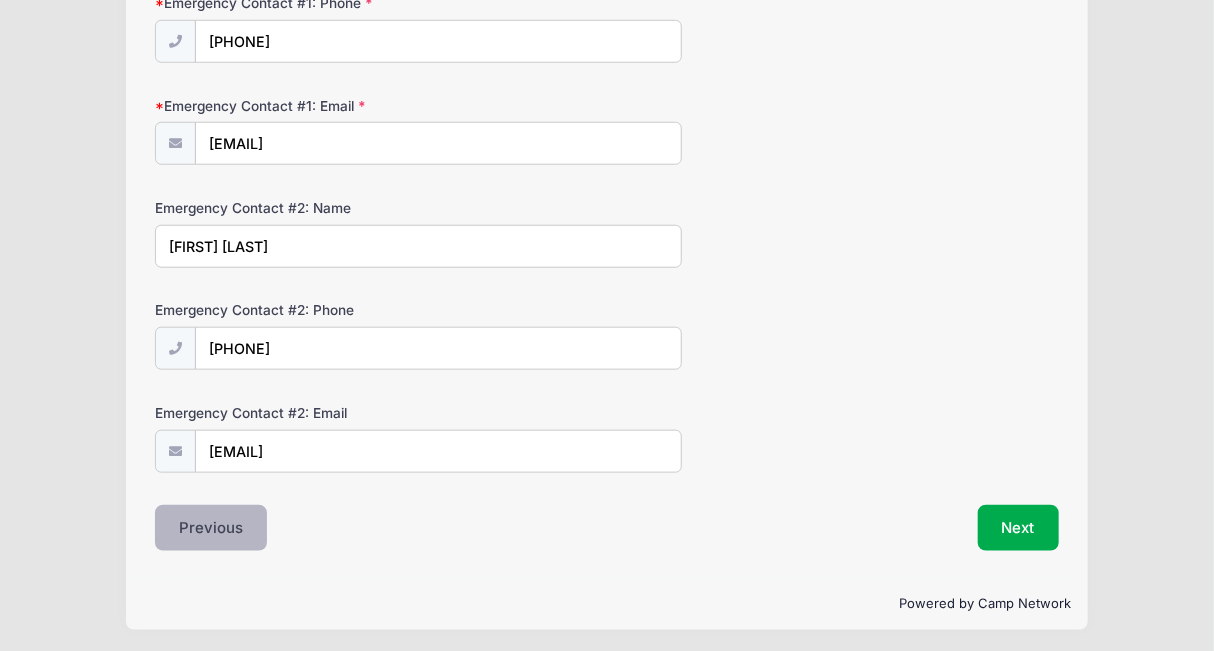 click on "Previous" at bounding box center (211, 528) 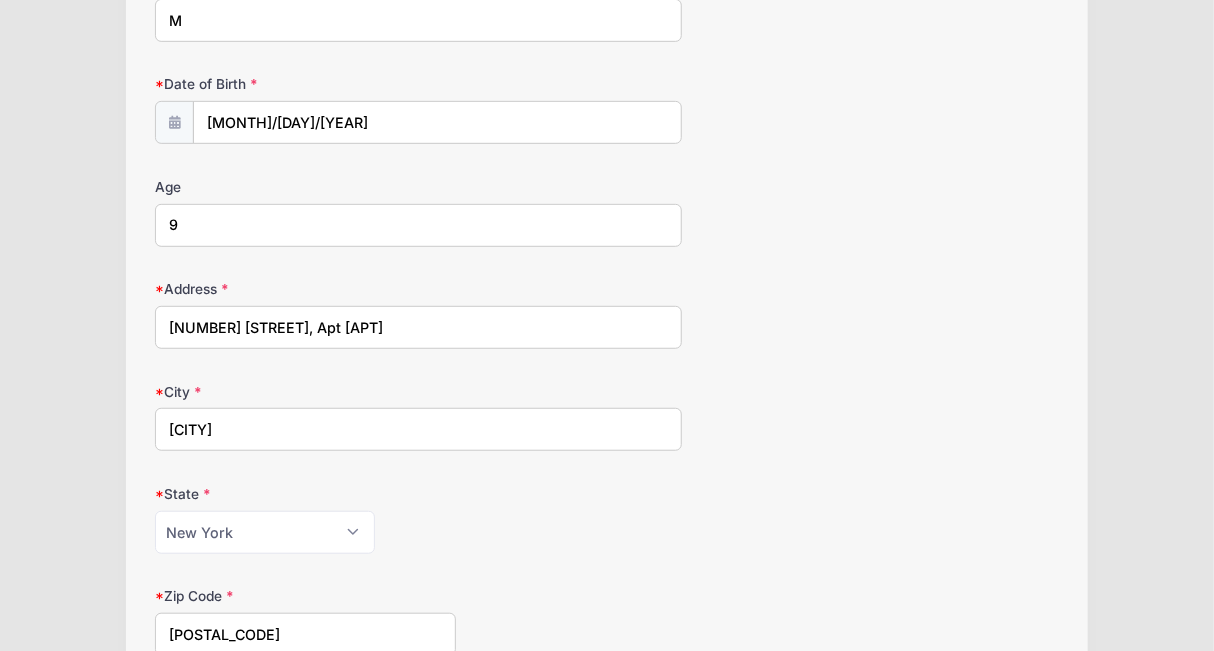 scroll, scrollTop: 0, scrollLeft: 0, axis: both 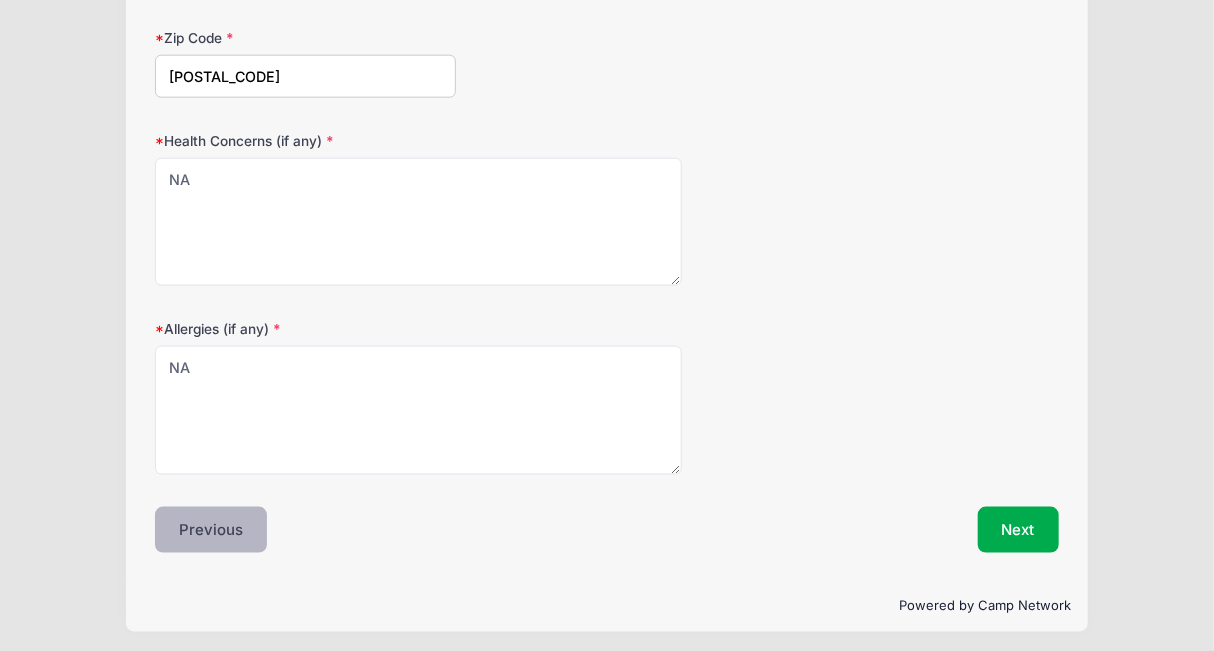 click on "Previous" at bounding box center [211, 530] 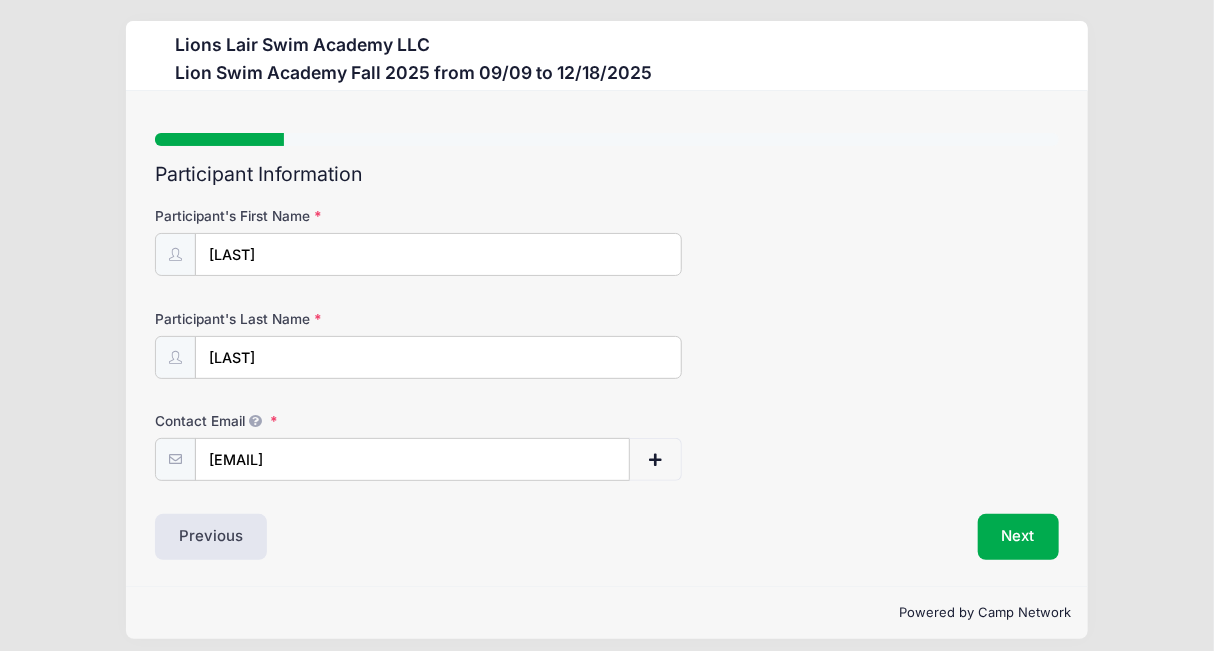 scroll, scrollTop: 0, scrollLeft: 0, axis: both 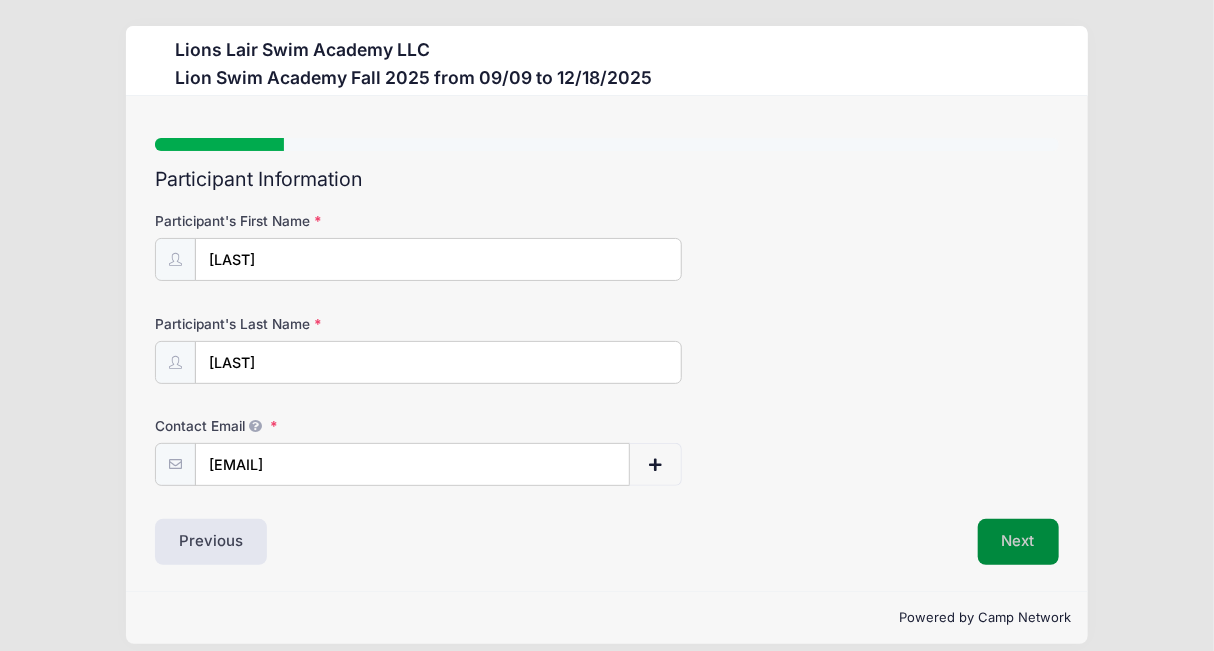 click on "Next" at bounding box center [1018, 542] 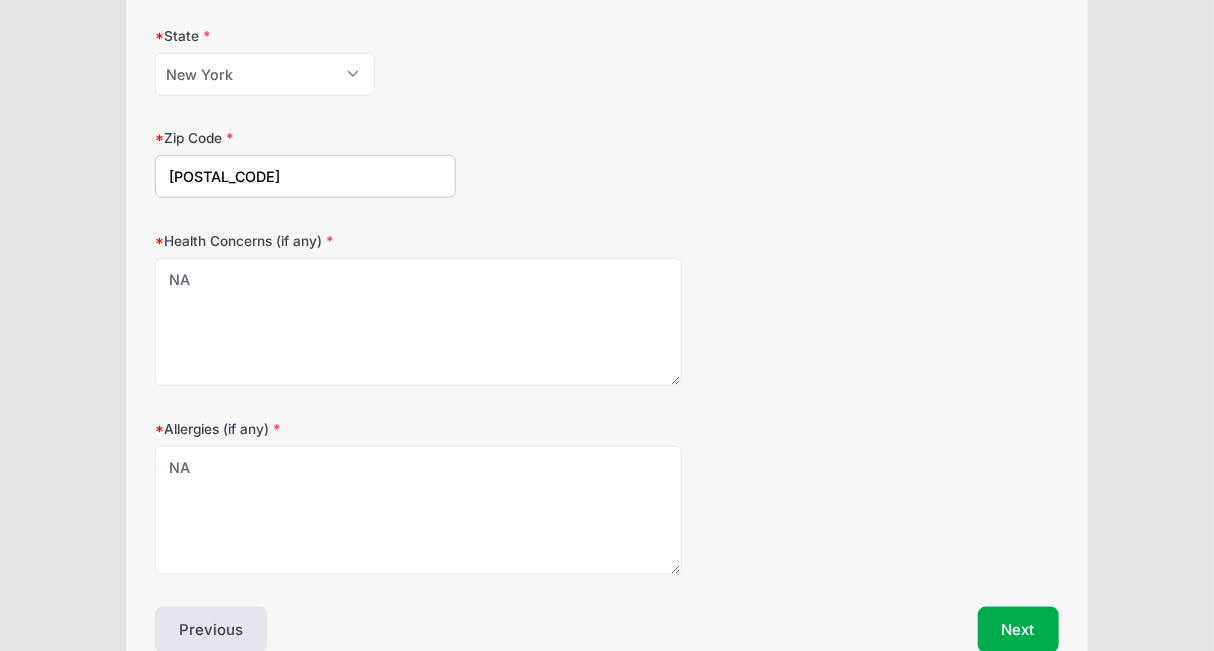 scroll, scrollTop: 902, scrollLeft: 0, axis: vertical 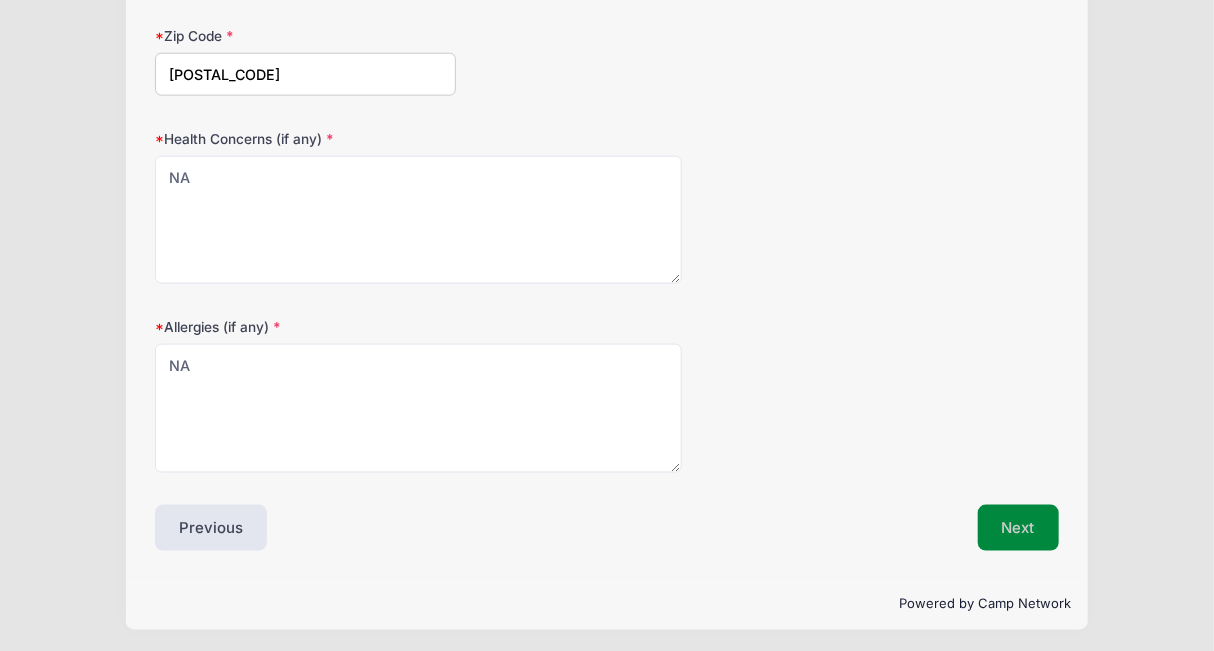 click on "Next" at bounding box center [1018, 528] 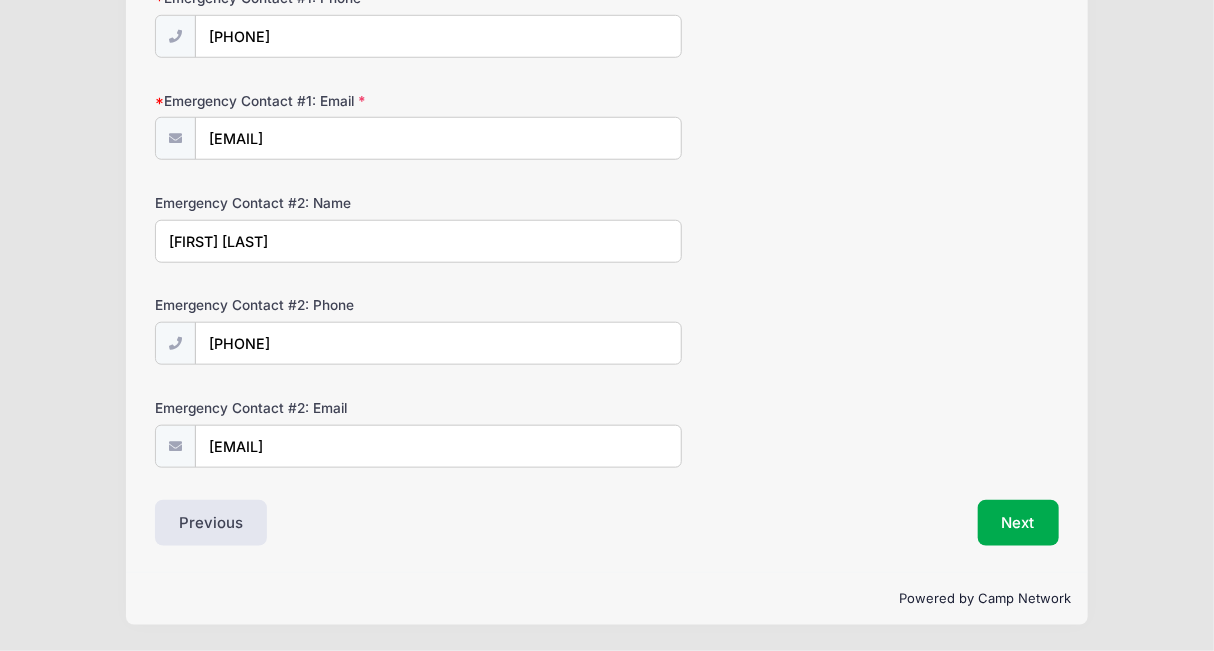 scroll, scrollTop: 252, scrollLeft: 0, axis: vertical 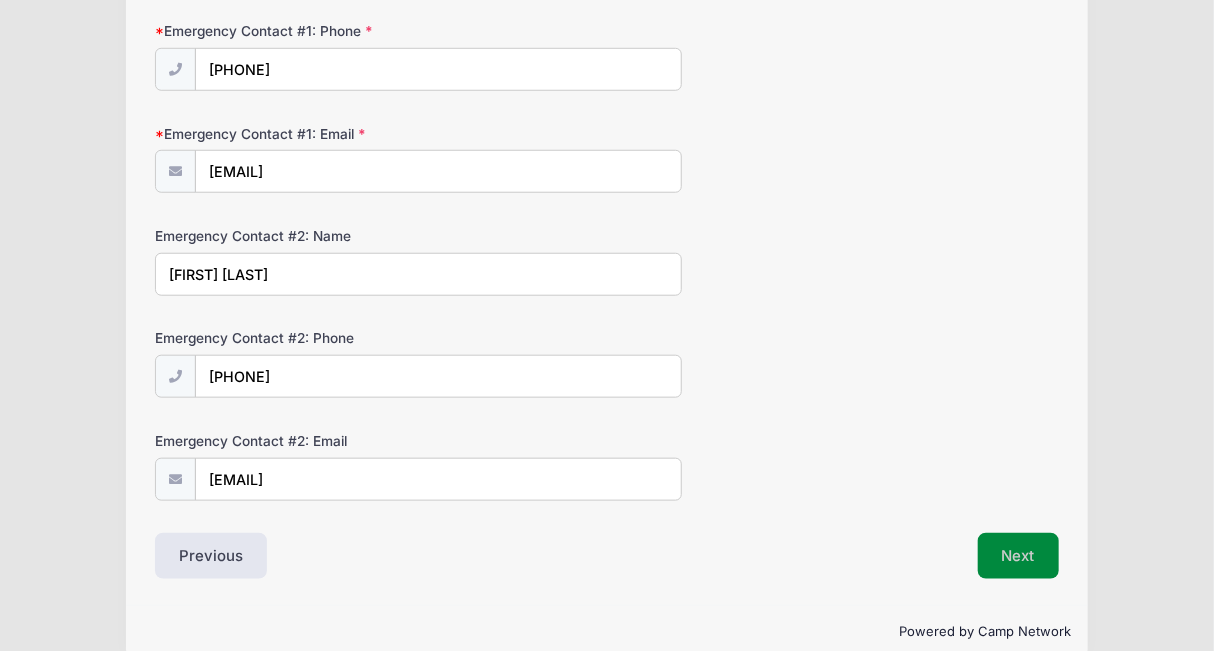 click on "Next" at bounding box center (1018, 556) 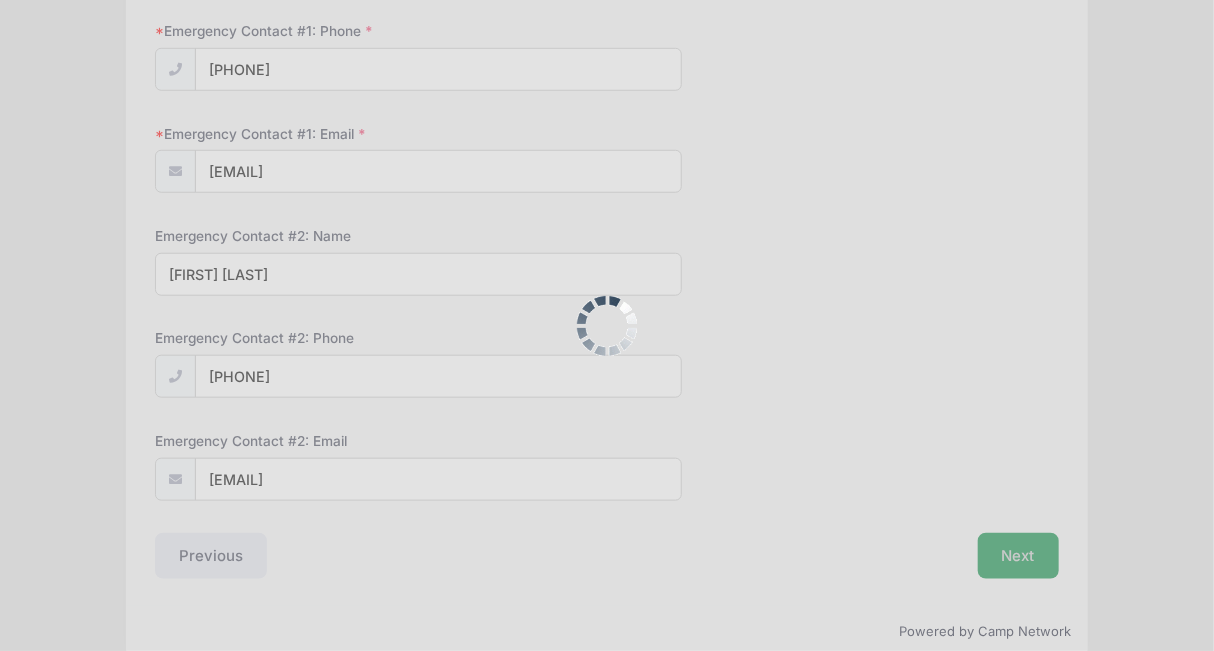 scroll, scrollTop: 0, scrollLeft: 0, axis: both 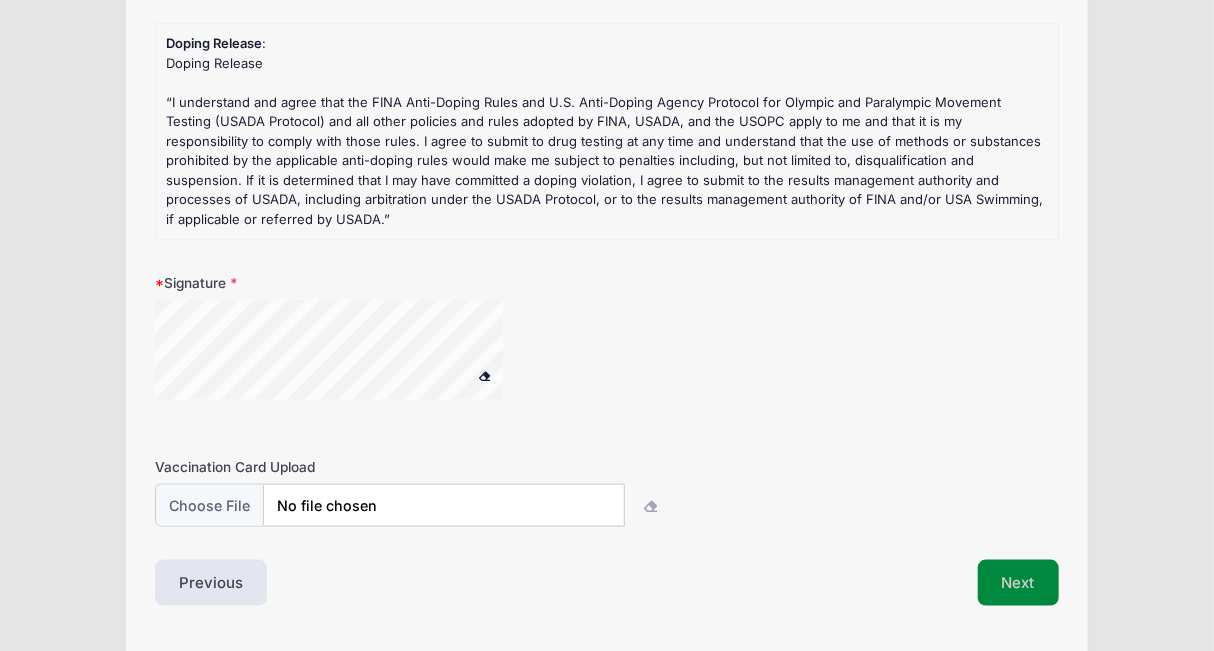 click on "Next" at bounding box center [1018, 583] 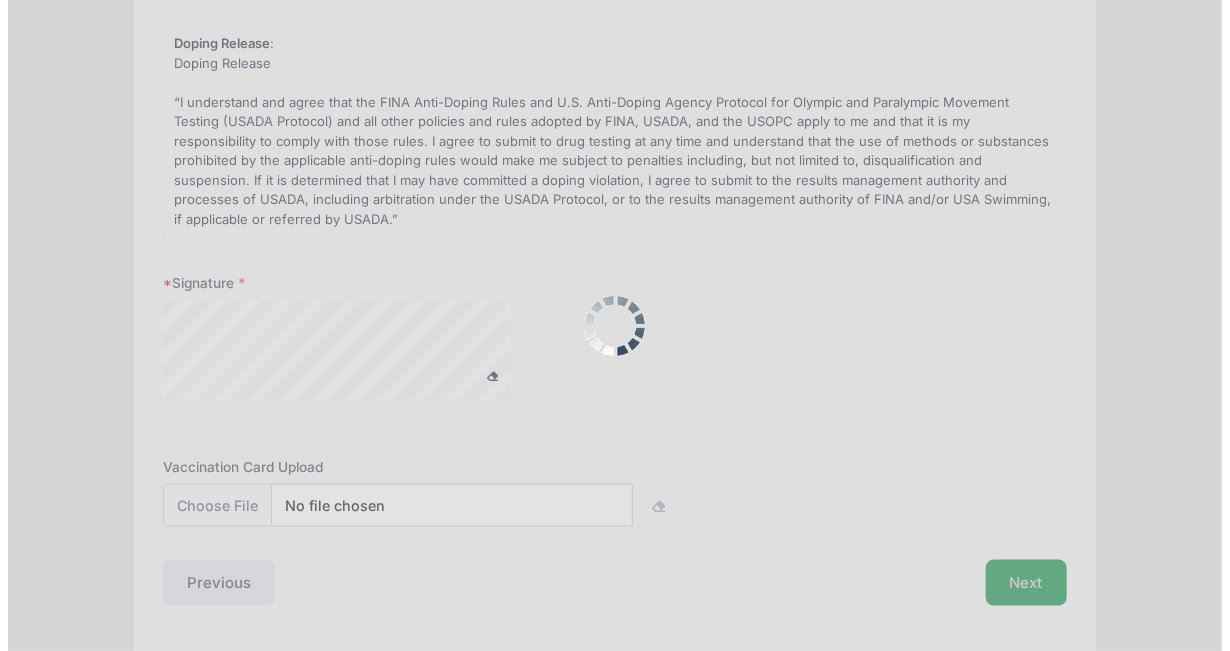 scroll, scrollTop: 0, scrollLeft: 0, axis: both 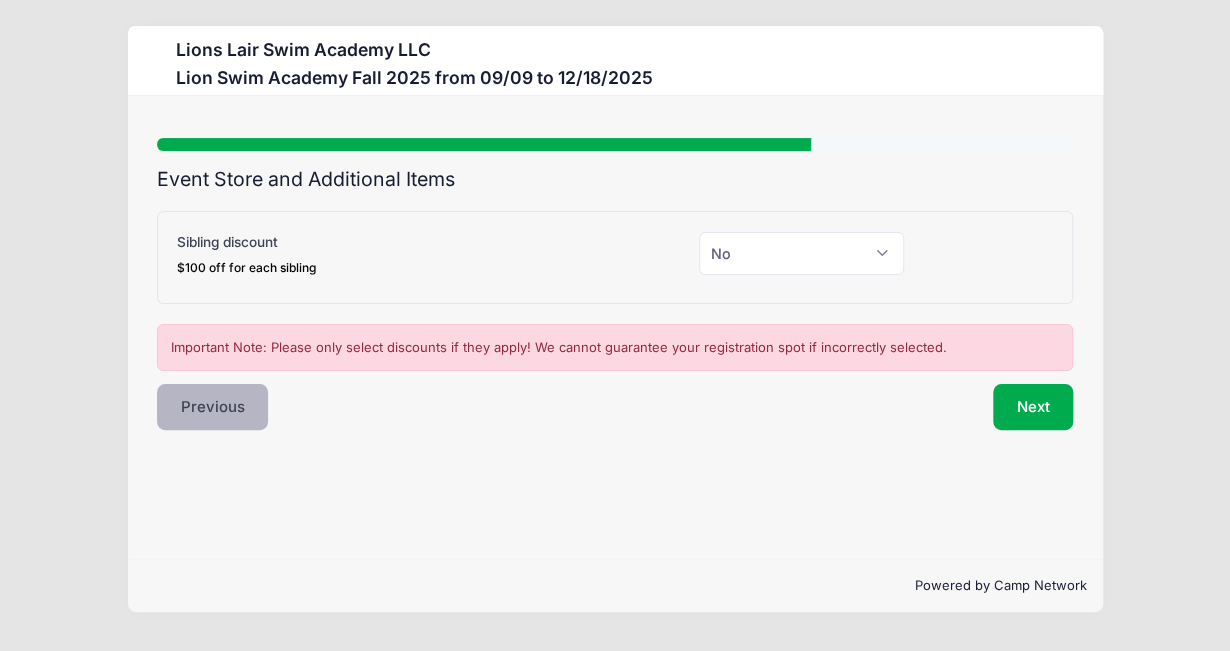 click on "Previous" at bounding box center [213, 407] 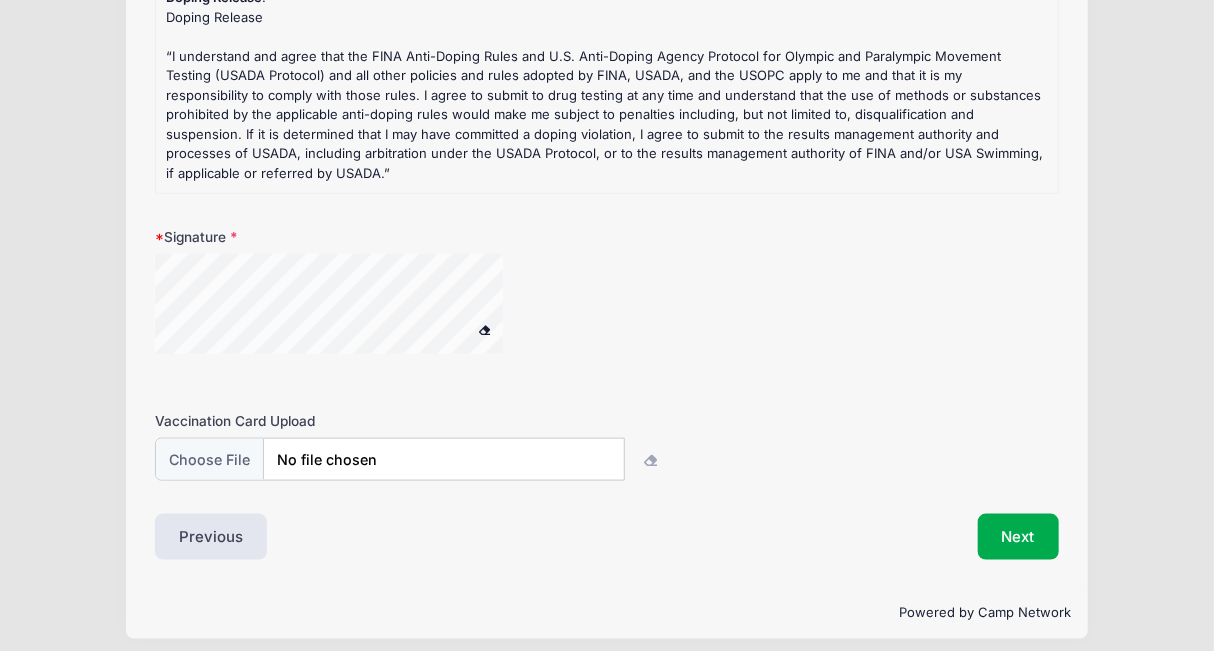 scroll, scrollTop: 757, scrollLeft: 0, axis: vertical 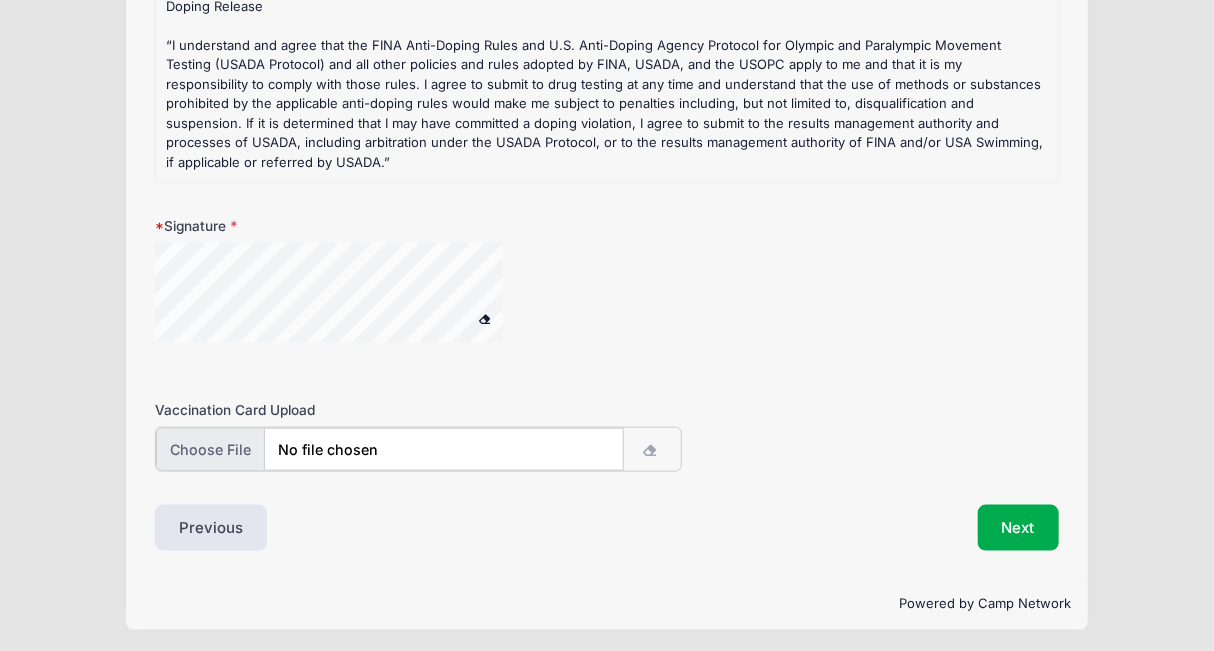 click at bounding box center (389, 449) 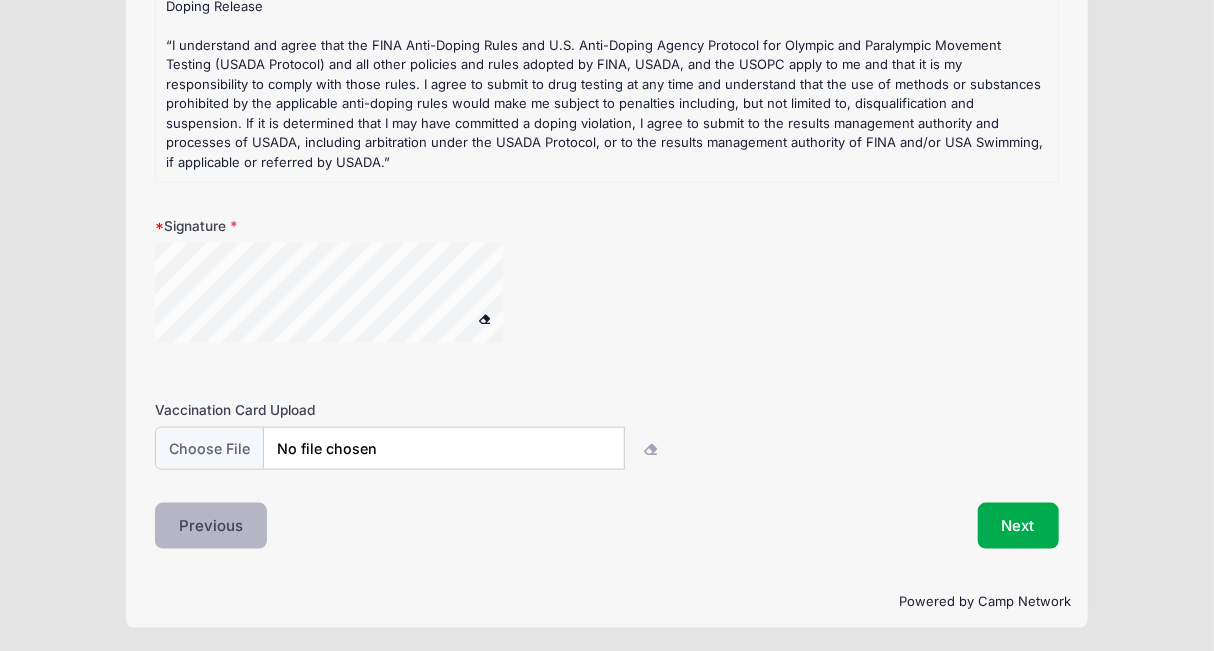 click on "Previous" at bounding box center [211, 526] 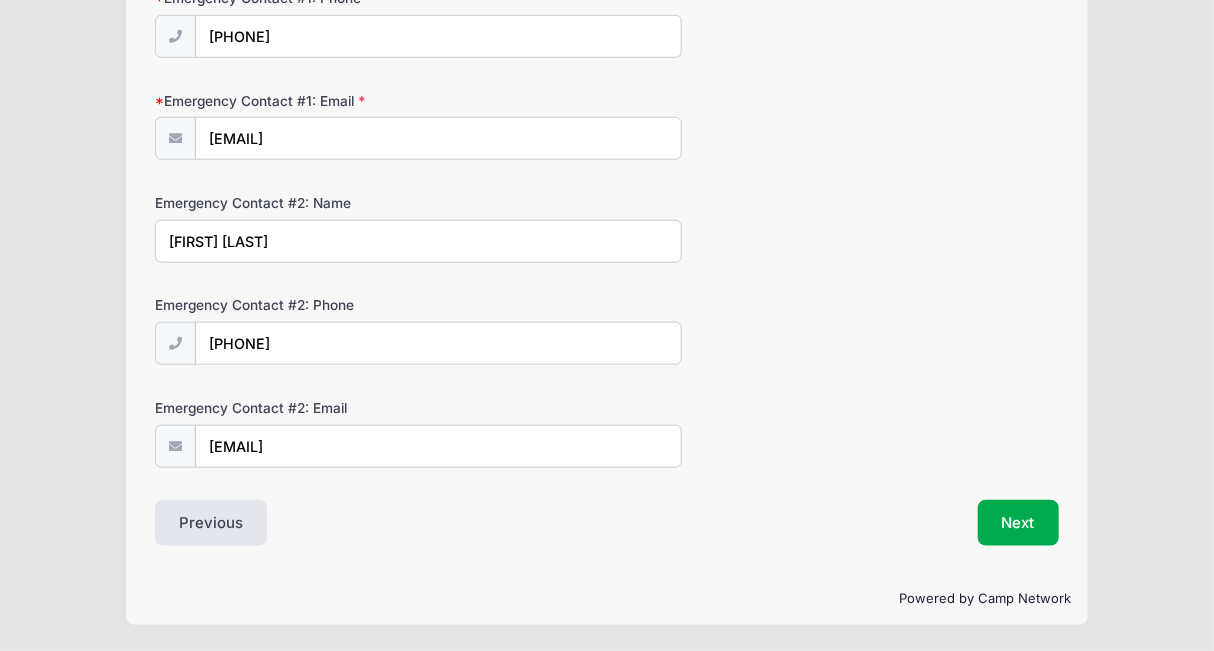 scroll, scrollTop: 12, scrollLeft: 0, axis: vertical 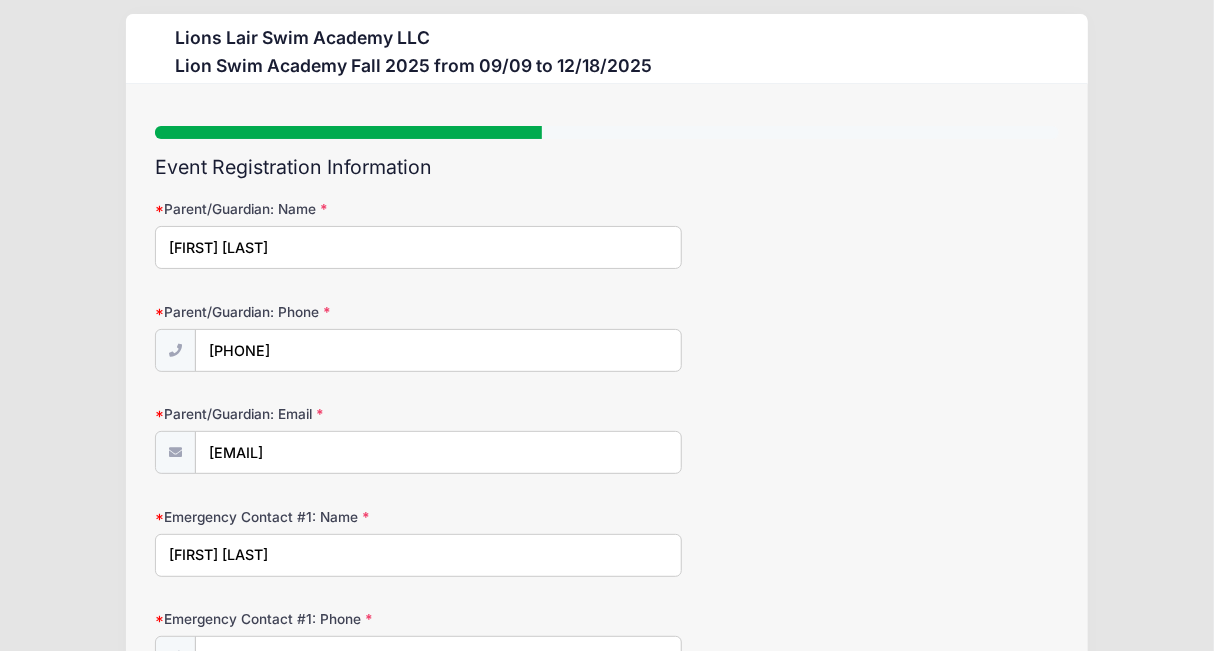 click on "Parent/Guardian: Name
Peggy Huang
Parent/Guardian: Phone
3475745366
Parent/Guardian: Email
peggycrhuang@gmail.com
Emergency Contact #1: Name" at bounding box center [606, 643] 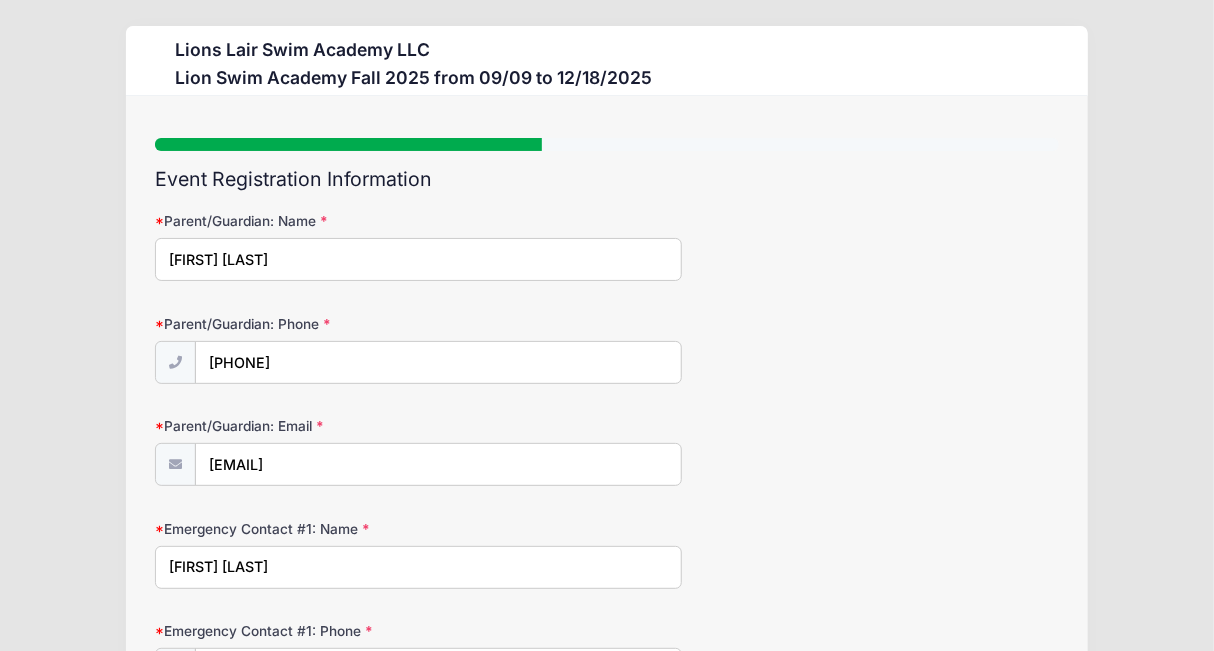 click on "Emergency Contact #1: Name" at bounding box center [305, 529] 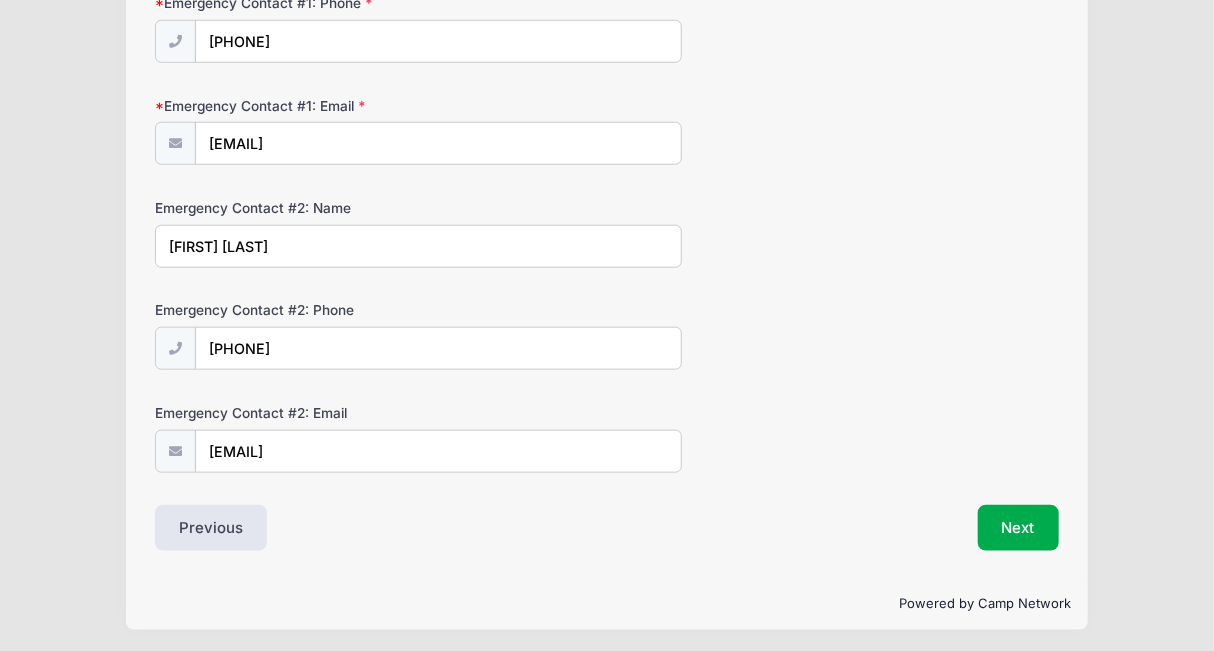 scroll 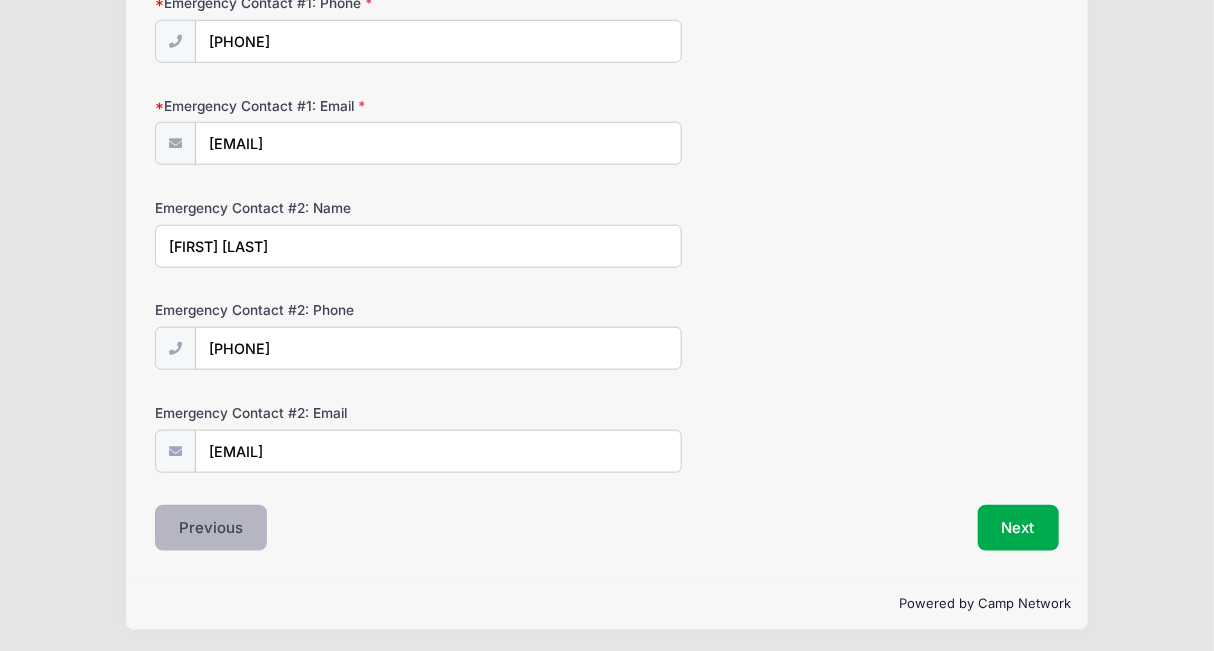 click on "Previous" at bounding box center [211, 528] 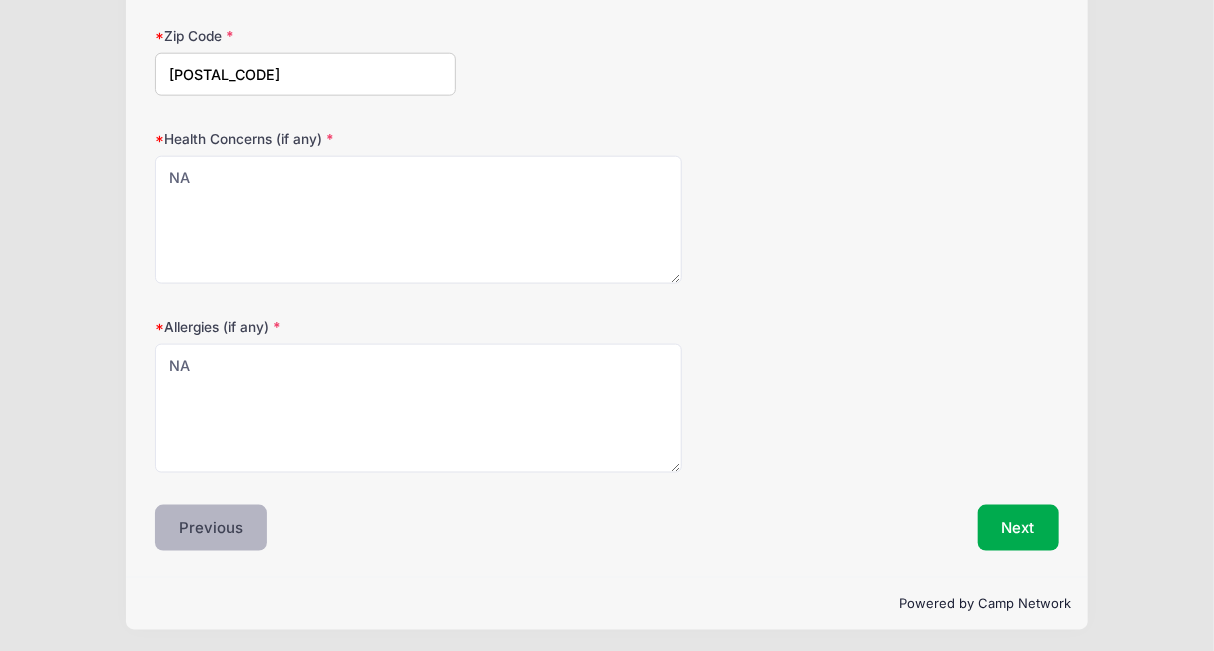 click on "Previous" at bounding box center (211, 528) 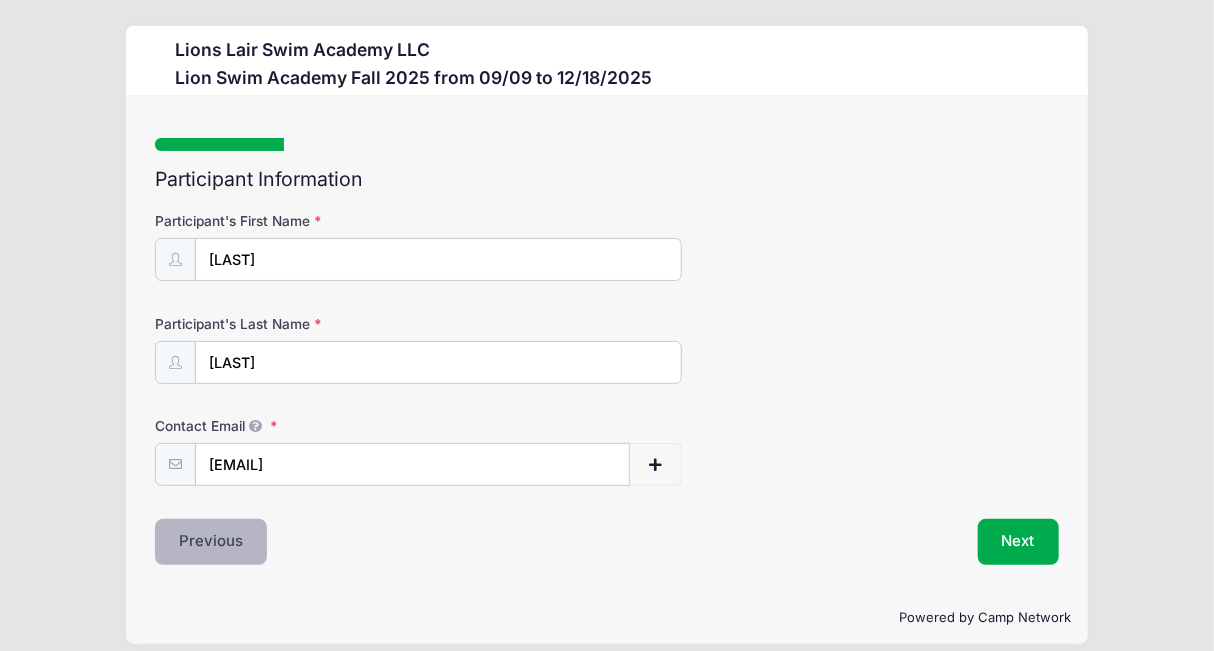 click on "Previous" at bounding box center [211, 542] 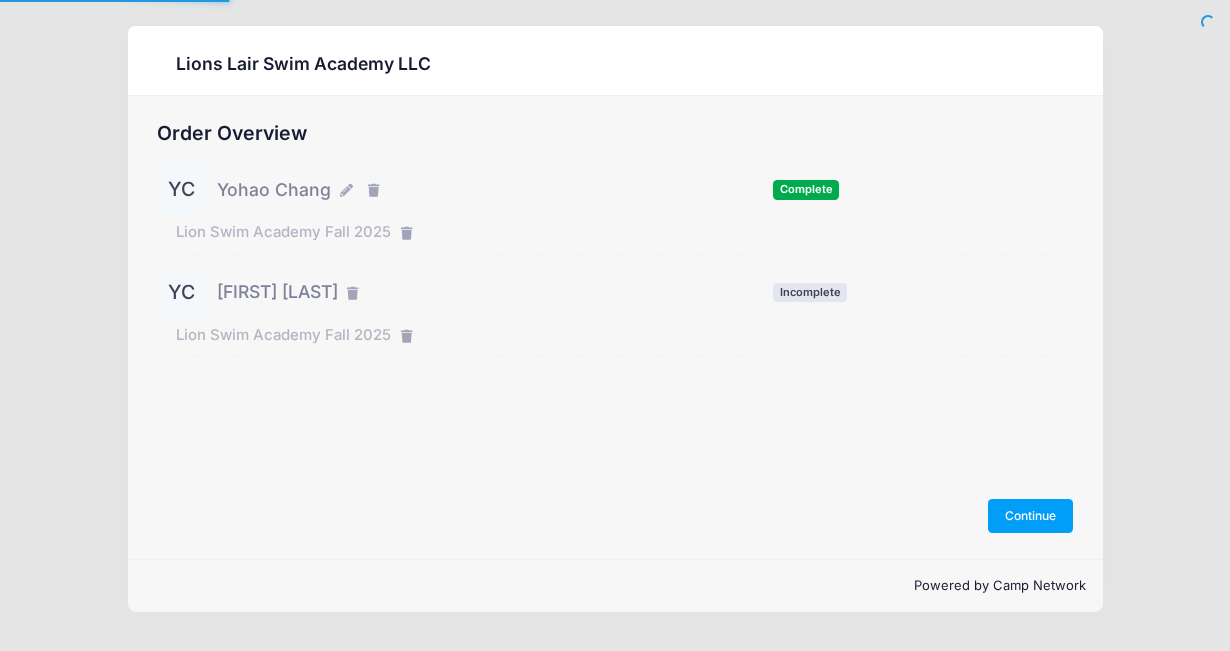 scroll, scrollTop: 0, scrollLeft: 0, axis: both 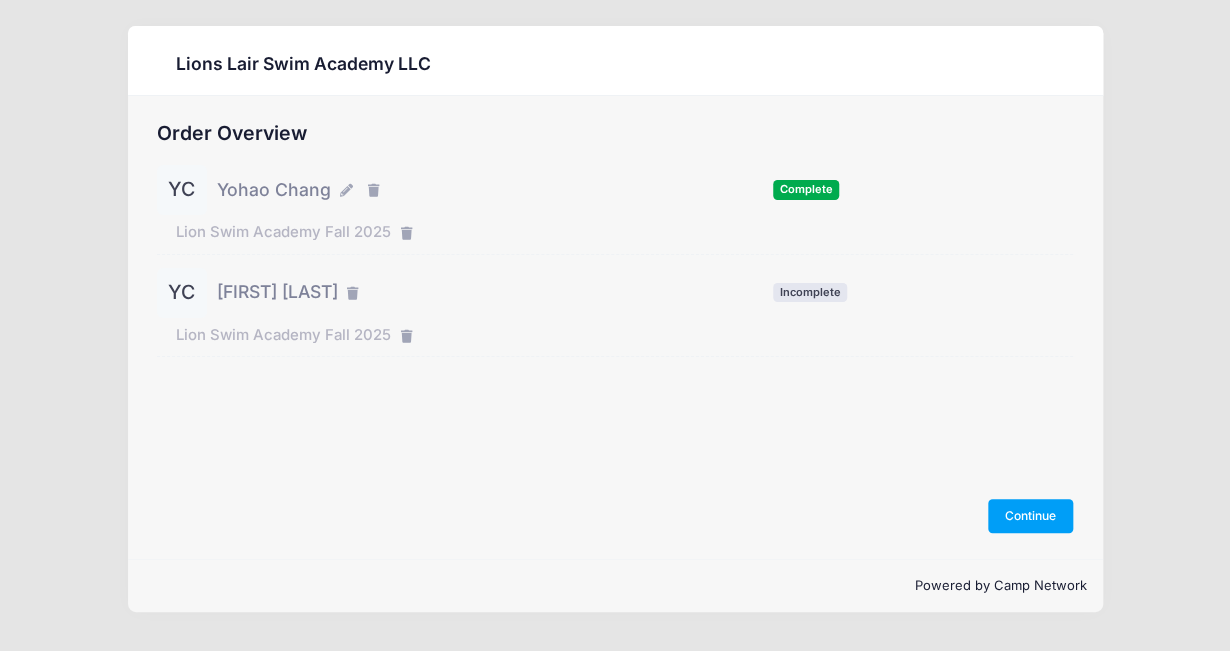 click on "Complete" at bounding box center (806, 189) 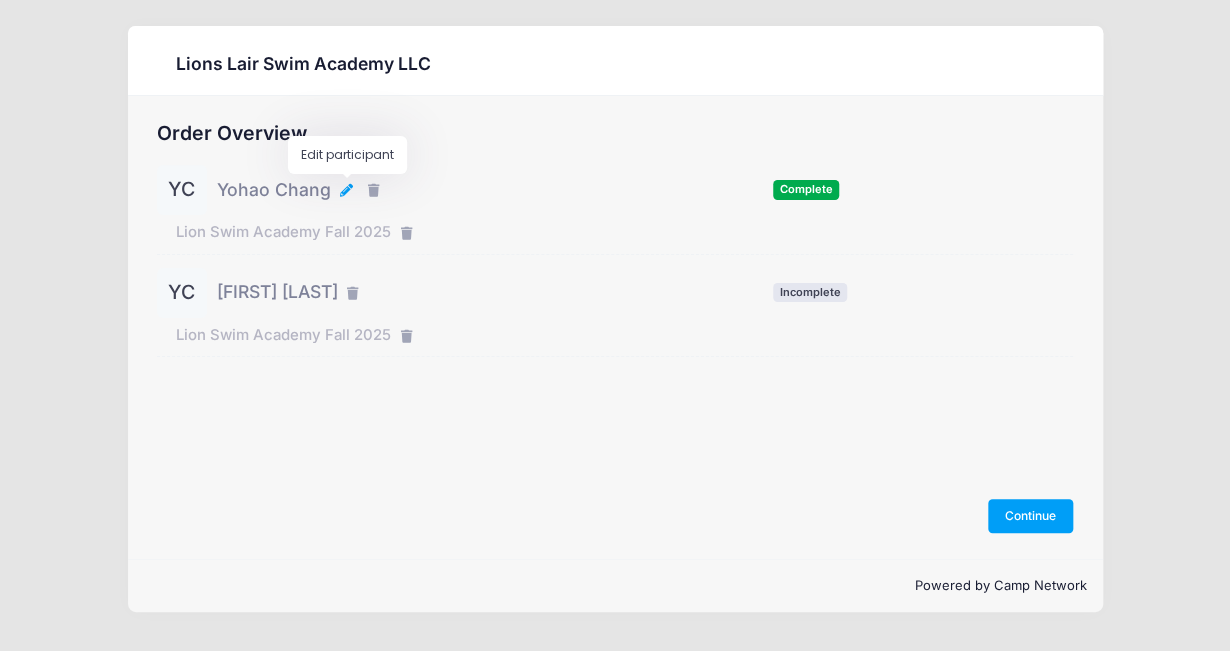 click at bounding box center [349, 191] 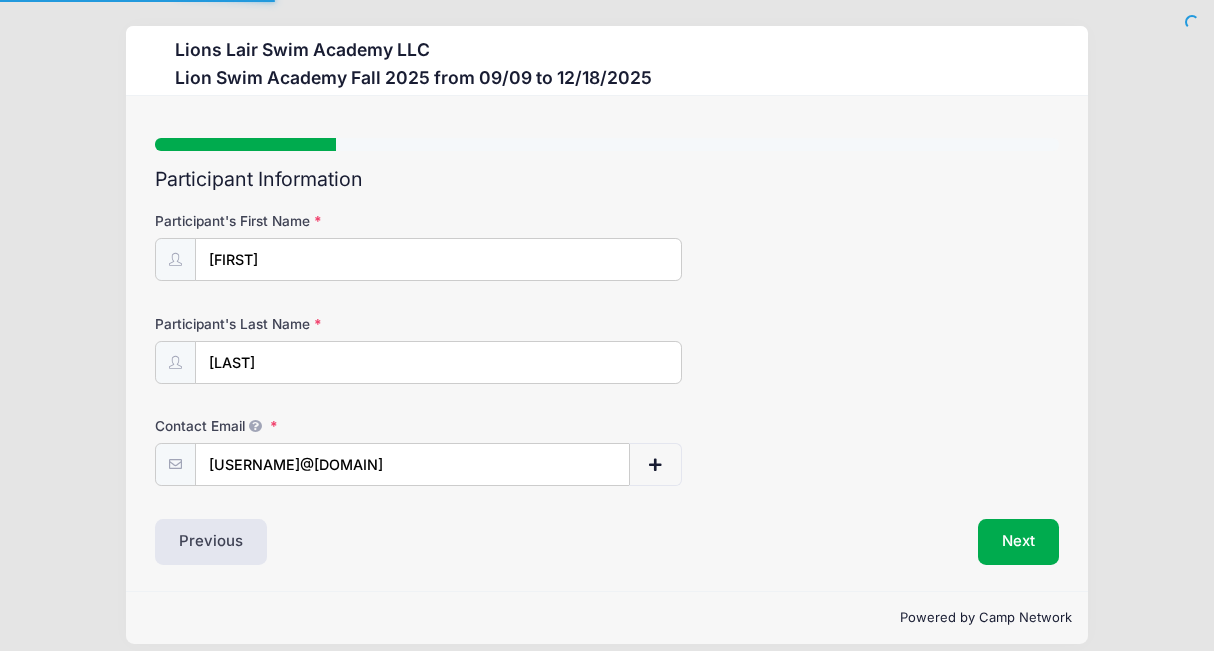 scroll, scrollTop: 0, scrollLeft: 0, axis: both 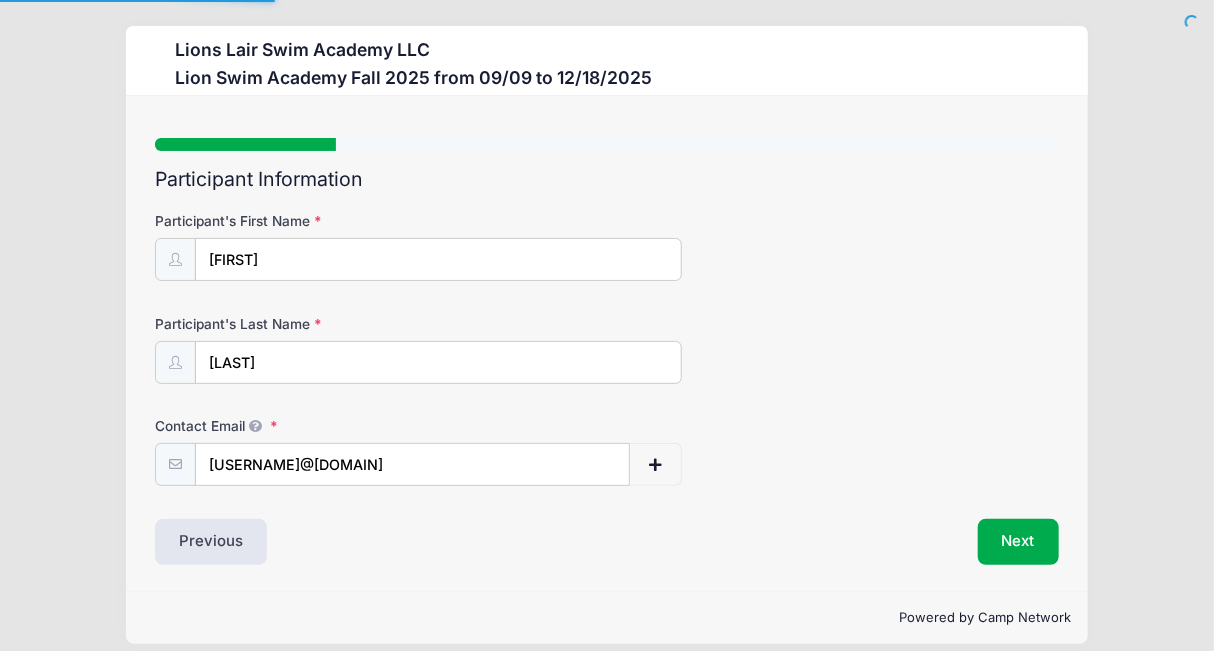 select on "NY" 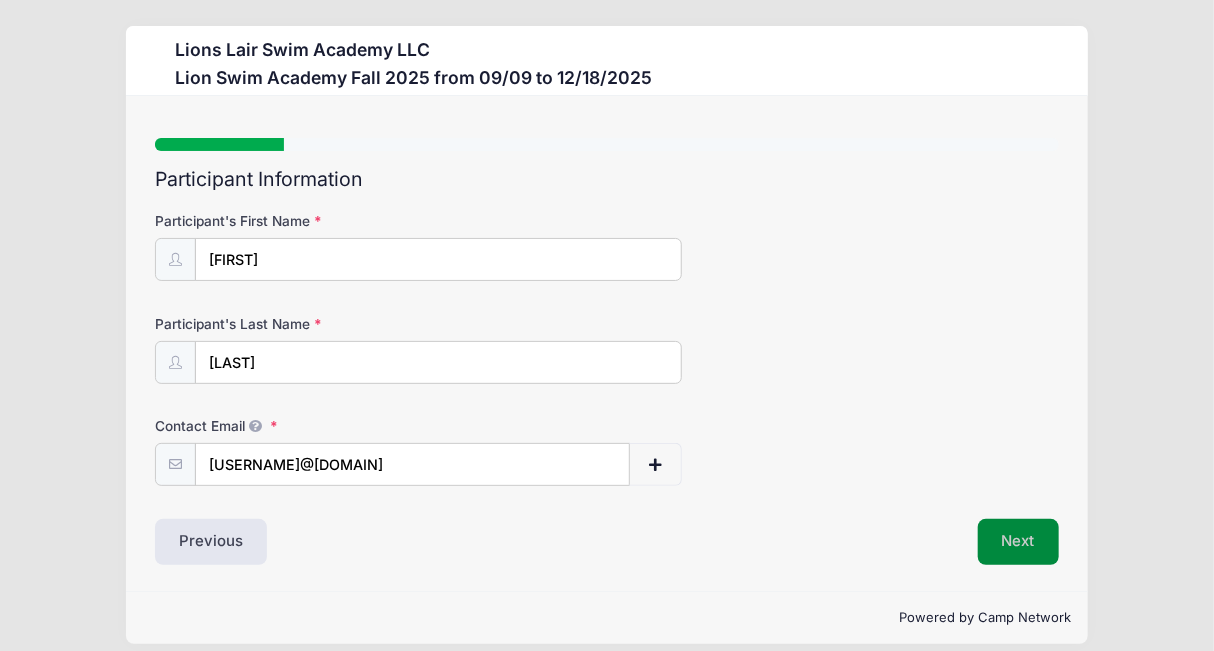 click on "Next" at bounding box center [1018, 542] 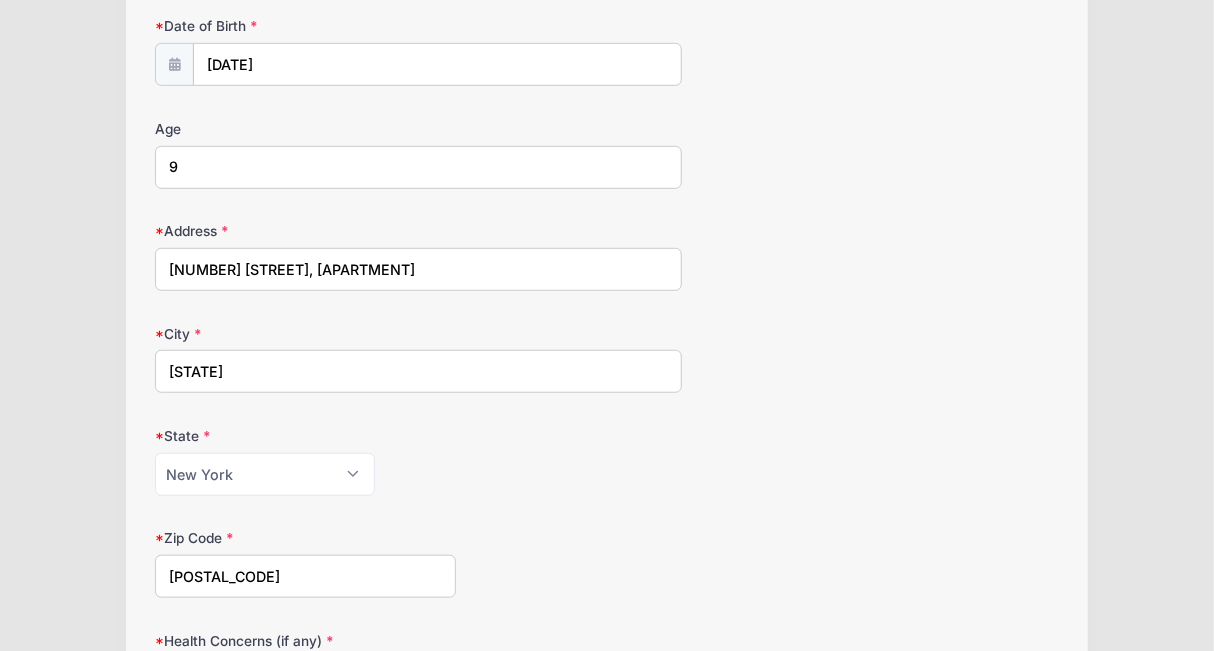 scroll, scrollTop: 900, scrollLeft: 0, axis: vertical 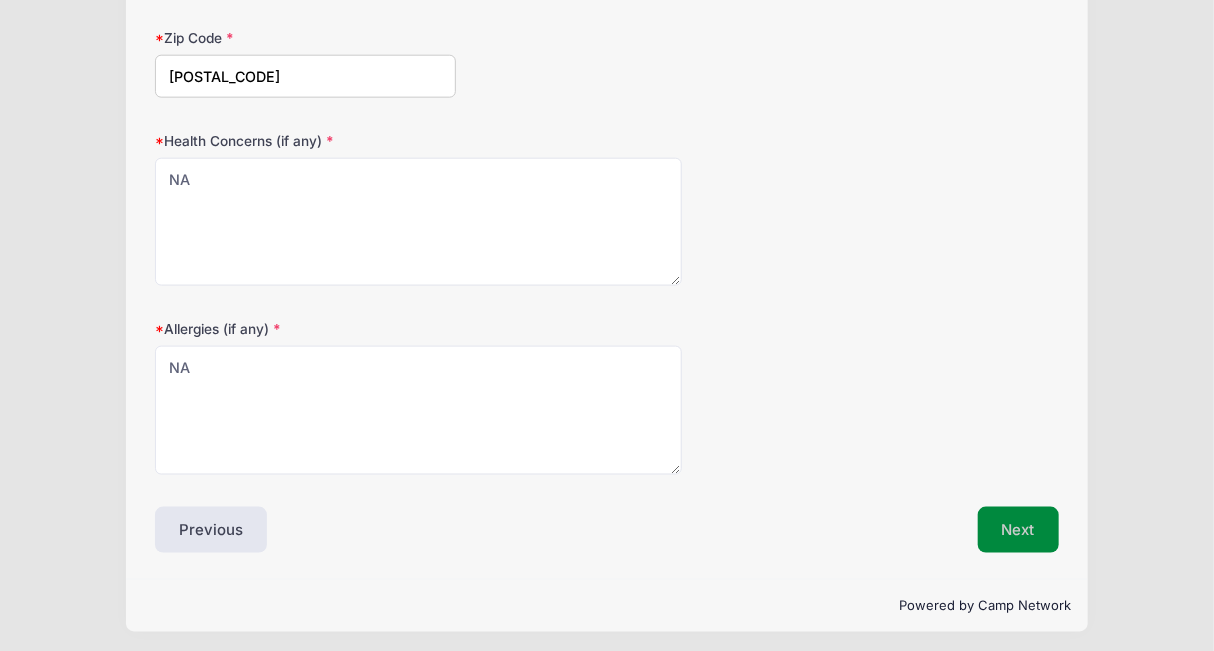 click on "Next" at bounding box center [1018, 530] 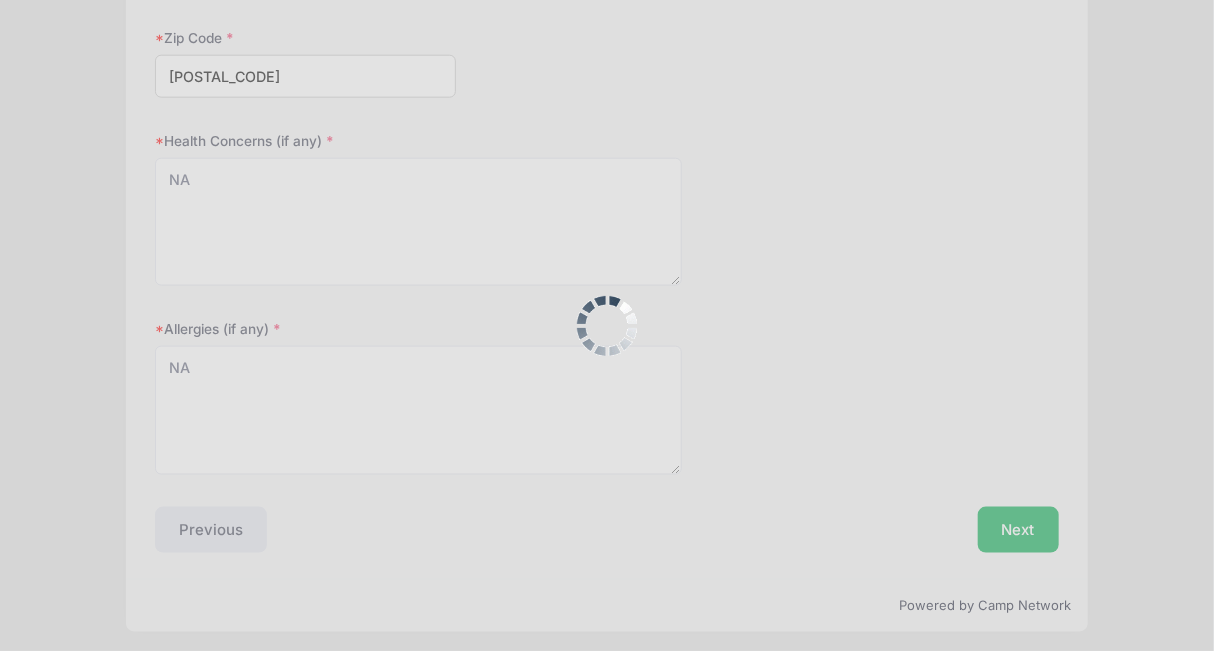 scroll, scrollTop: 0, scrollLeft: 0, axis: both 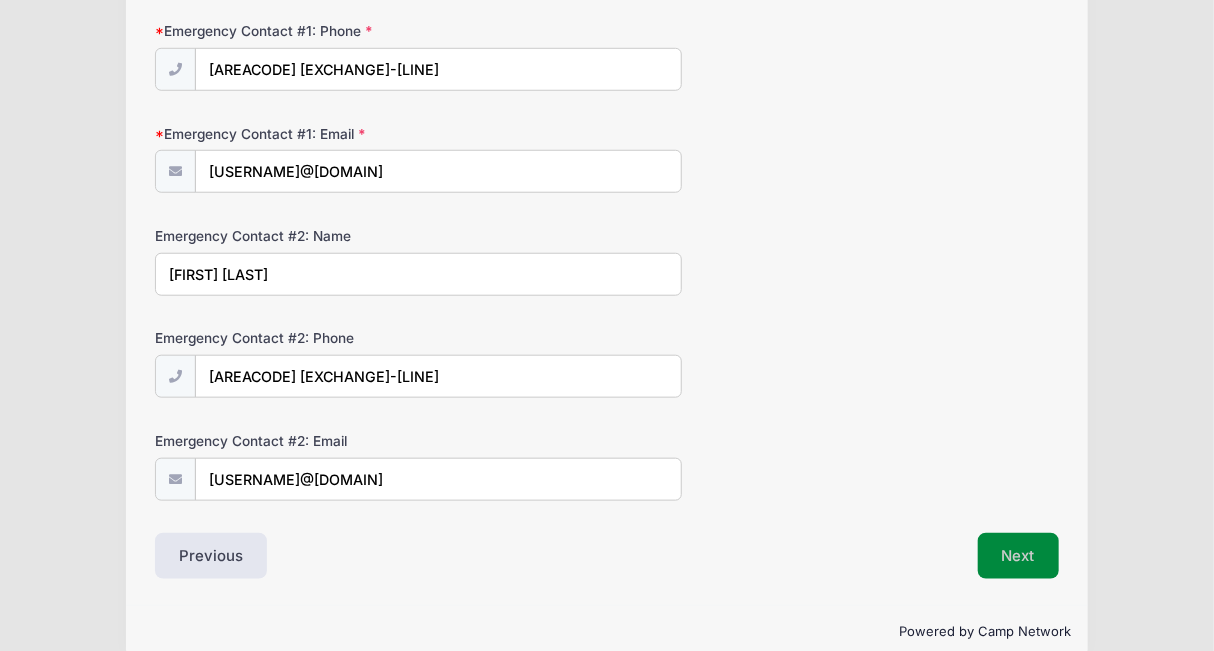 click on "Next" at bounding box center [1018, 556] 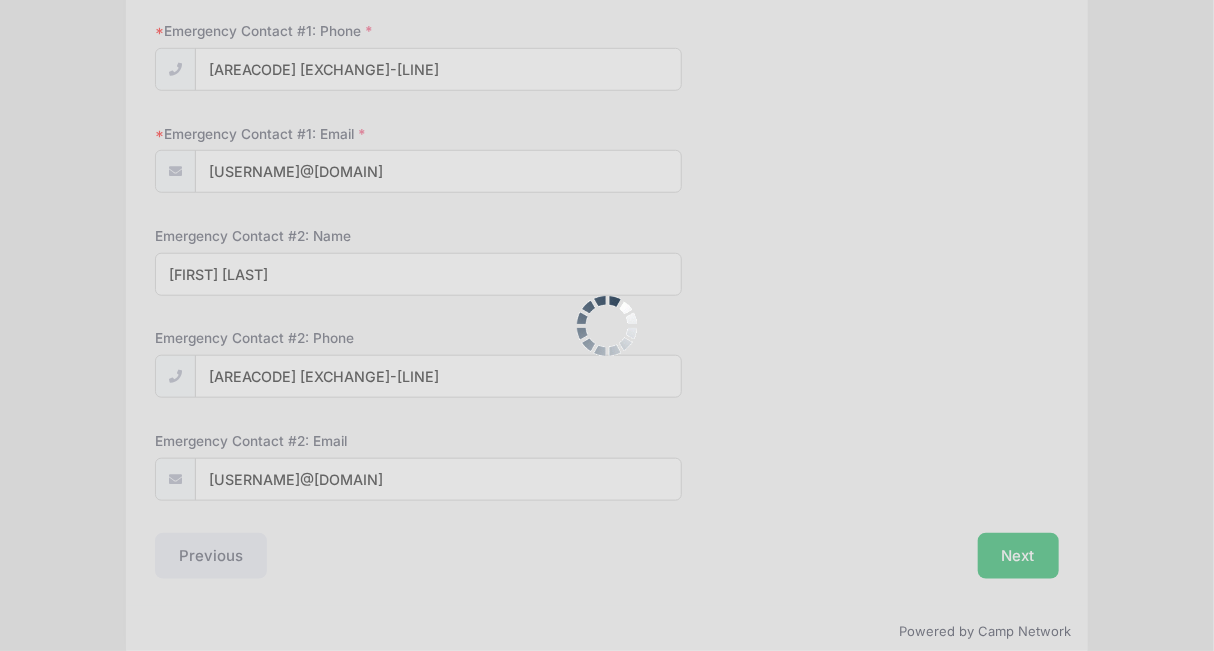 scroll, scrollTop: 367, scrollLeft: 0, axis: vertical 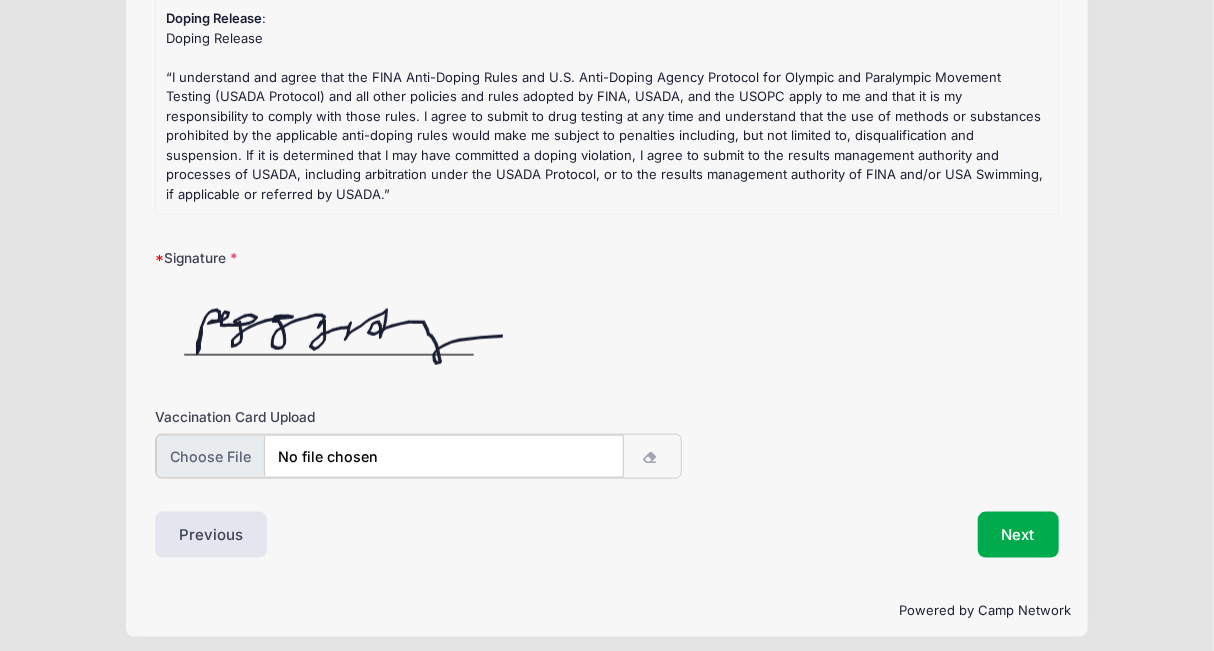 click at bounding box center [389, 456] 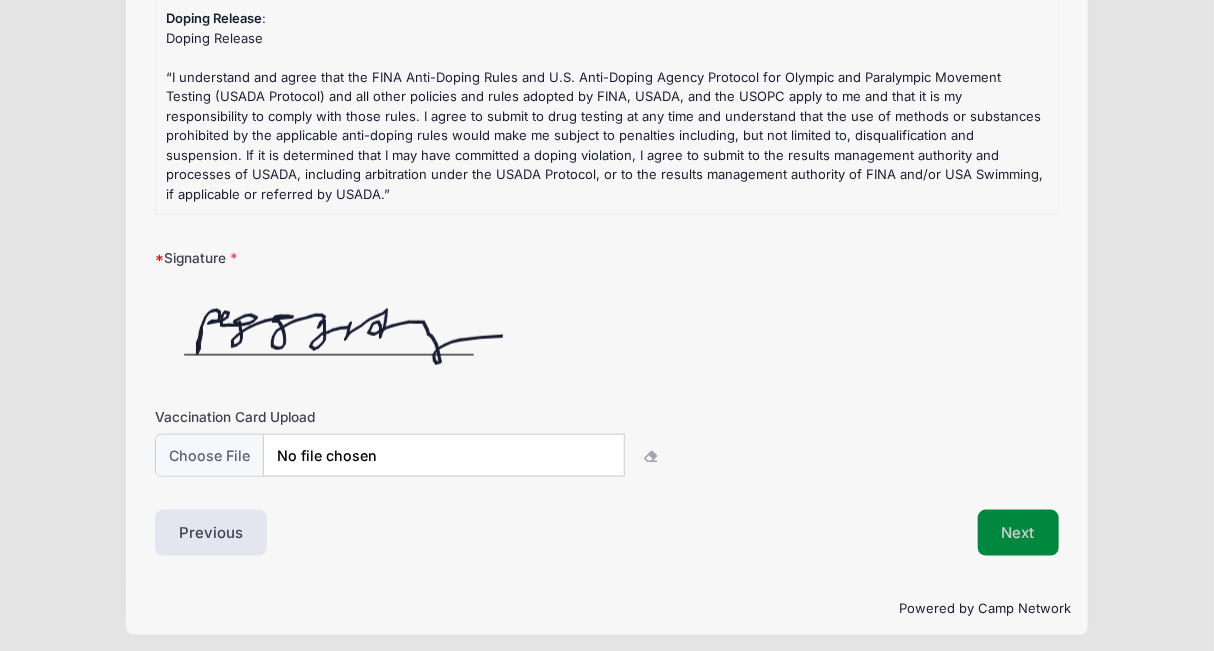 click on "Next" at bounding box center [1018, 533] 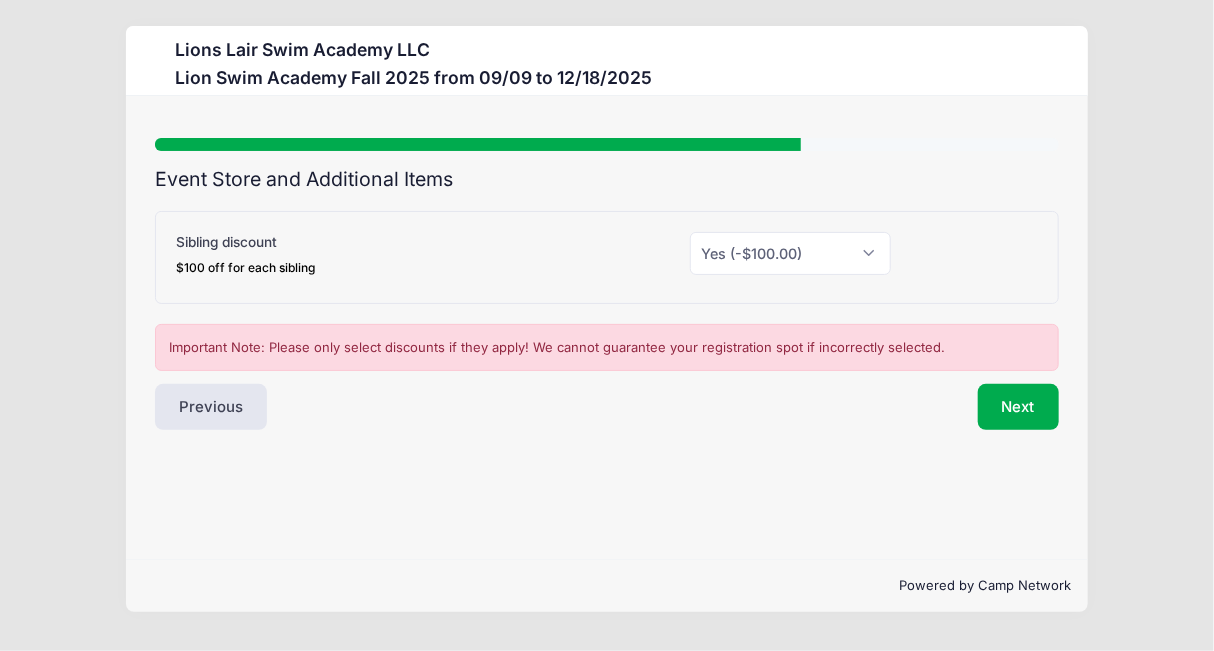 scroll, scrollTop: 0, scrollLeft: 0, axis: both 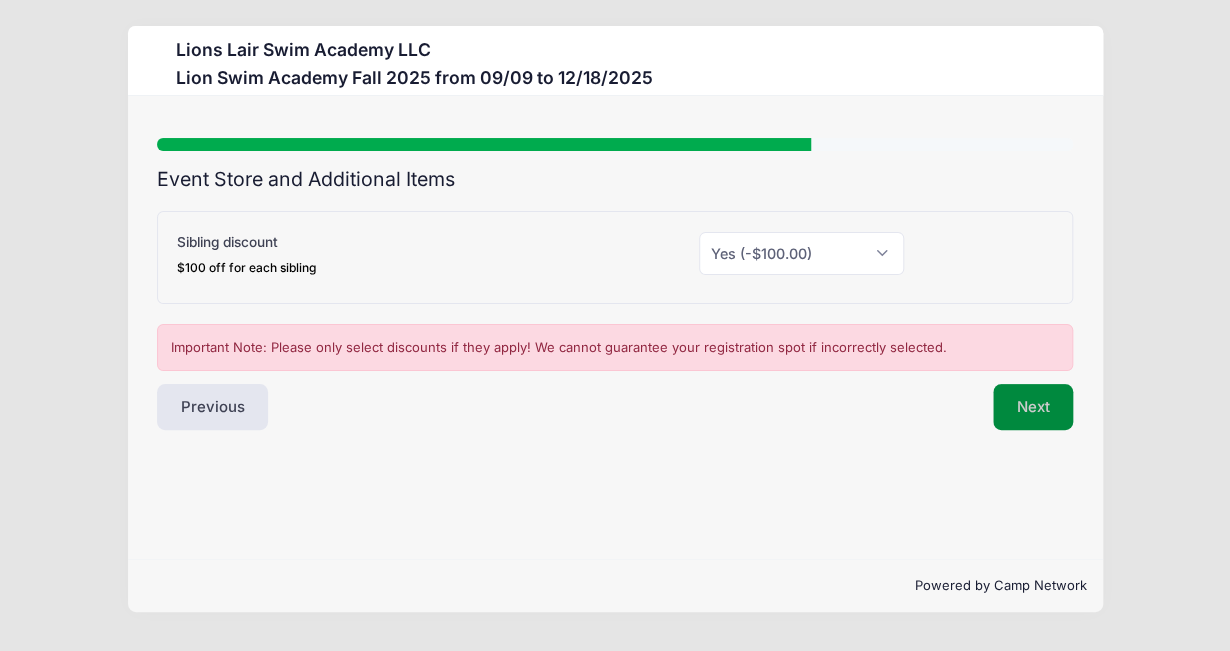 click on "Next" at bounding box center [1033, 407] 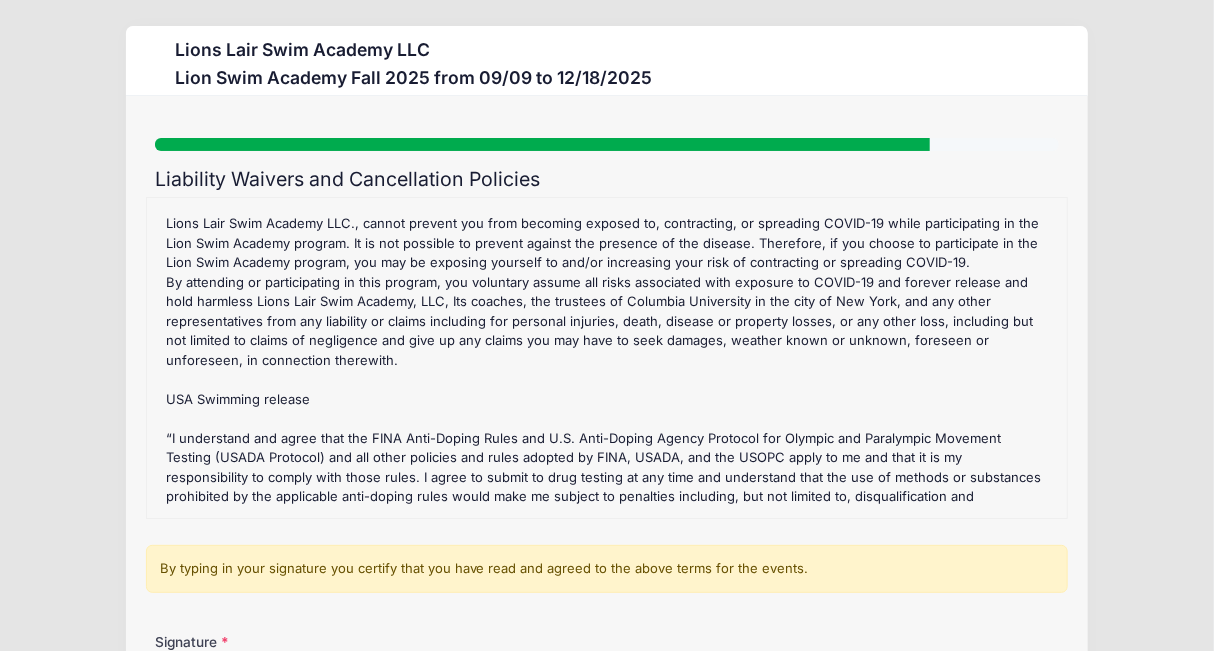 scroll, scrollTop: 402, scrollLeft: 0, axis: vertical 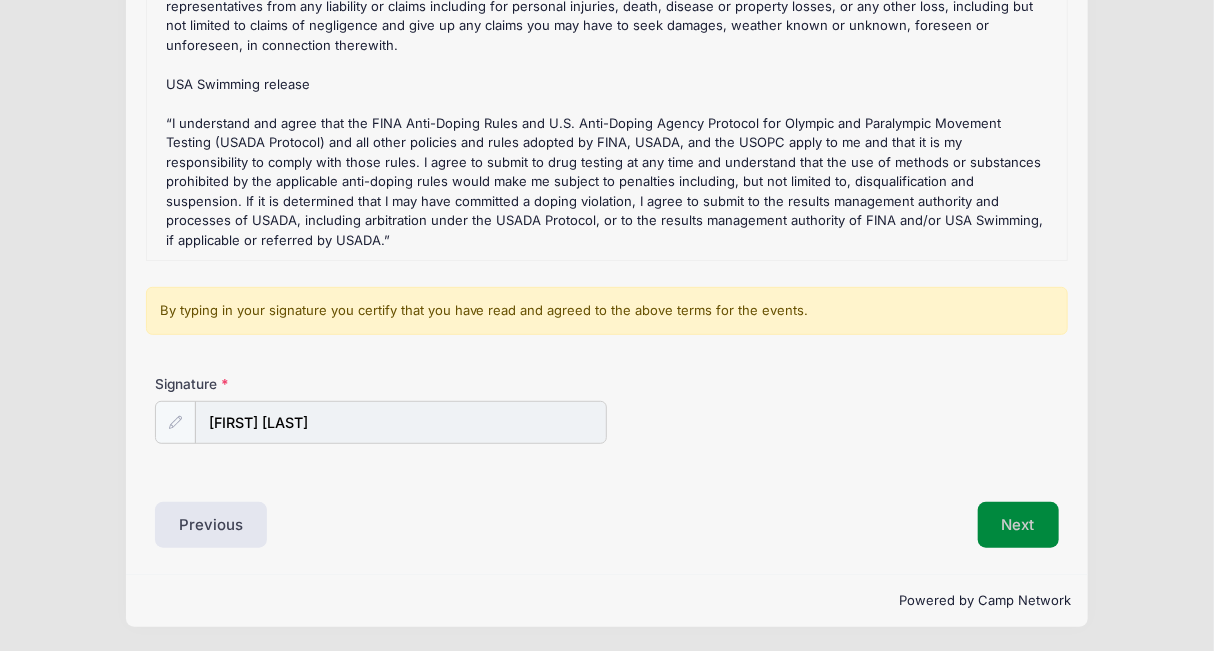 click on "Next" at bounding box center [1018, 525] 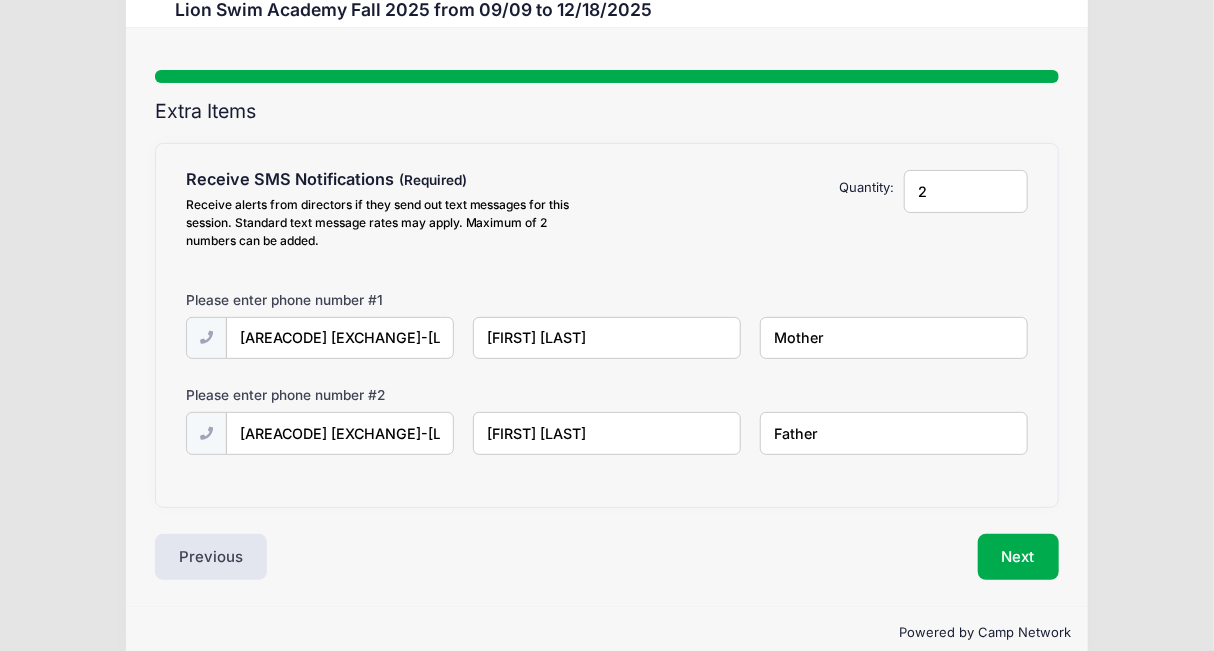 scroll, scrollTop: 100, scrollLeft: 0, axis: vertical 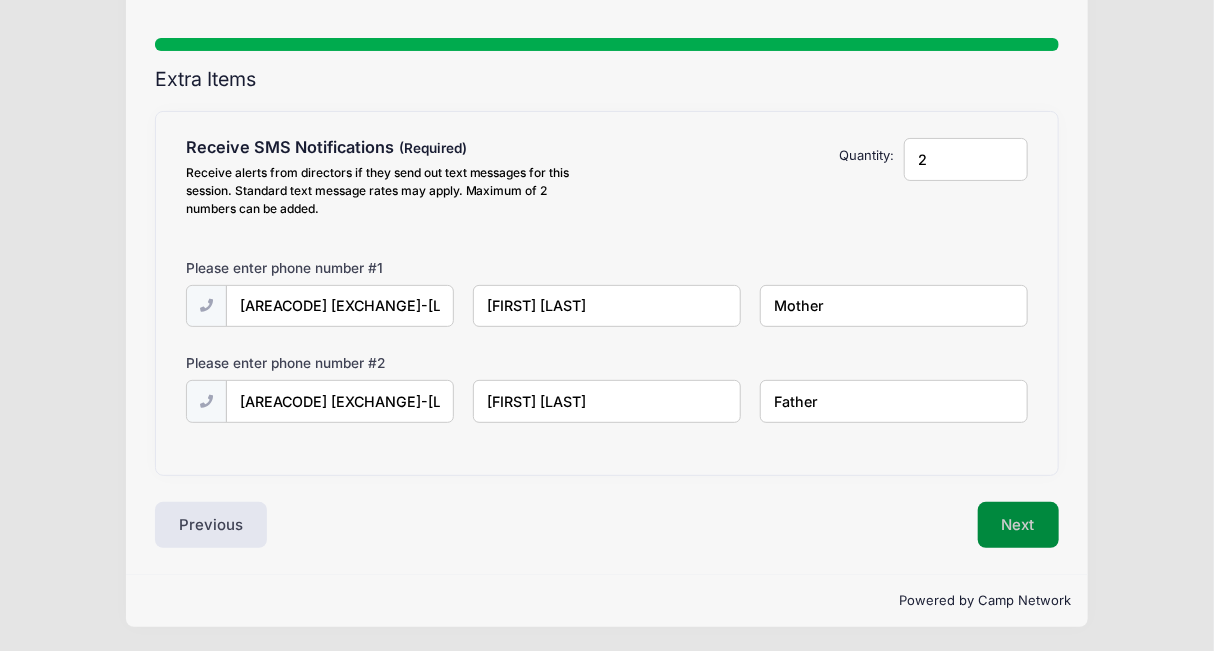 click on "Next" at bounding box center [1018, 525] 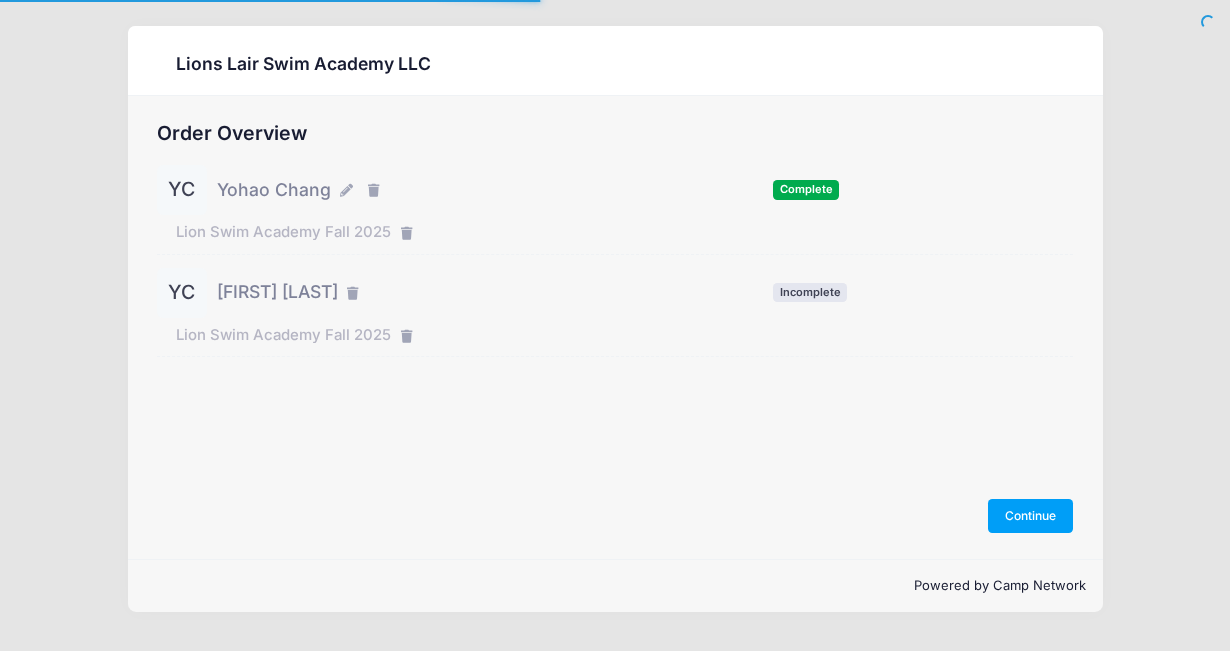 scroll, scrollTop: 0, scrollLeft: 0, axis: both 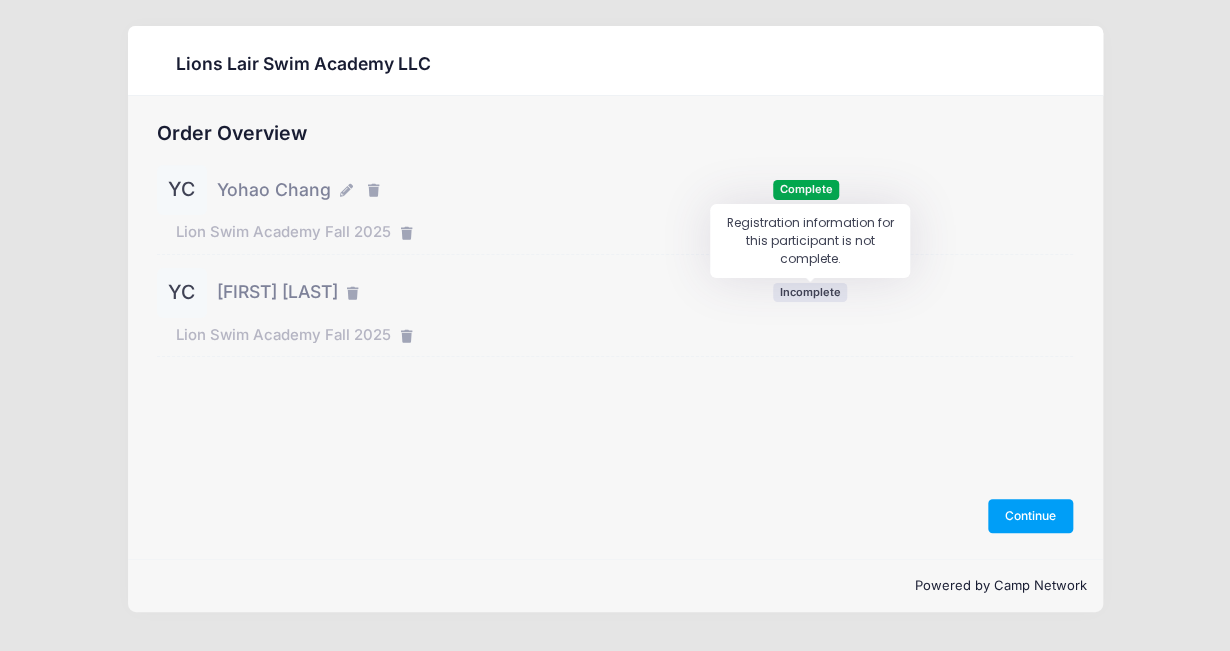click on "Incomplete" at bounding box center [810, 292] 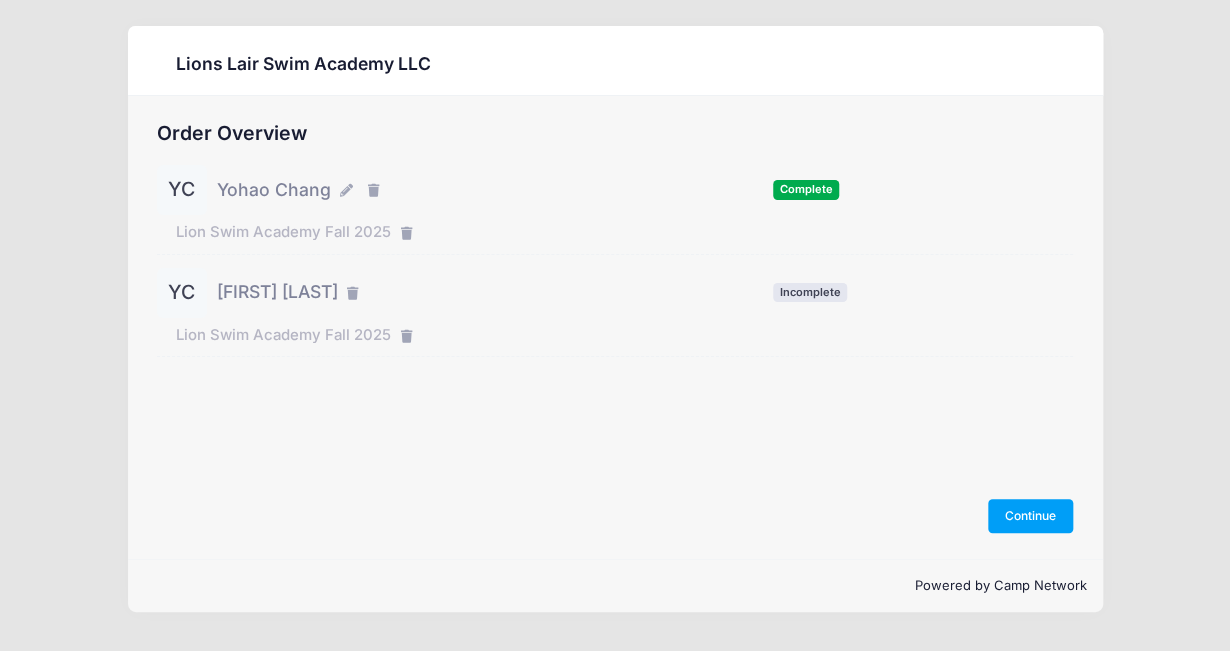 click on "[FIRST] [LAST]" at bounding box center [277, 292] 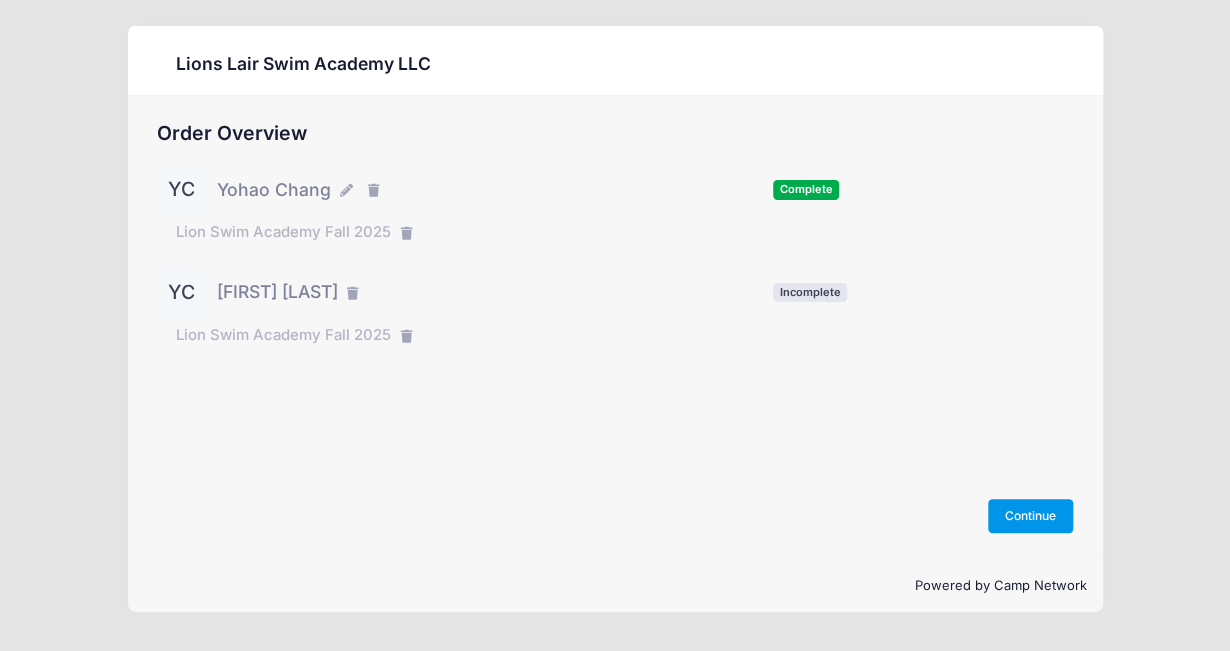 click on "Continue" at bounding box center (1031, 516) 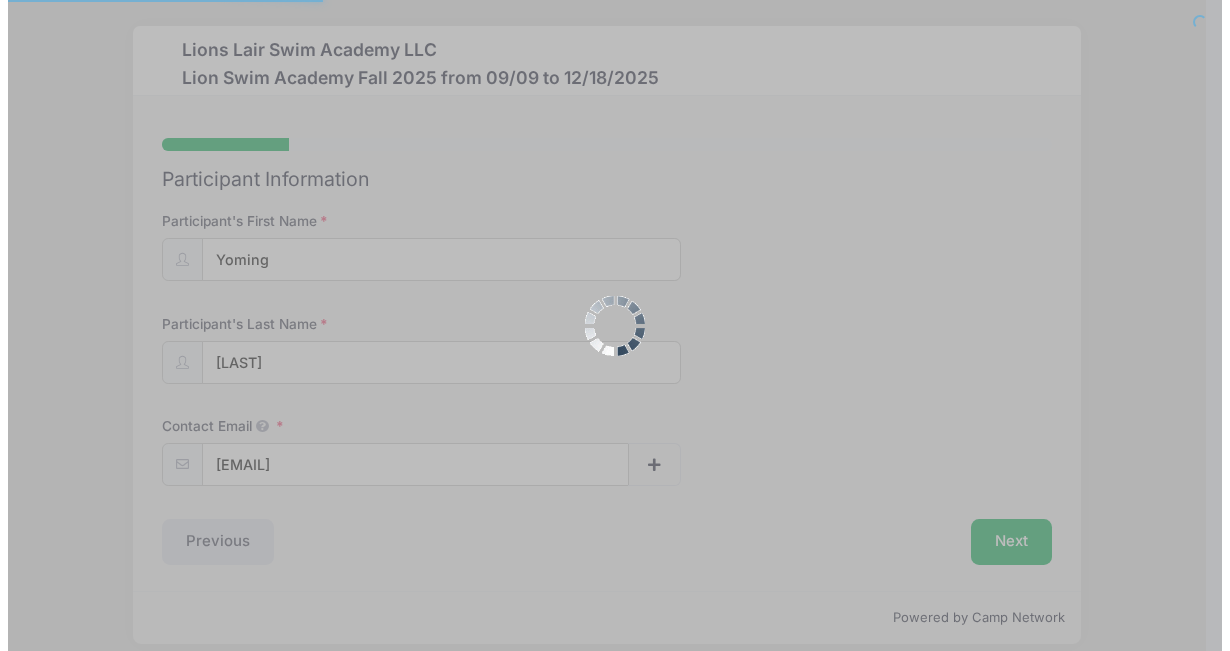 scroll, scrollTop: 0, scrollLeft: 0, axis: both 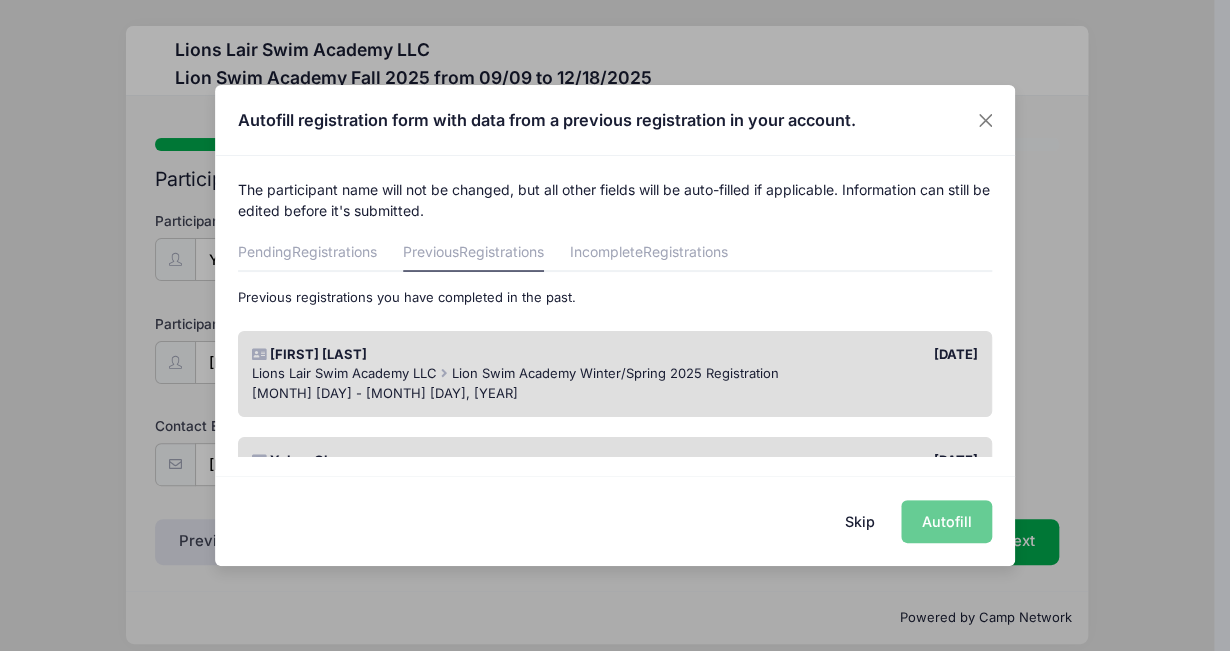click on "Lion Swim Academy Winter/Spring 2025 Registration" at bounding box center [615, 373] 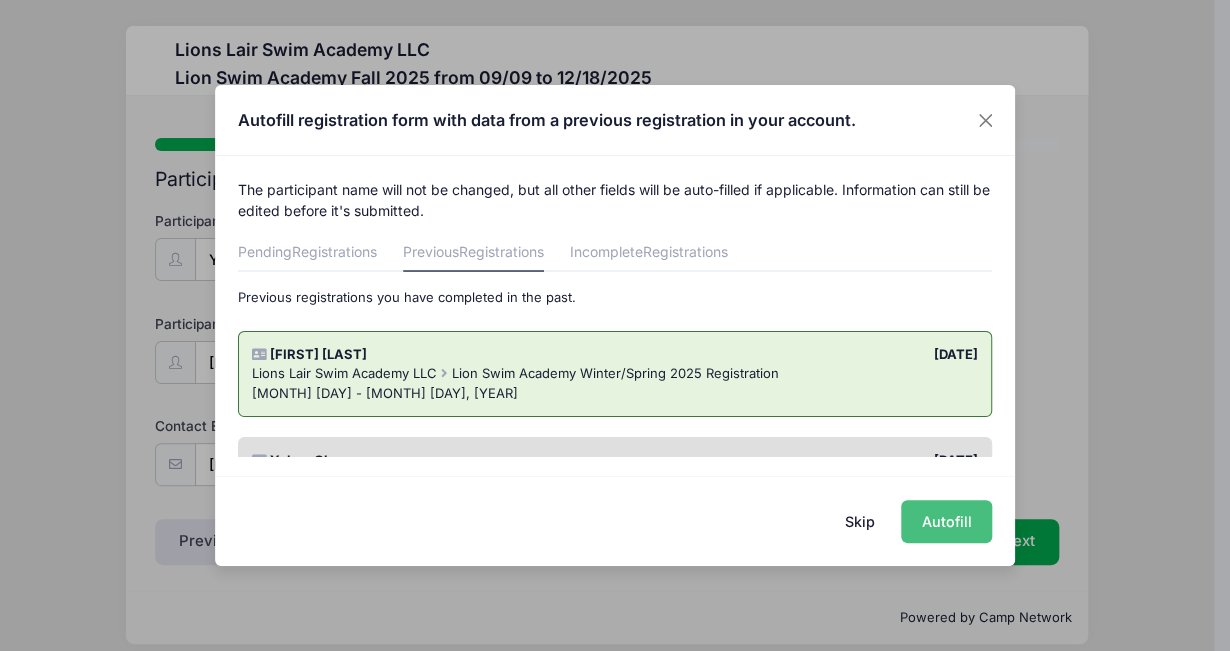 click on "Autofill" at bounding box center [946, 521] 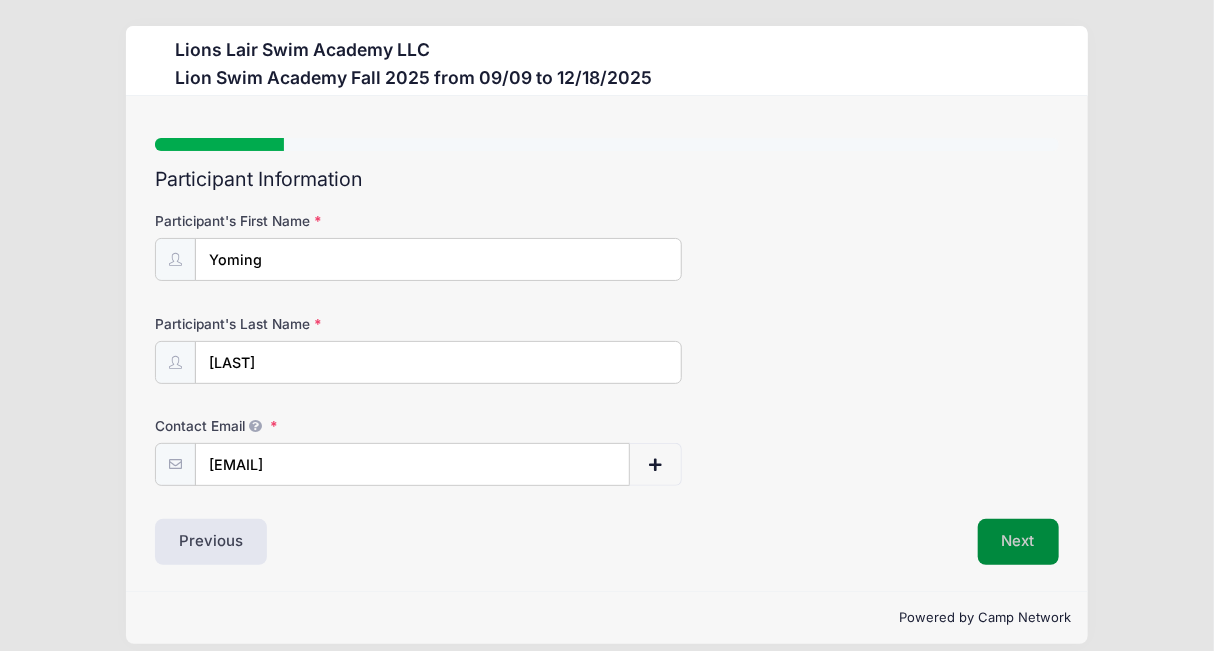 click on "Next" at bounding box center (1018, 542) 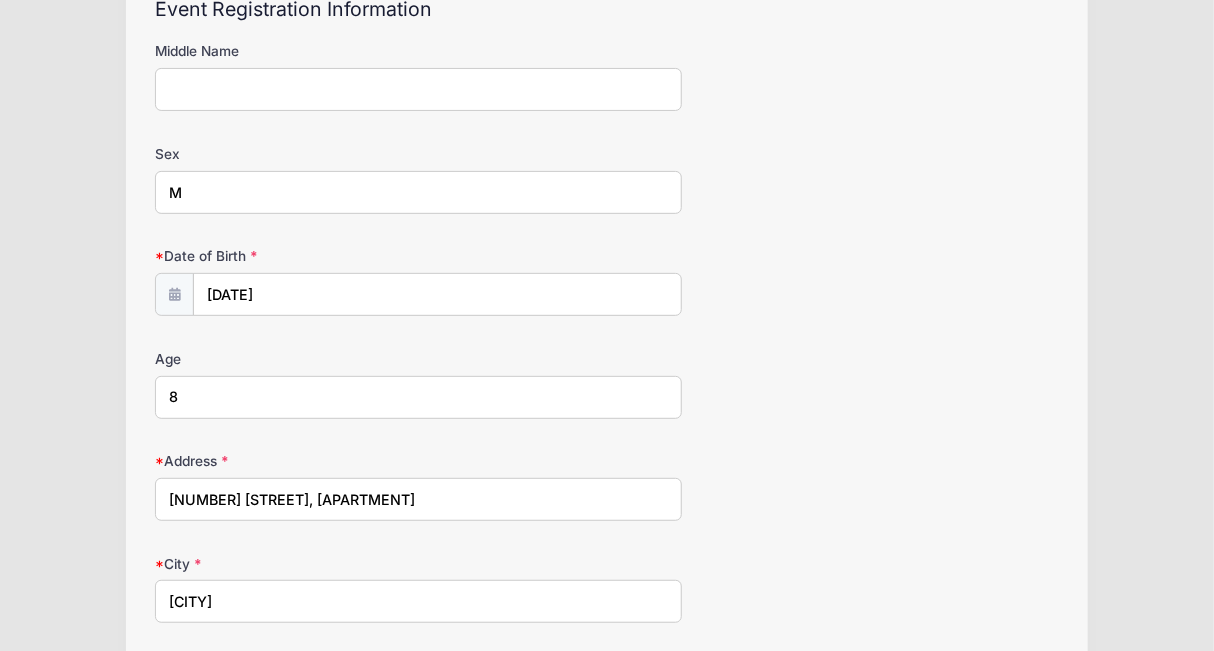 scroll, scrollTop: 200, scrollLeft: 0, axis: vertical 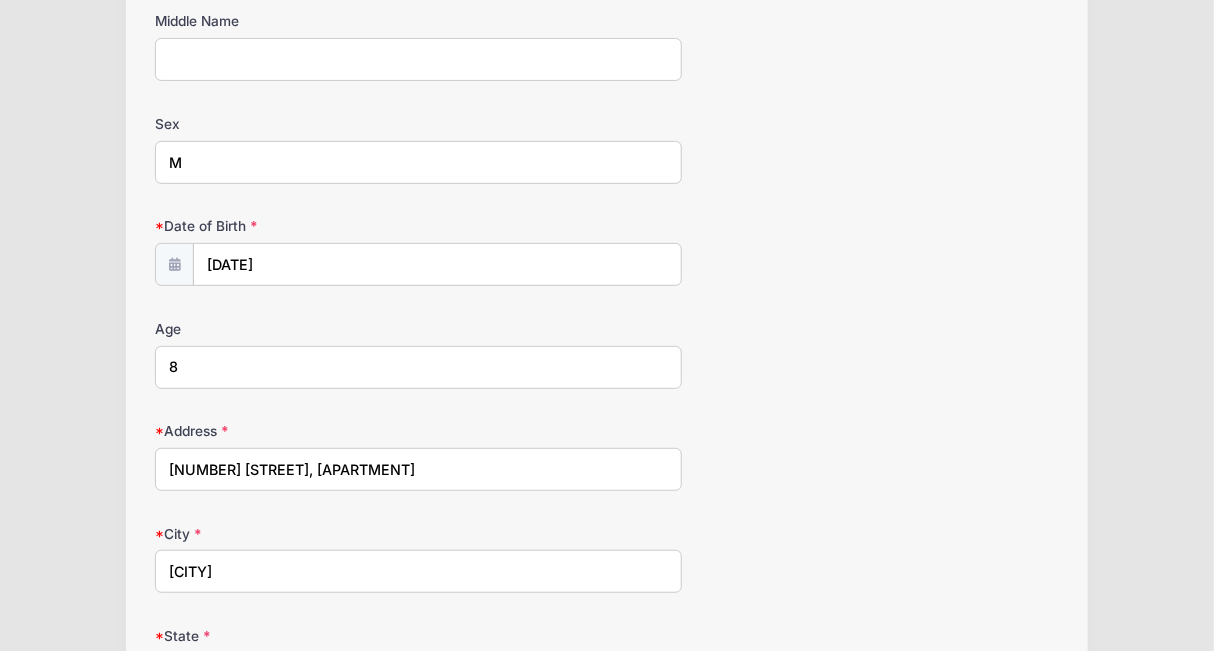 drag, startPoint x: 259, startPoint y: 371, endPoint x: 86, endPoint y: 366, distance: 173.07224 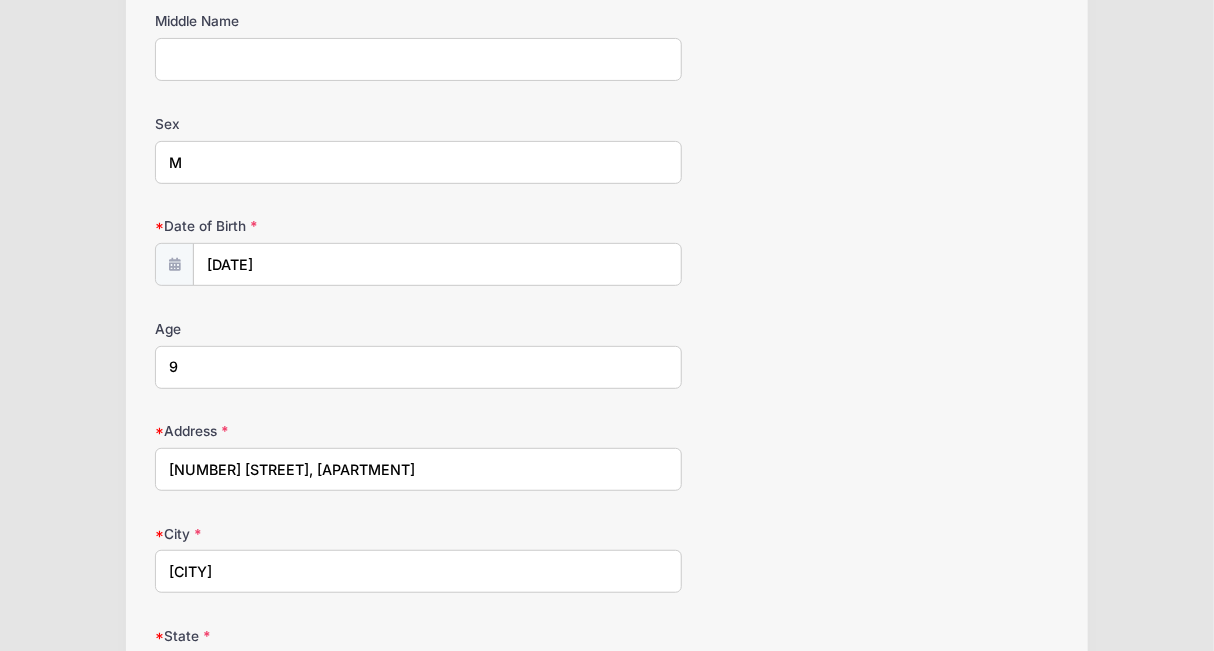 type on "9" 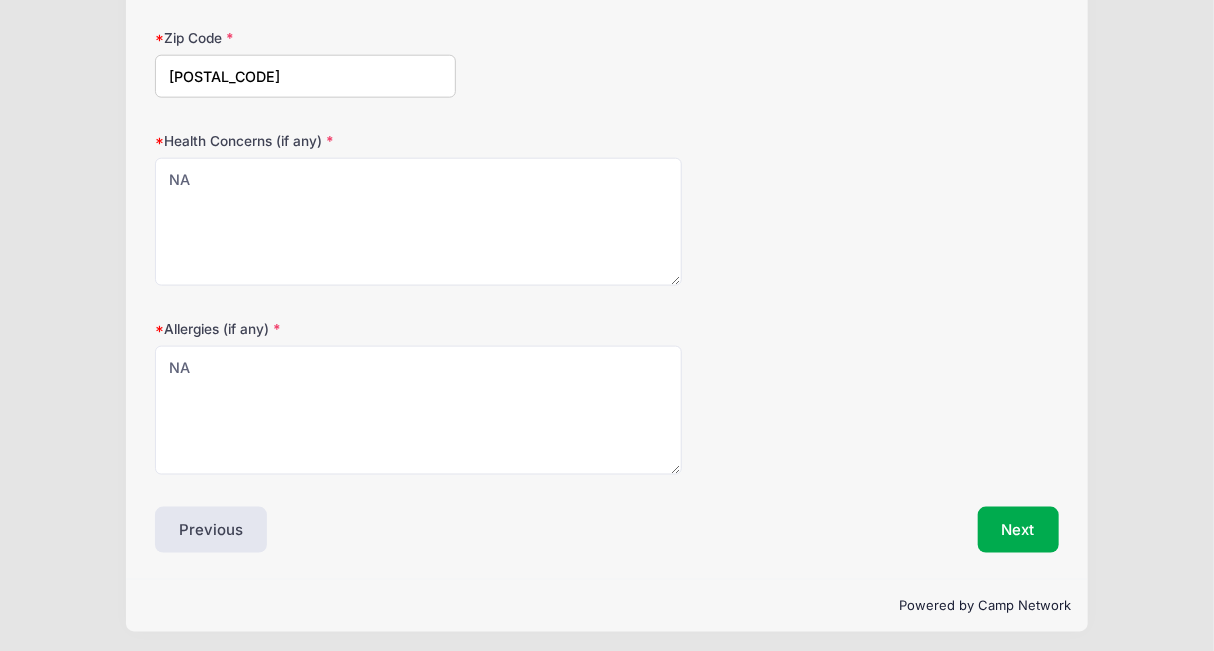 scroll, scrollTop: 902, scrollLeft: 0, axis: vertical 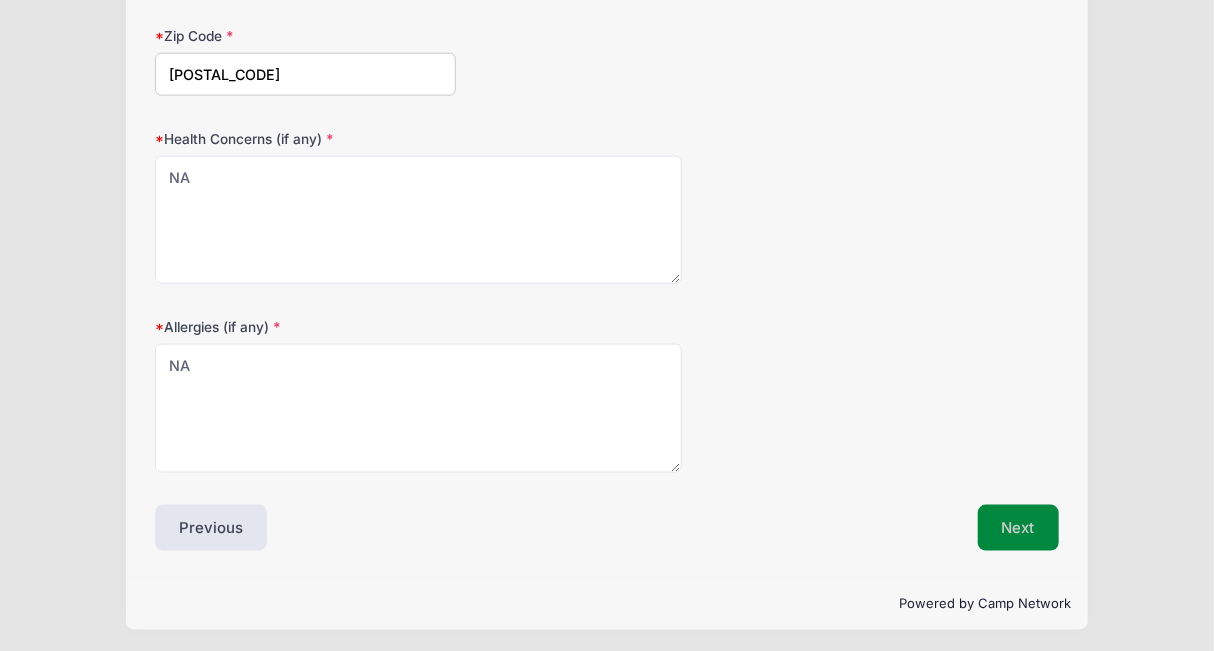 click on "Next" at bounding box center [1018, 528] 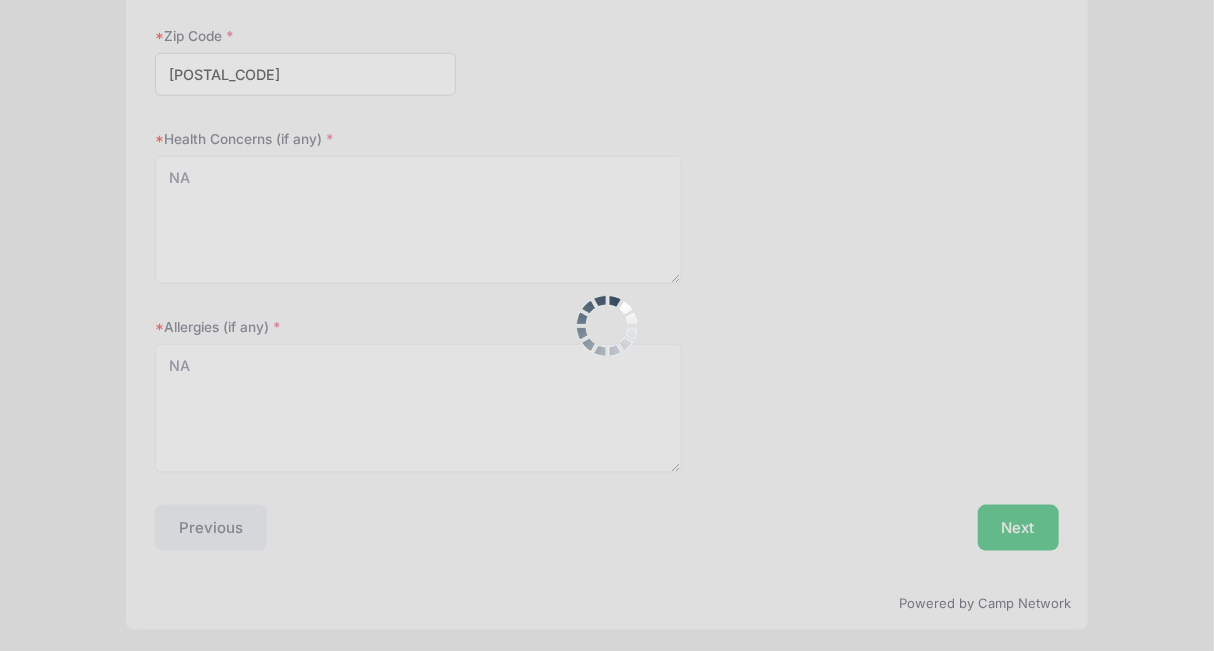 scroll, scrollTop: 0, scrollLeft: 0, axis: both 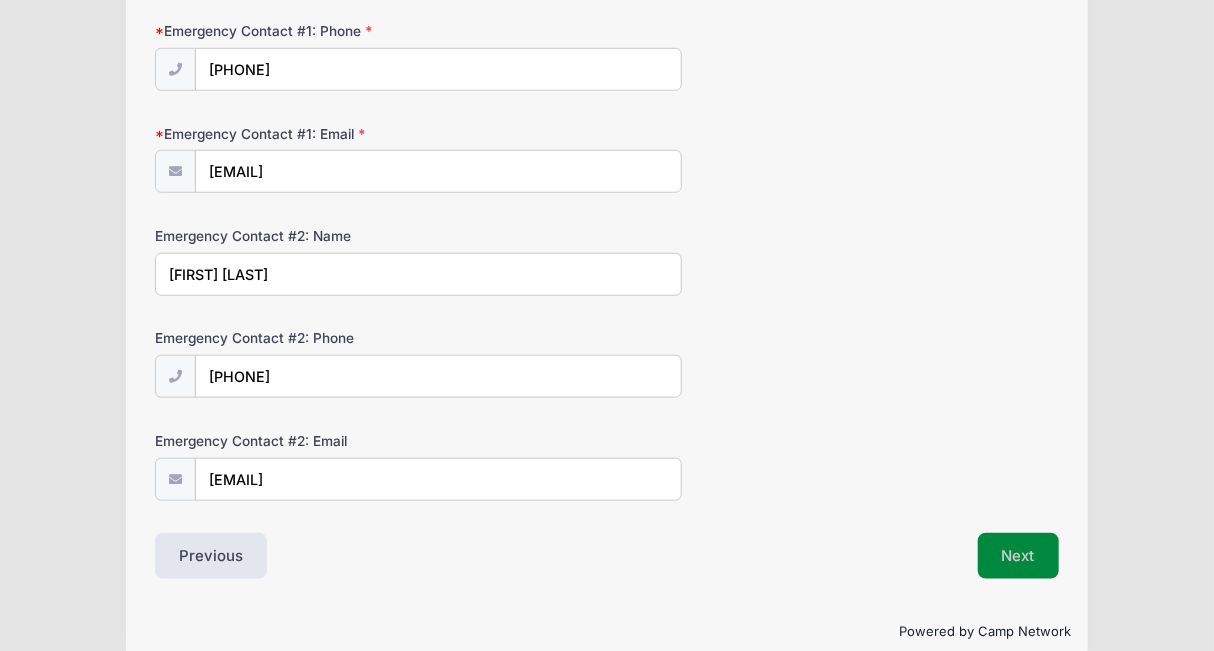 click on "Next" at bounding box center [1018, 556] 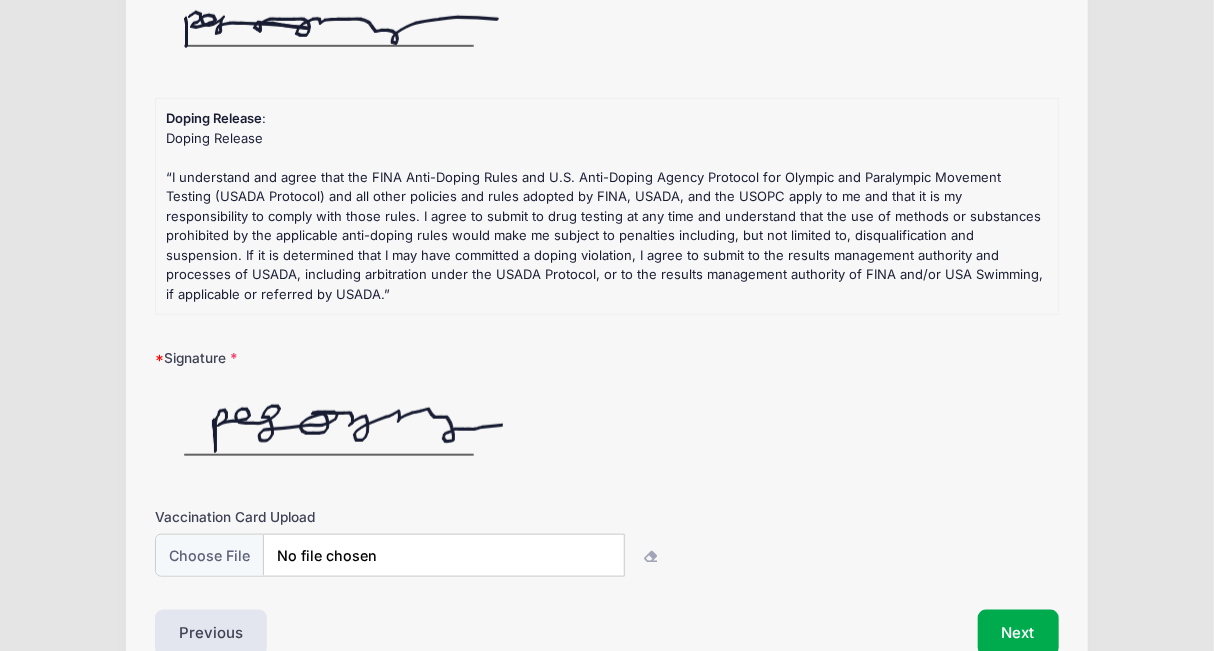 scroll, scrollTop: 371, scrollLeft: 0, axis: vertical 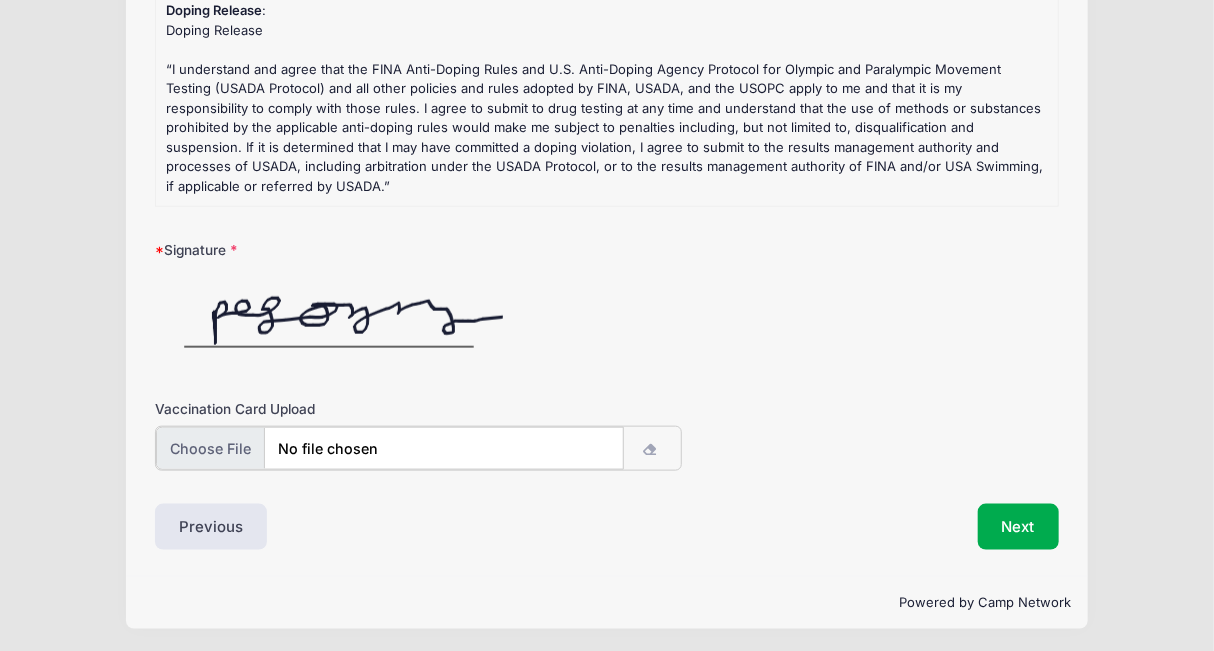 click at bounding box center (389, 448) 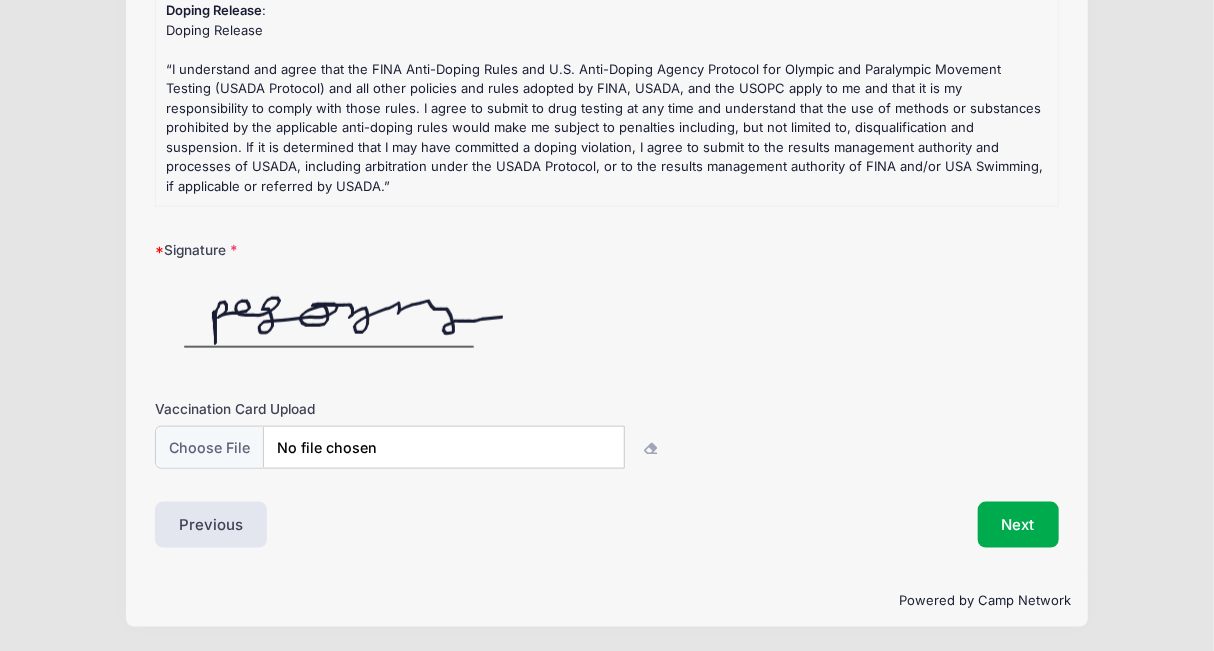click on "Signature" at bounding box center [606, 303] 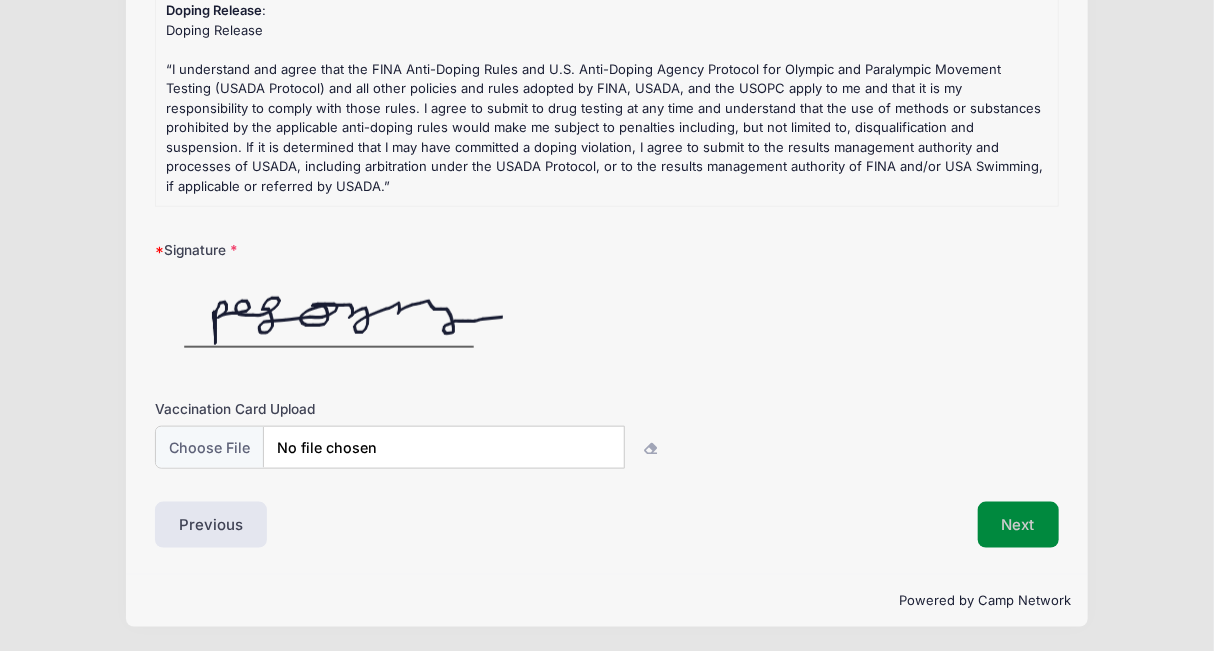 click on "Next" at bounding box center [1018, 525] 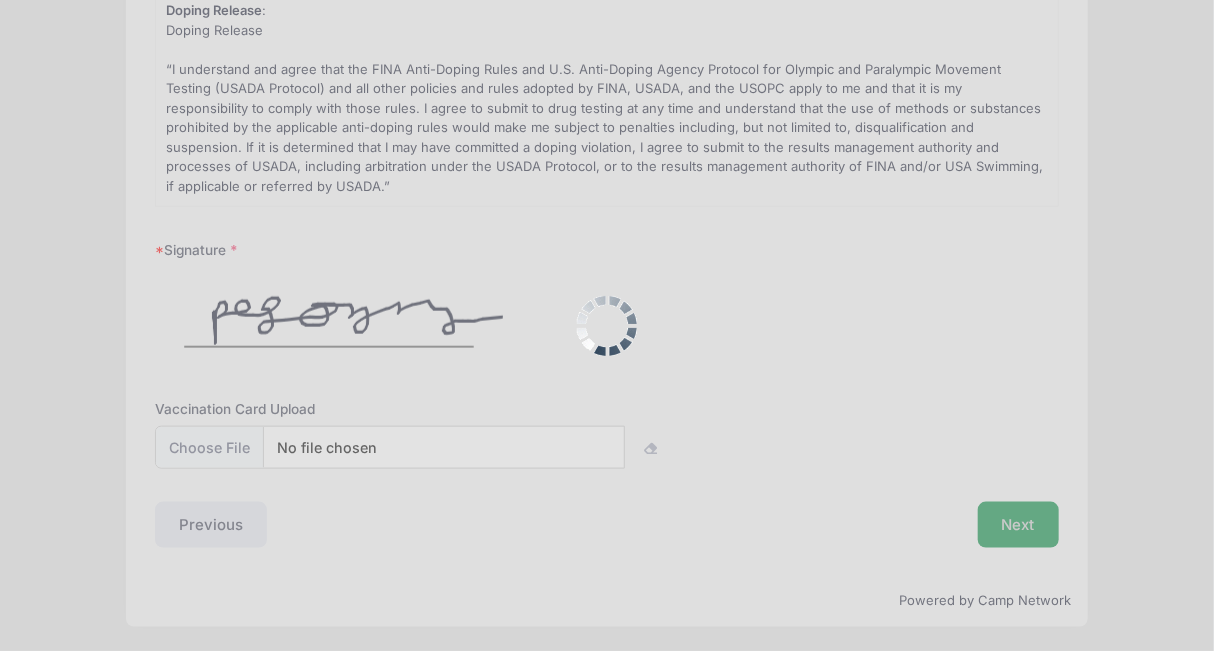 scroll, scrollTop: 0, scrollLeft: 0, axis: both 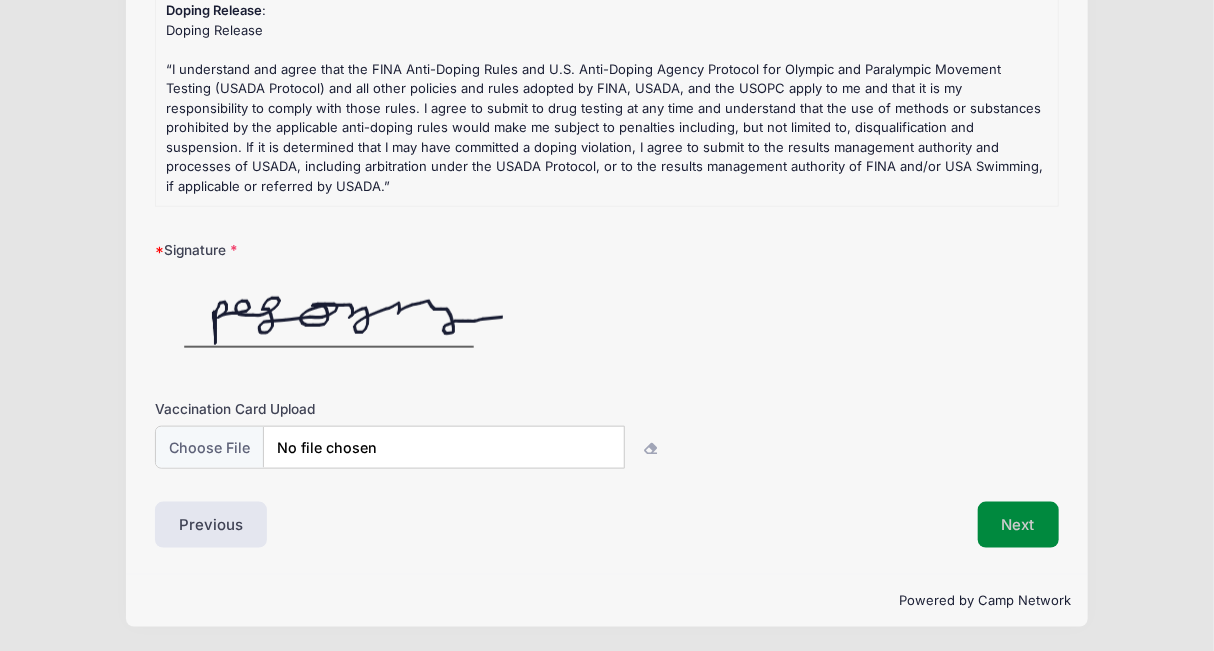 click on "Next" at bounding box center [1018, 525] 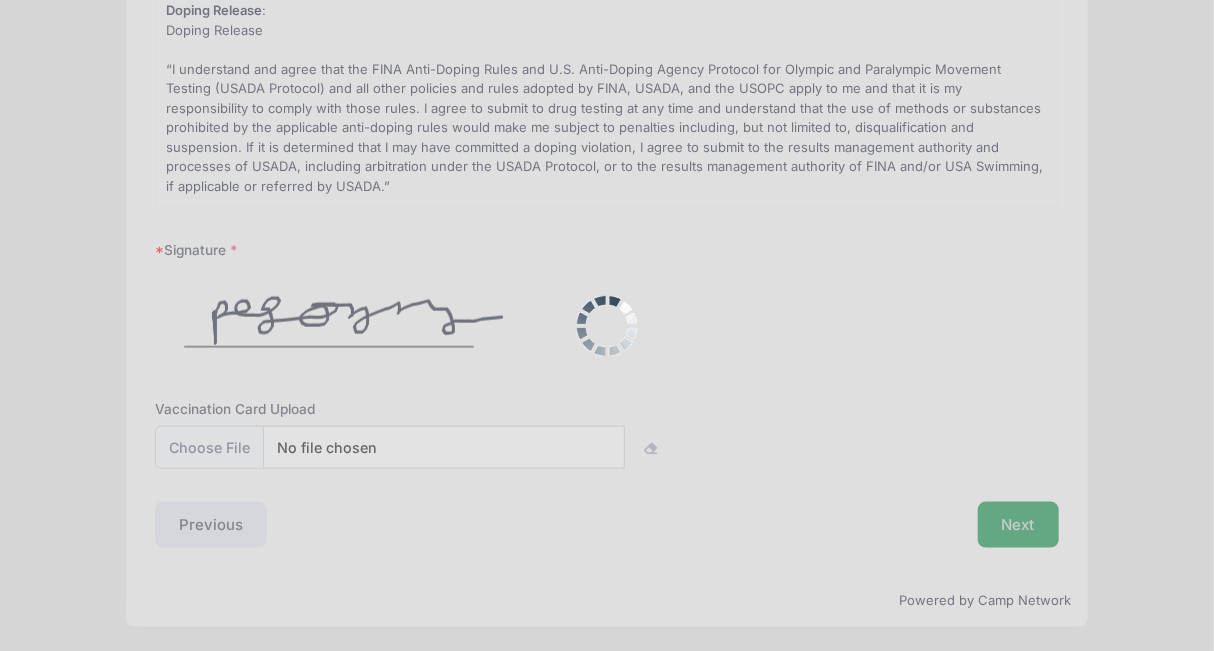 scroll, scrollTop: 0, scrollLeft: 0, axis: both 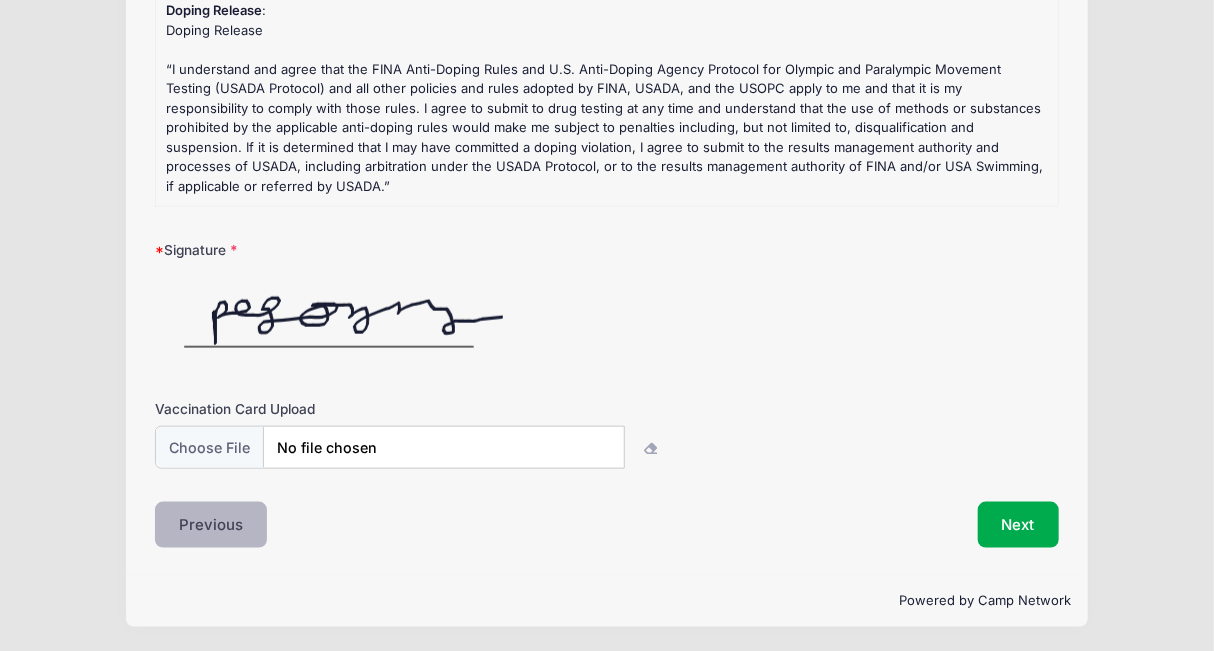 click on "Previous" at bounding box center [211, 525] 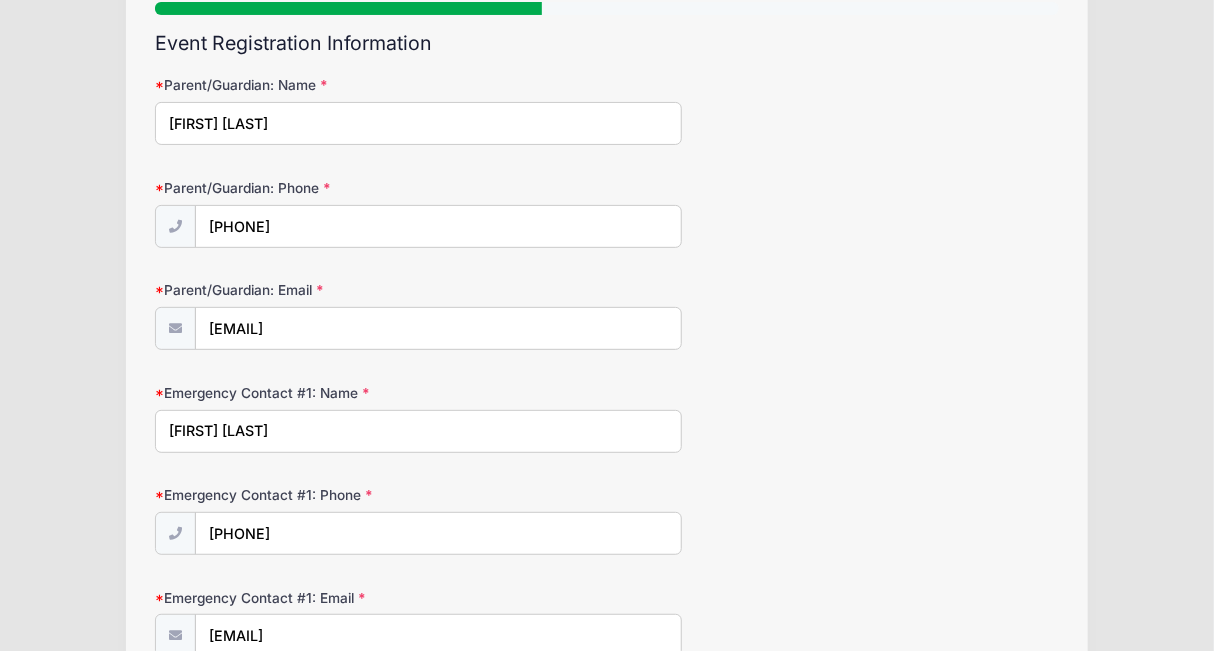 scroll, scrollTop: 600, scrollLeft: 0, axis: vertical 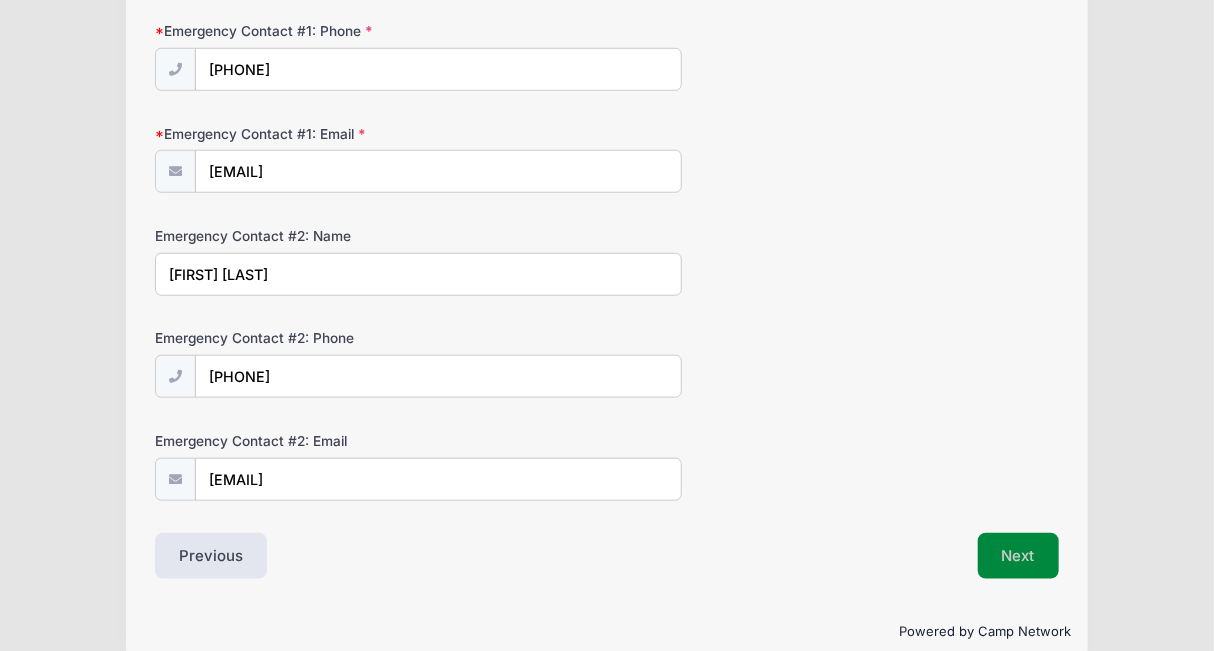 click on "Next" at bounding box center (1018, 556) 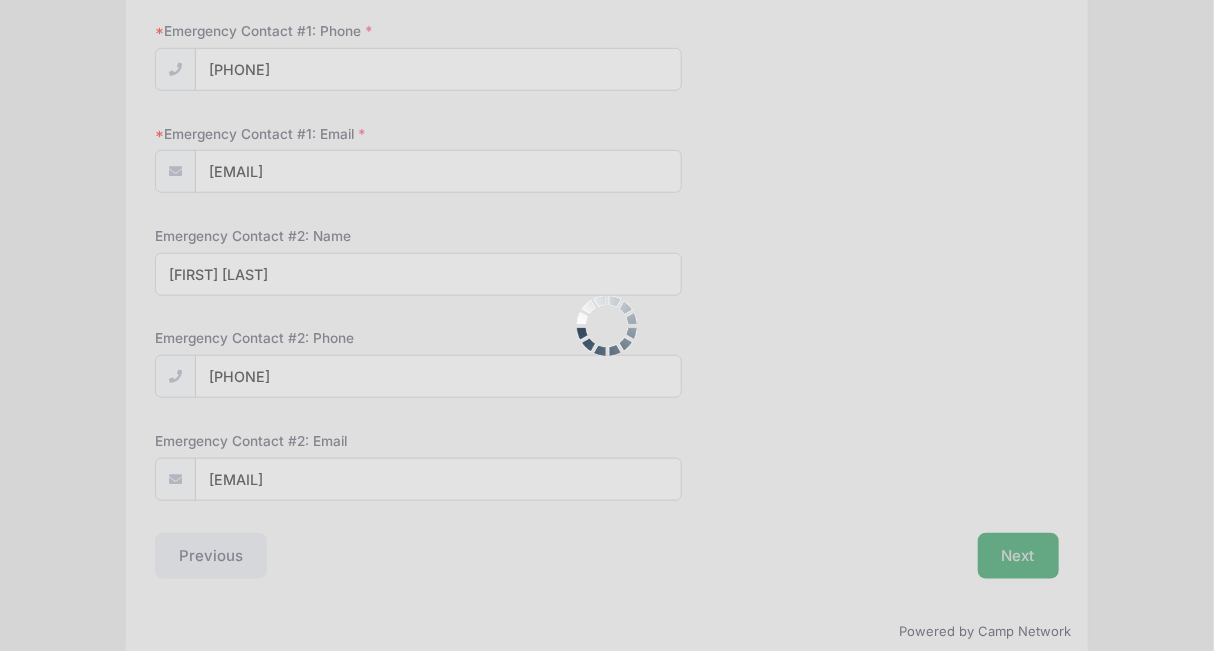 scroll, scrollTop: 0, scrollLeft: 0, axis: both 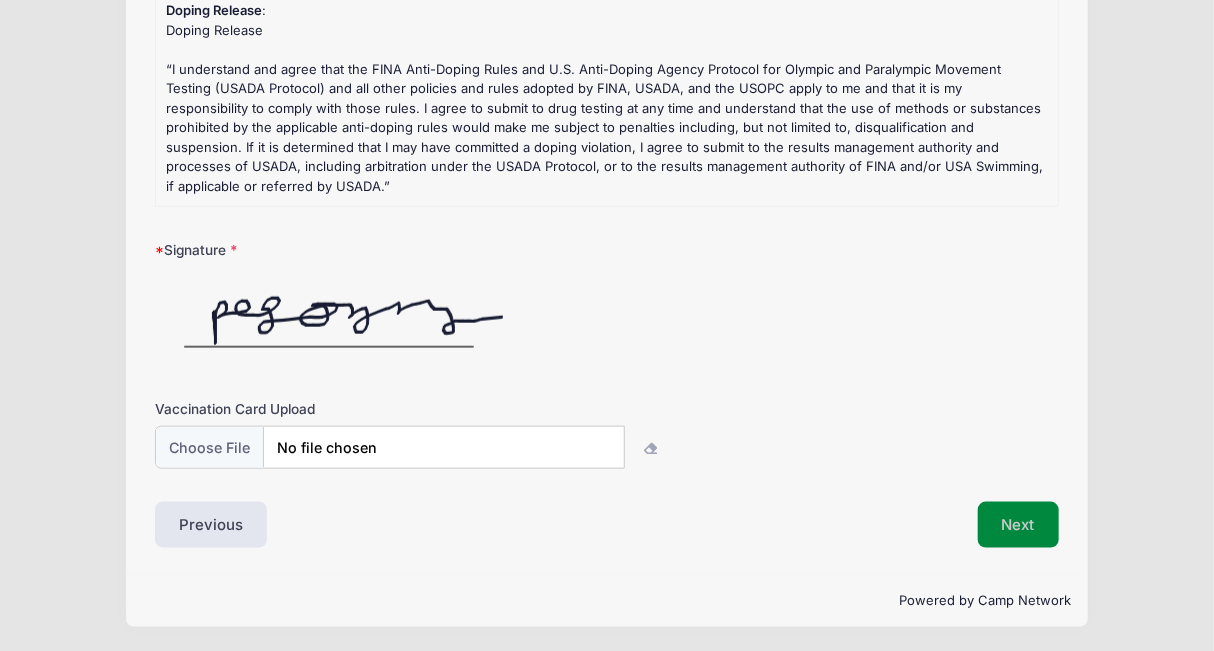 click on "Next" at bounding box center [1018, 525] 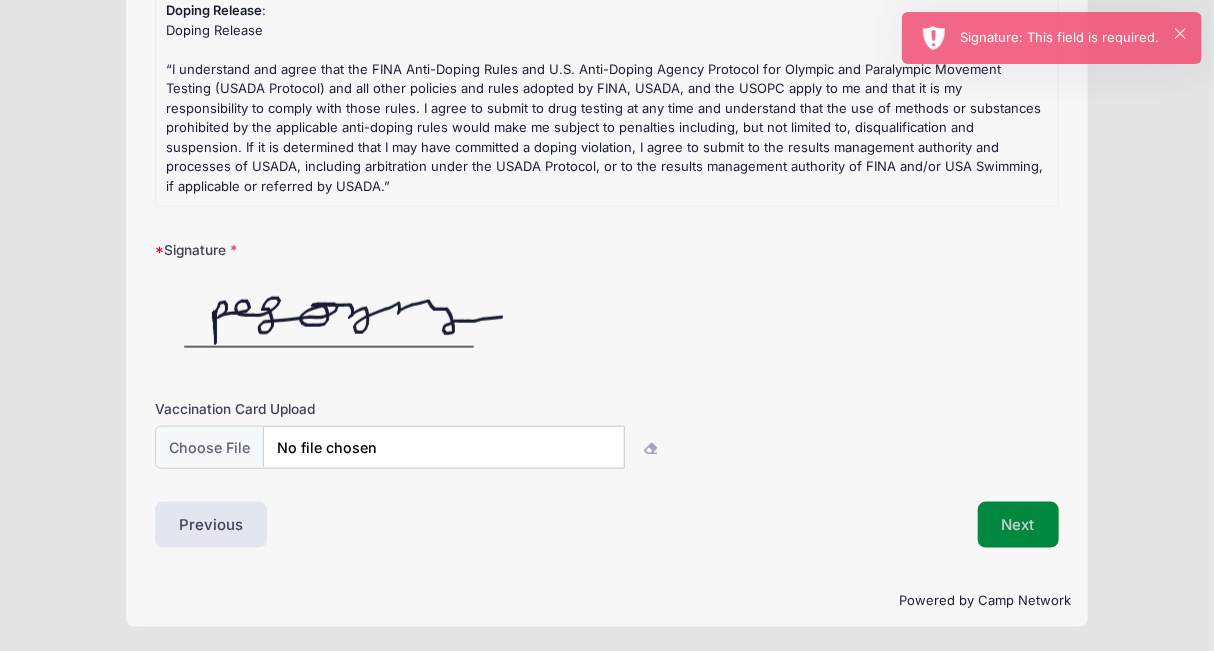 scroll, scrollTop: 0, scrollLeft: 0, axis: both 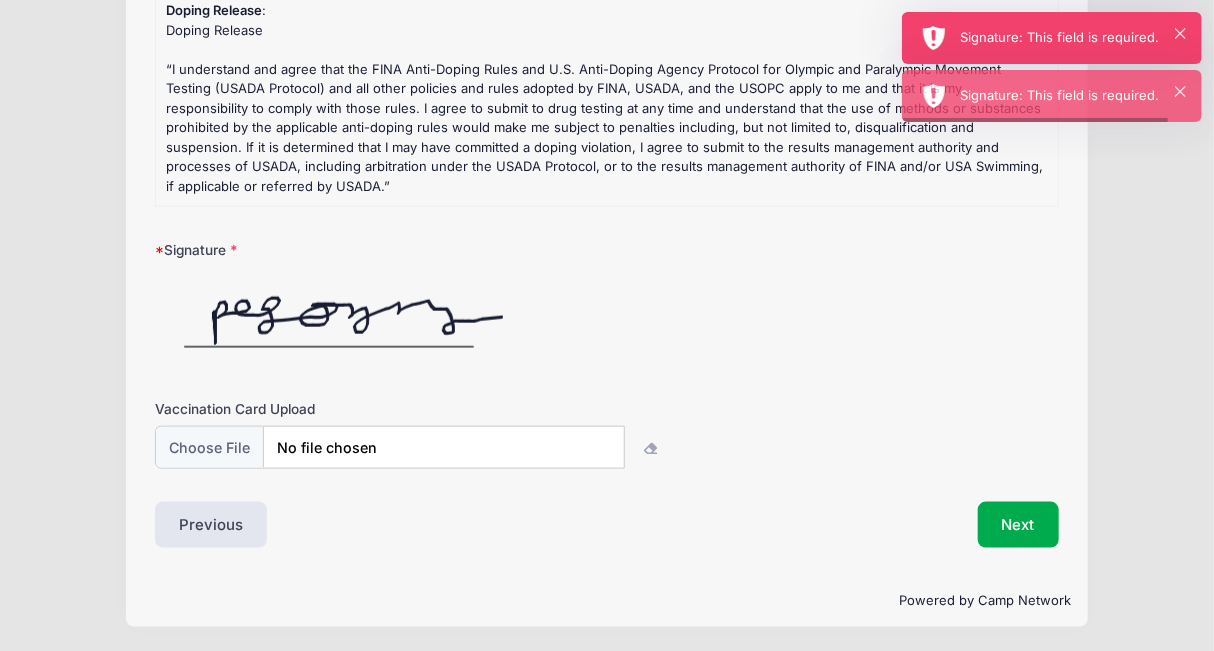 click on "Signature: This field is required." at bounding box center [1073, 38] 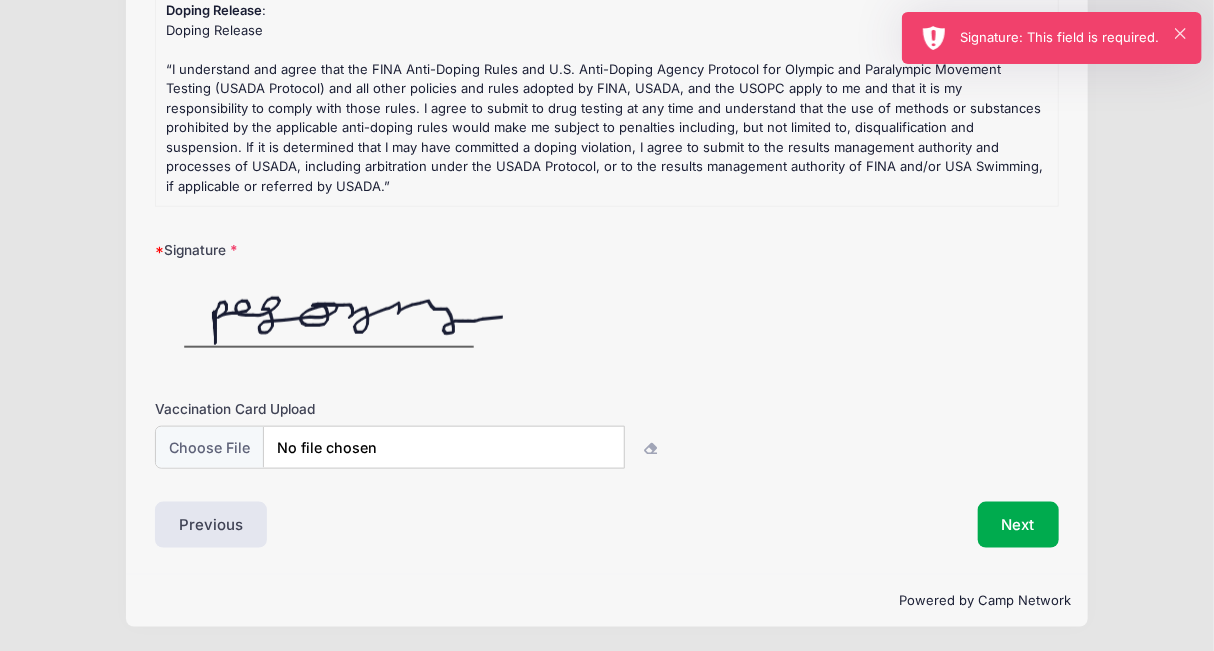 click on "Signature: This field is required." at bounding box center [1073, 38] 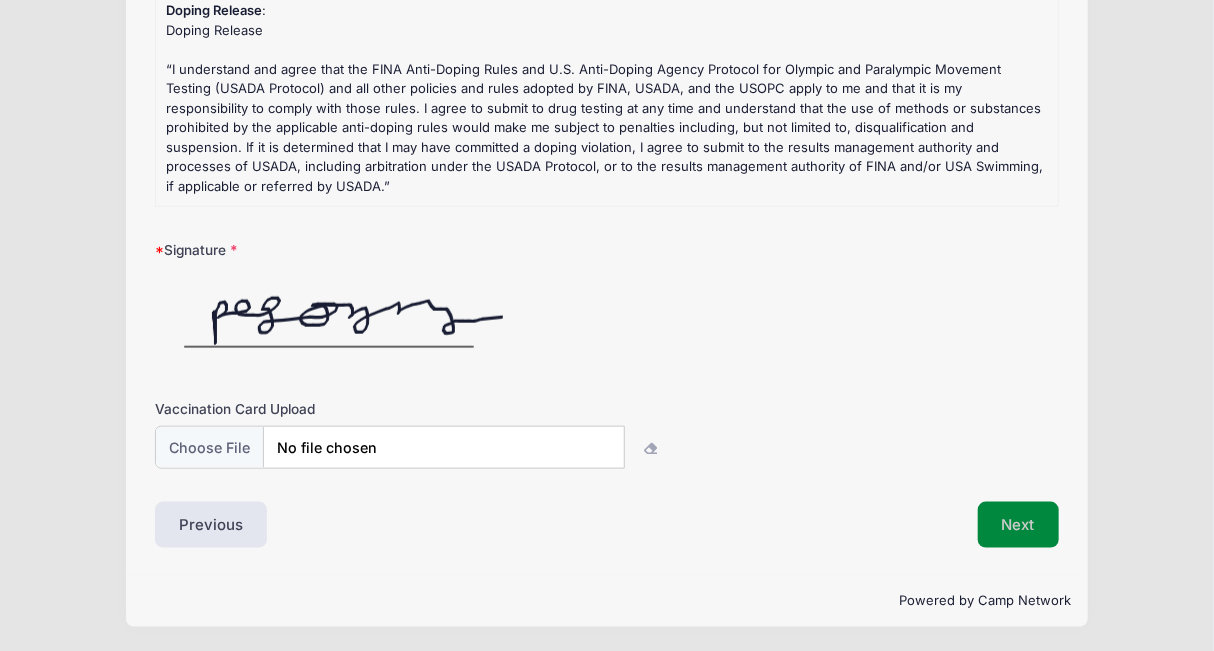 click on "Next" at bounding box center [1018, 525] 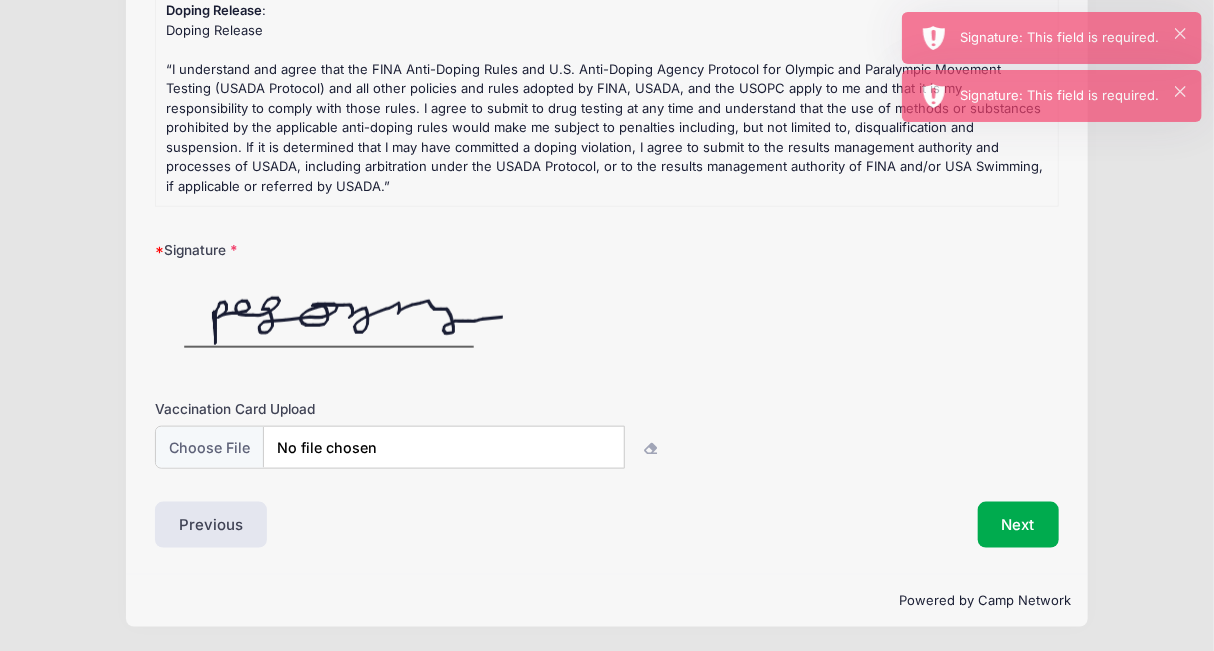 click at bounding box center [329, 317] 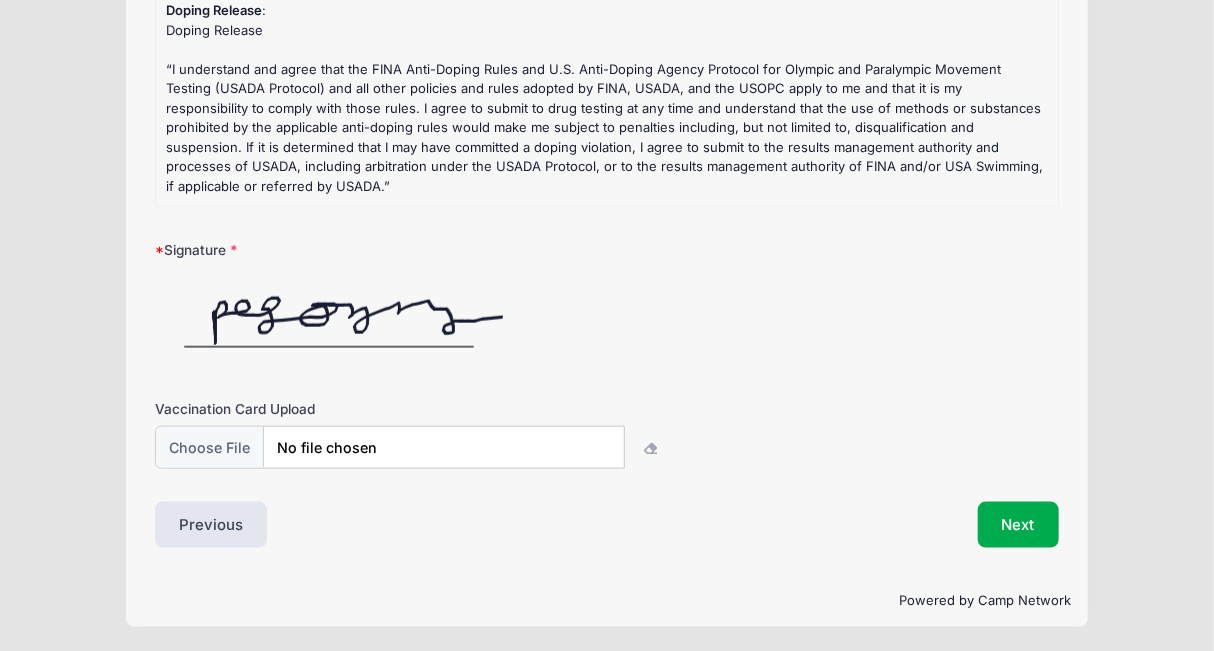 click at bounding box center [329, 317] 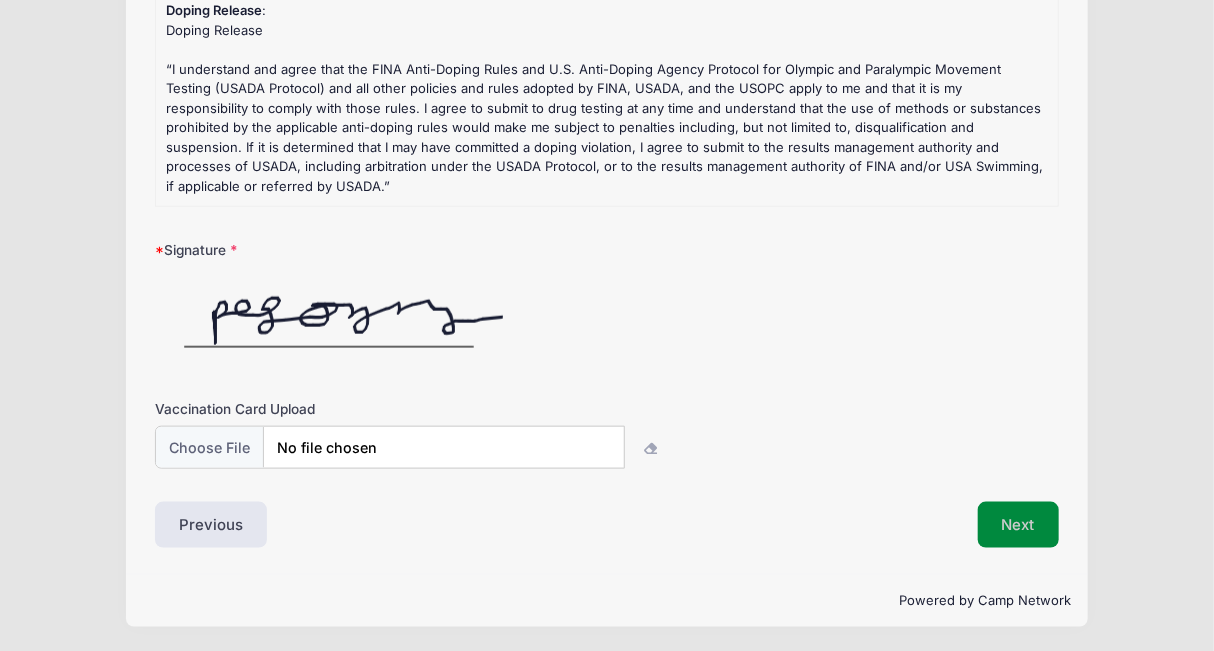 click on "Next" at bounding box center (1018, 525) 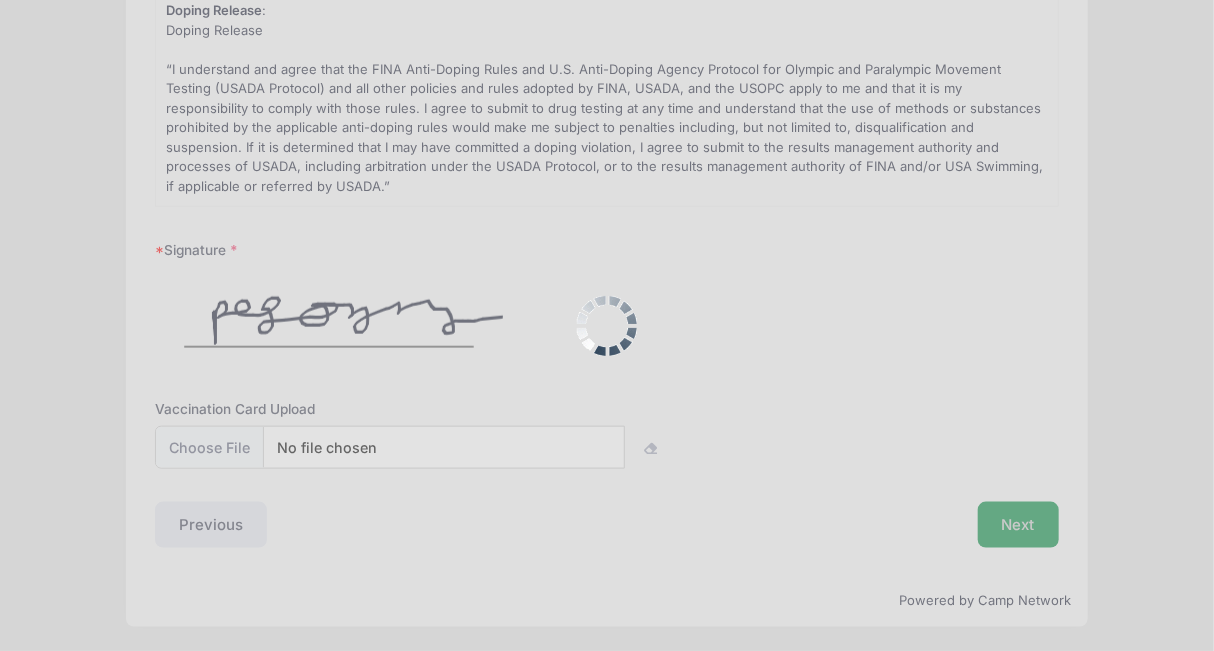 scroll, scrollTop: 0, scrollLeft: 0, axis: both 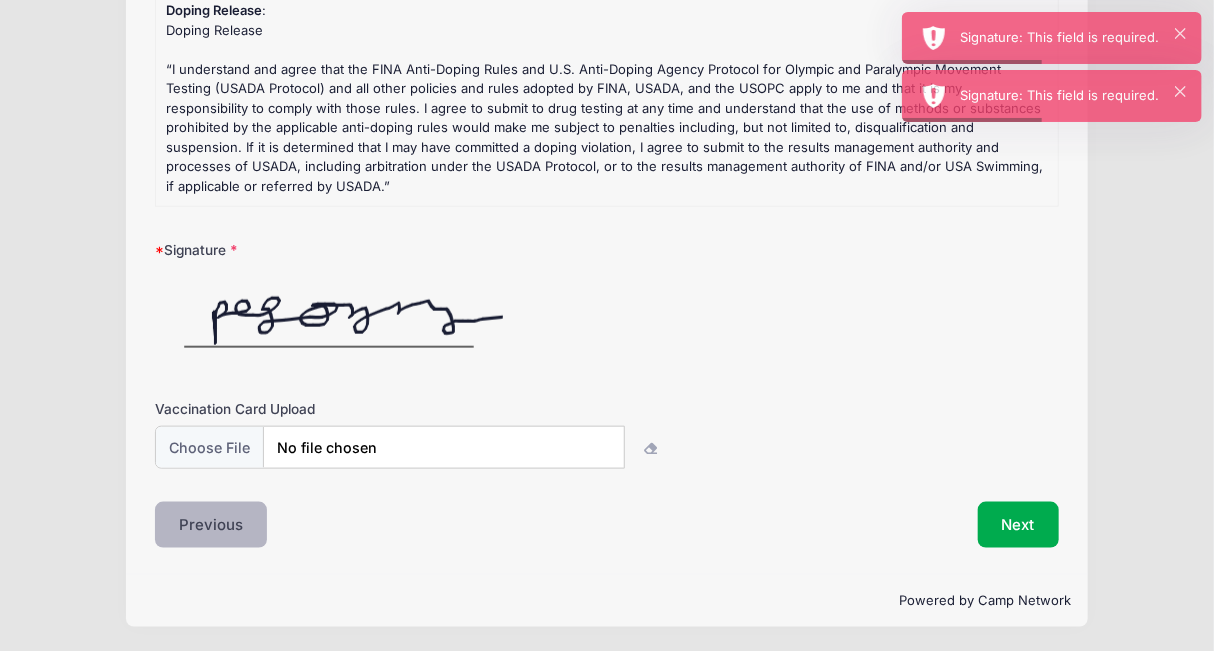 click on "Previous" at bounding box center (211, 525) 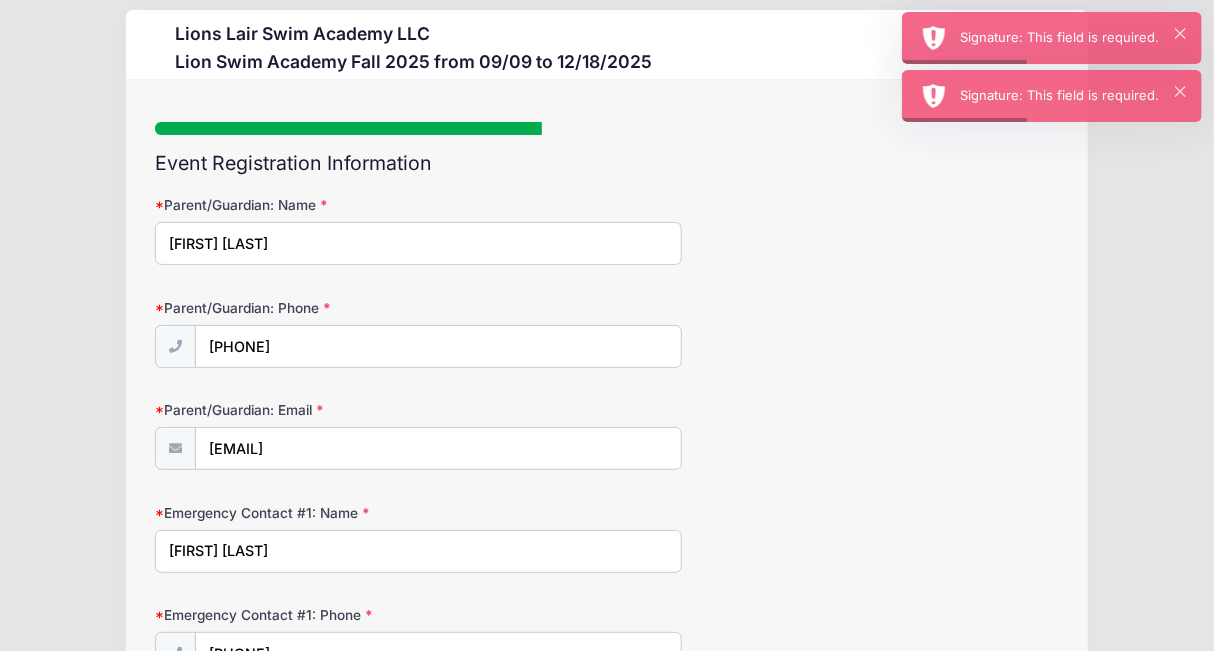 scroll, scrollTop: 0, scrollLeft: 0, axis: both 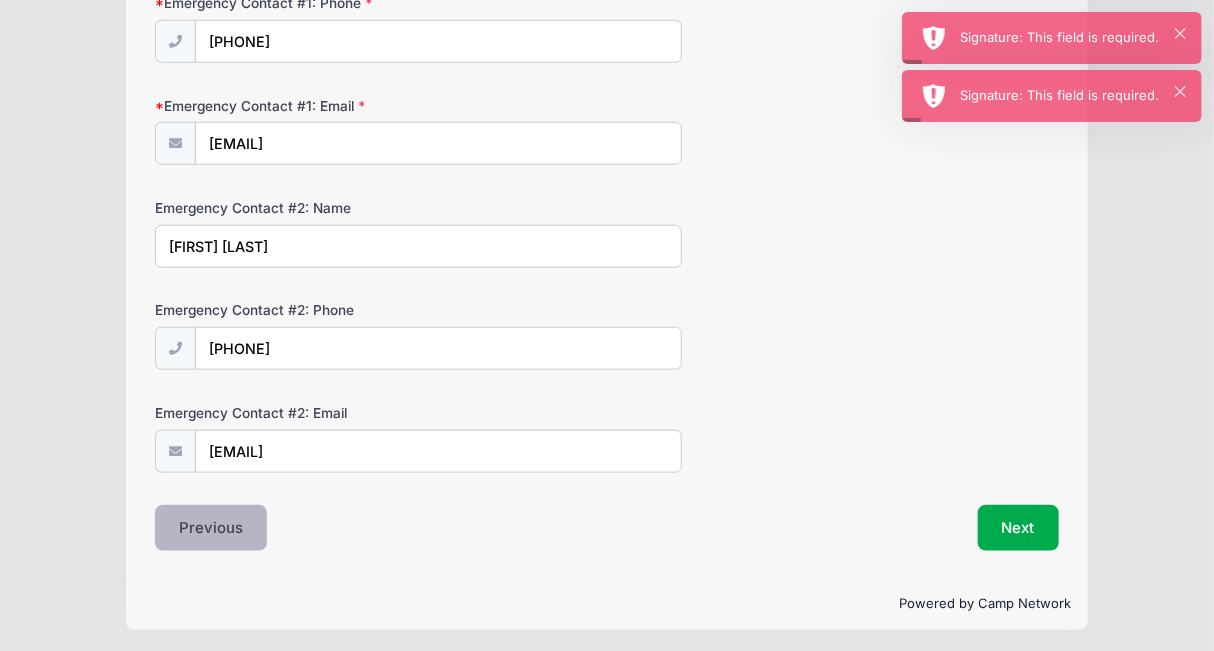 click on "Previous" at bounding box center [211, 528] 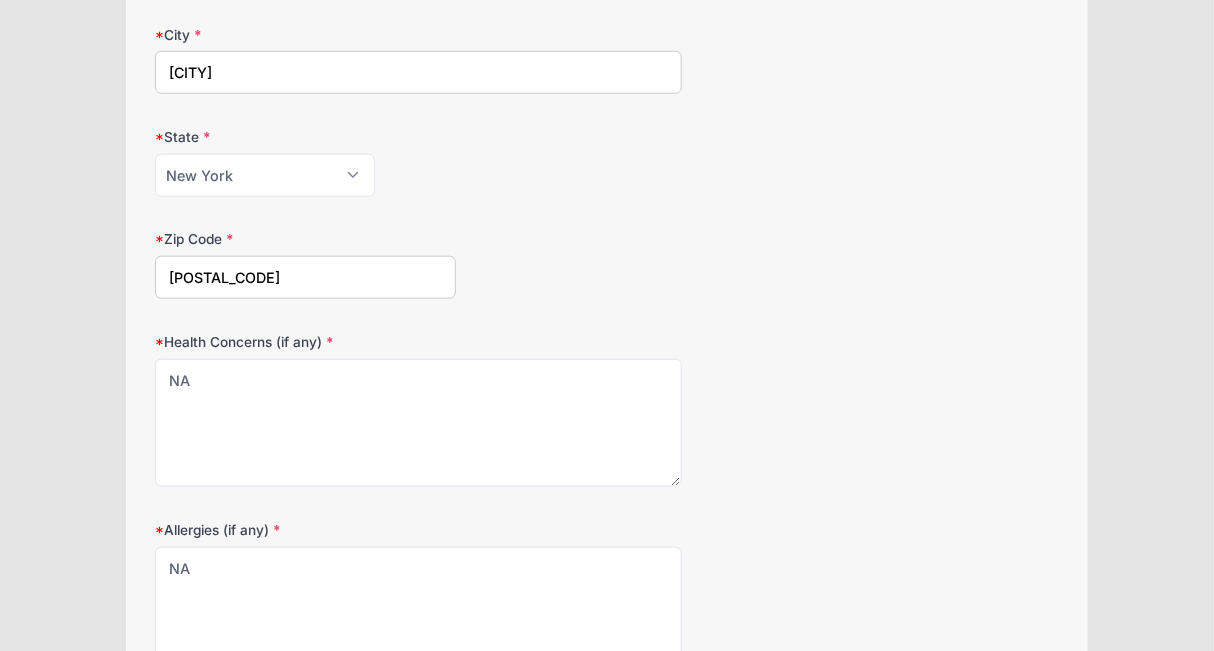 scroll, scrollTop: 900, scrollLeft: 0, axis: vertical 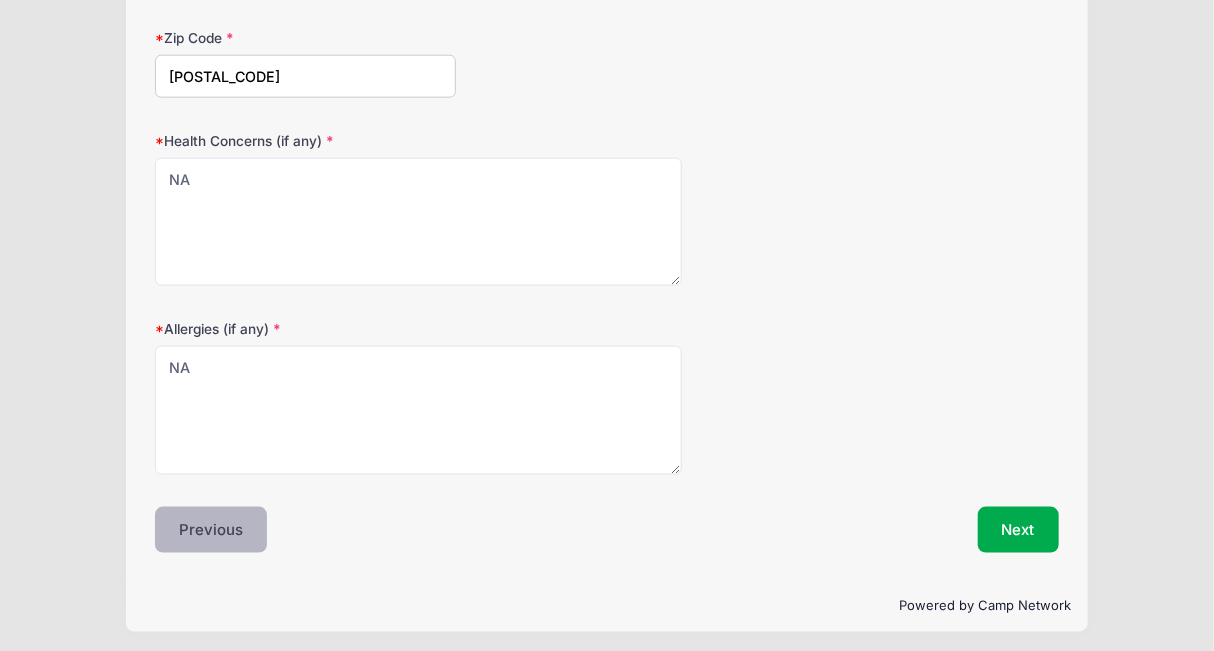 click on "Previous" at bounding box center (211, 530) 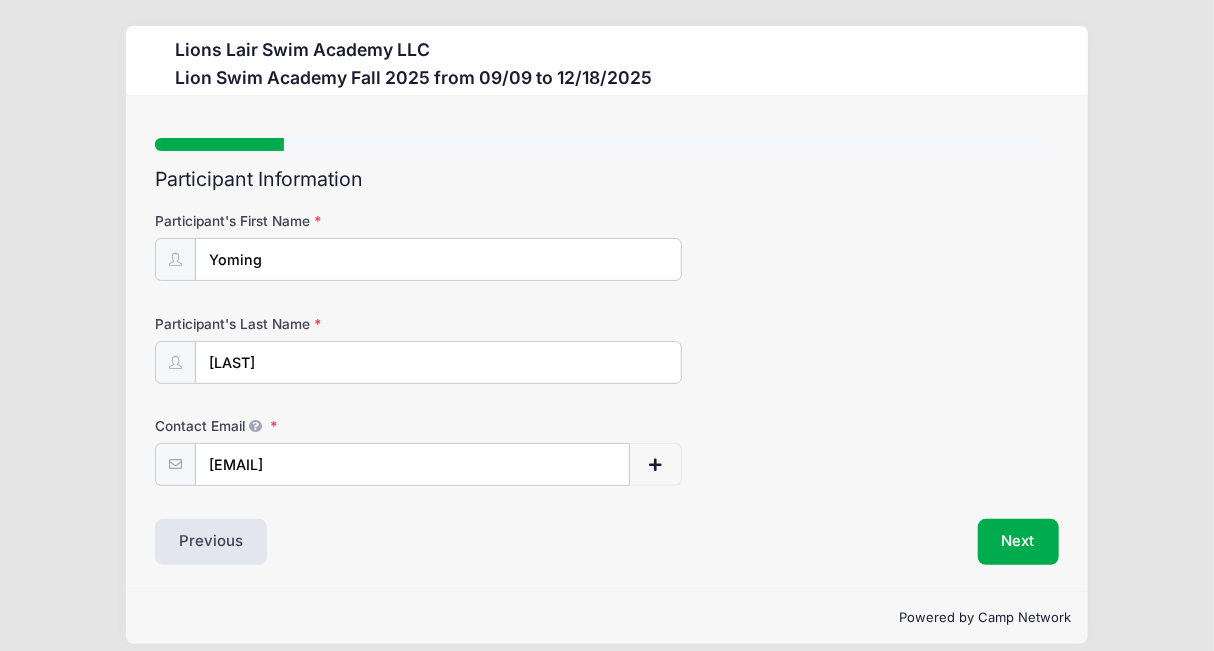 scroll, scrollTop: 0, scrollLeft: 0, axis: both 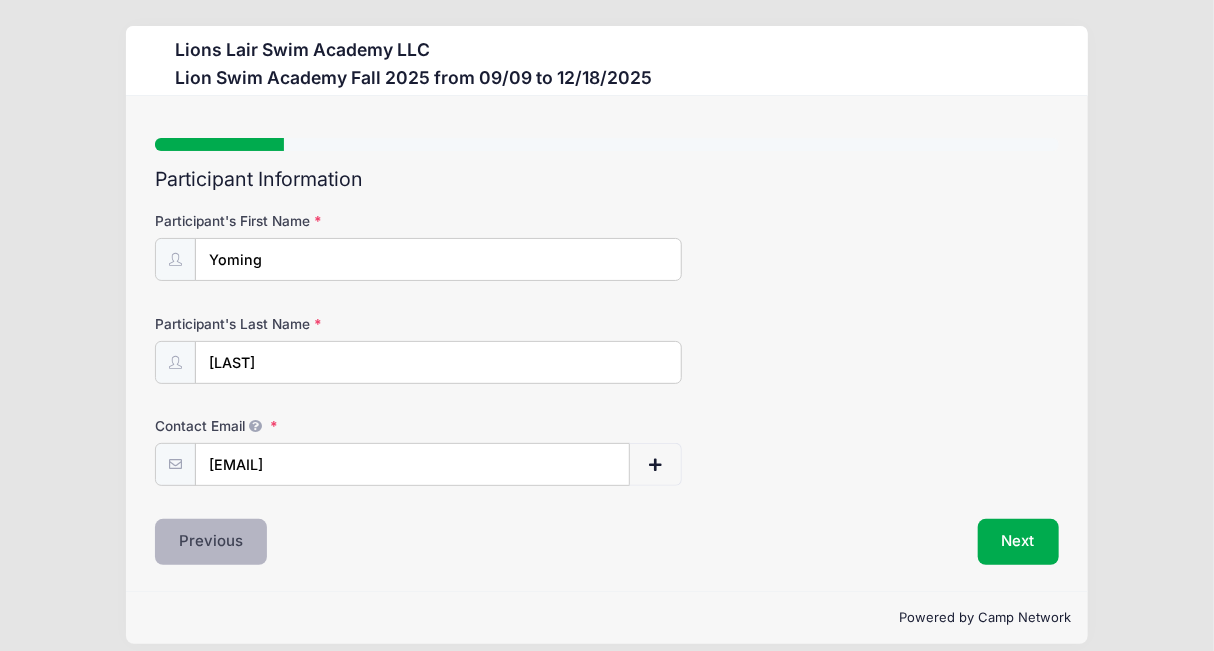 click on "Previous" at bounding box center (211, 542) 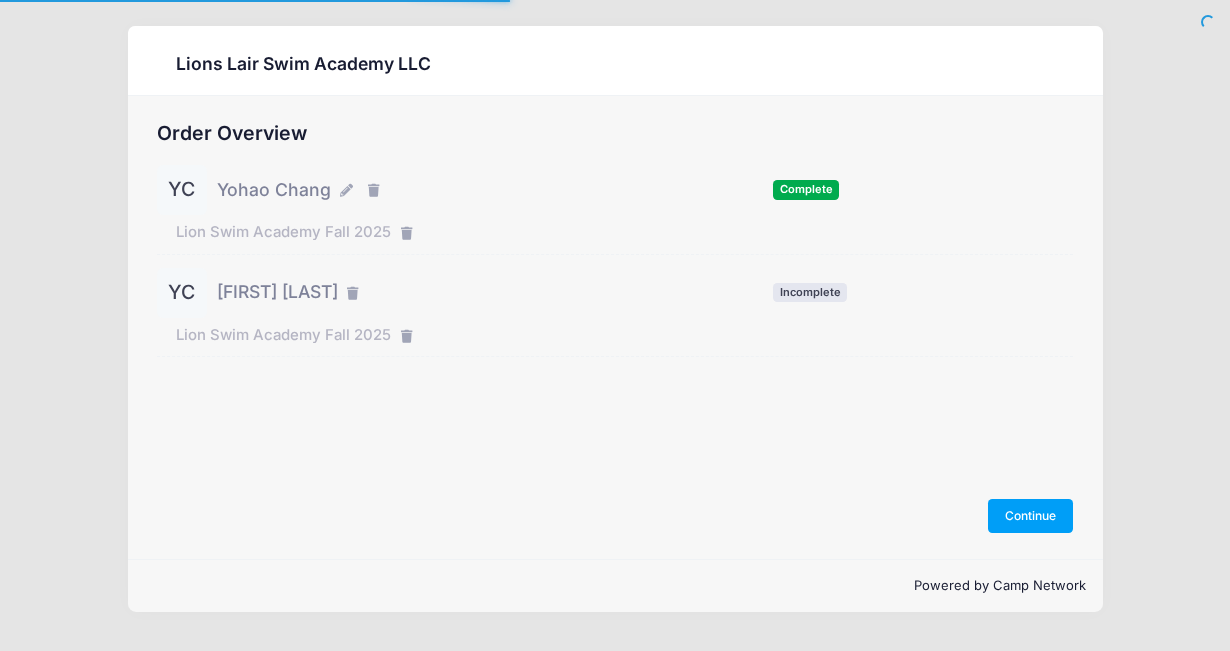 scroll, scrollTop: 0, scrollLeft: 0, axis: both 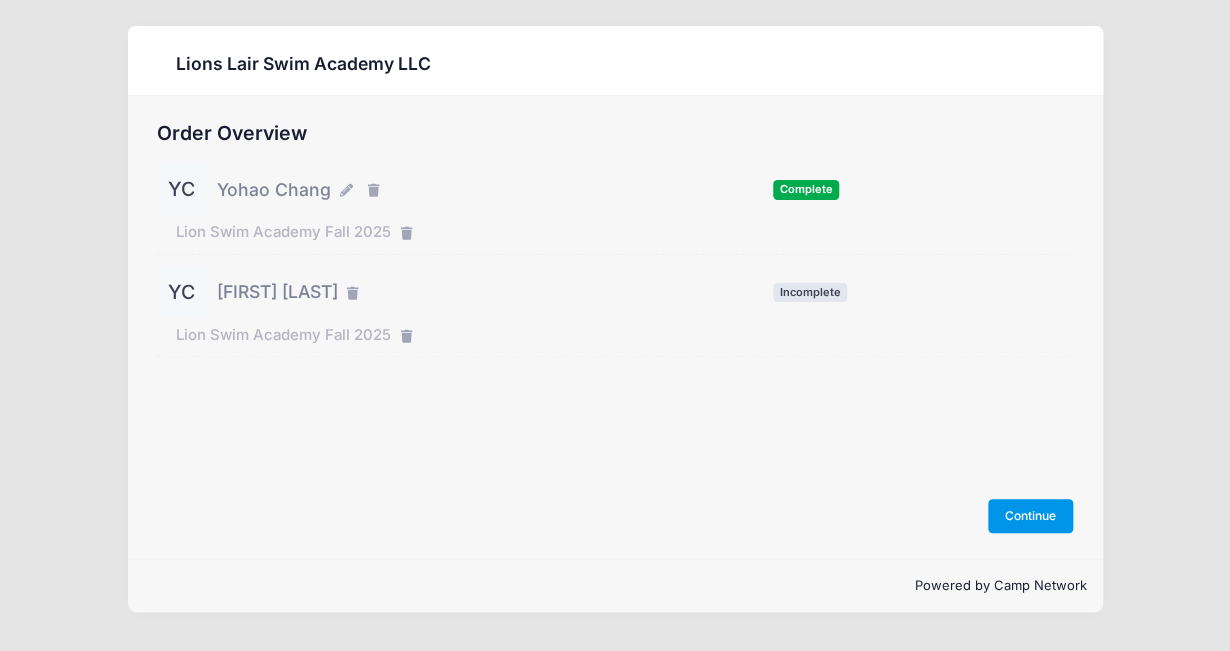click on "Continue" at bounding box center [1031, 516] 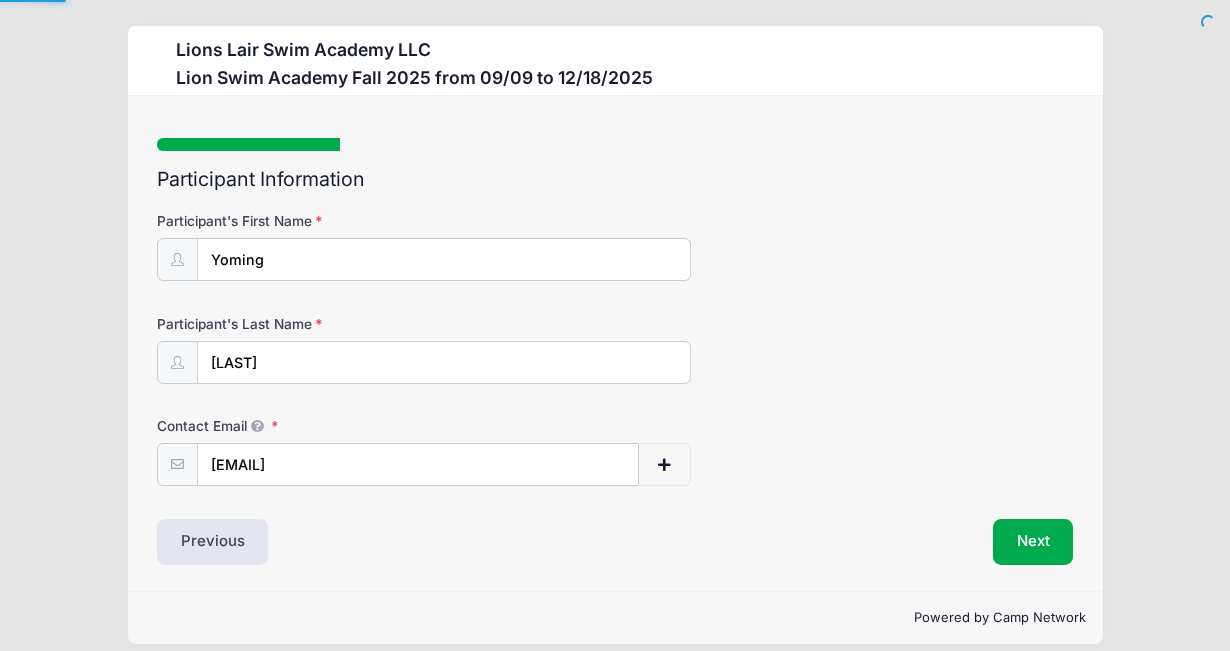 scroll, scrollTop: 0, scrollLeft: 0, axis: both 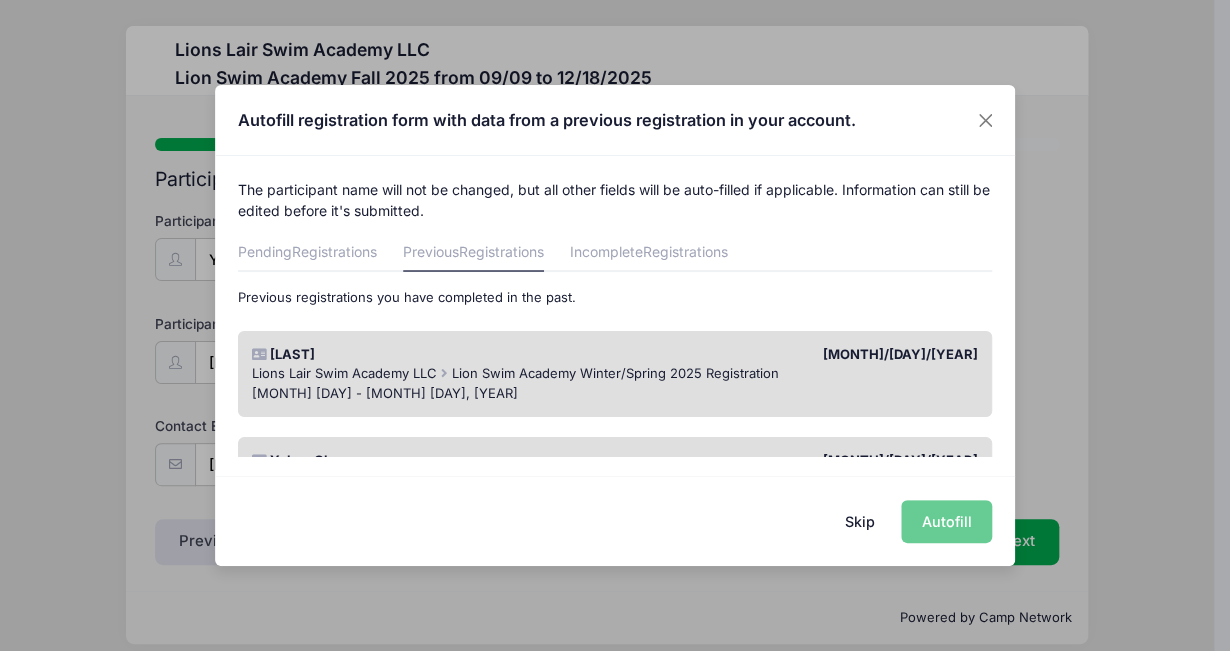 click on "Lion Swim Academy Winter/Spring 2025 Registration" at bounding box center (615, 373) 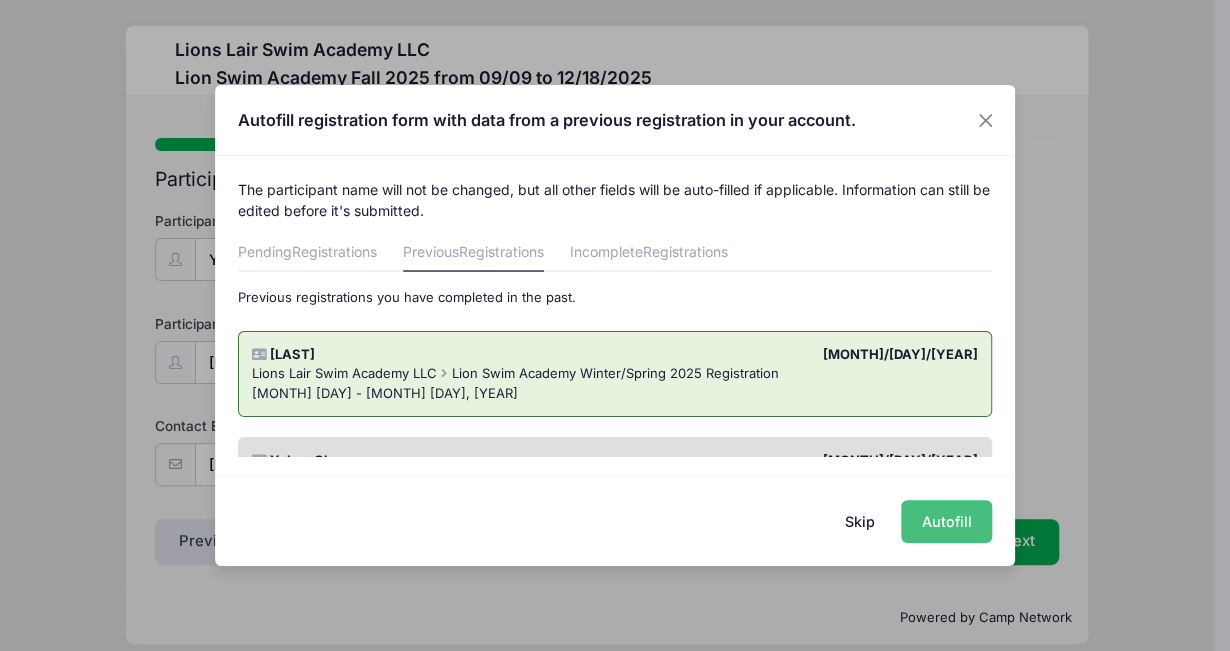 click on "Autofill" at bounding box center (946, 521) 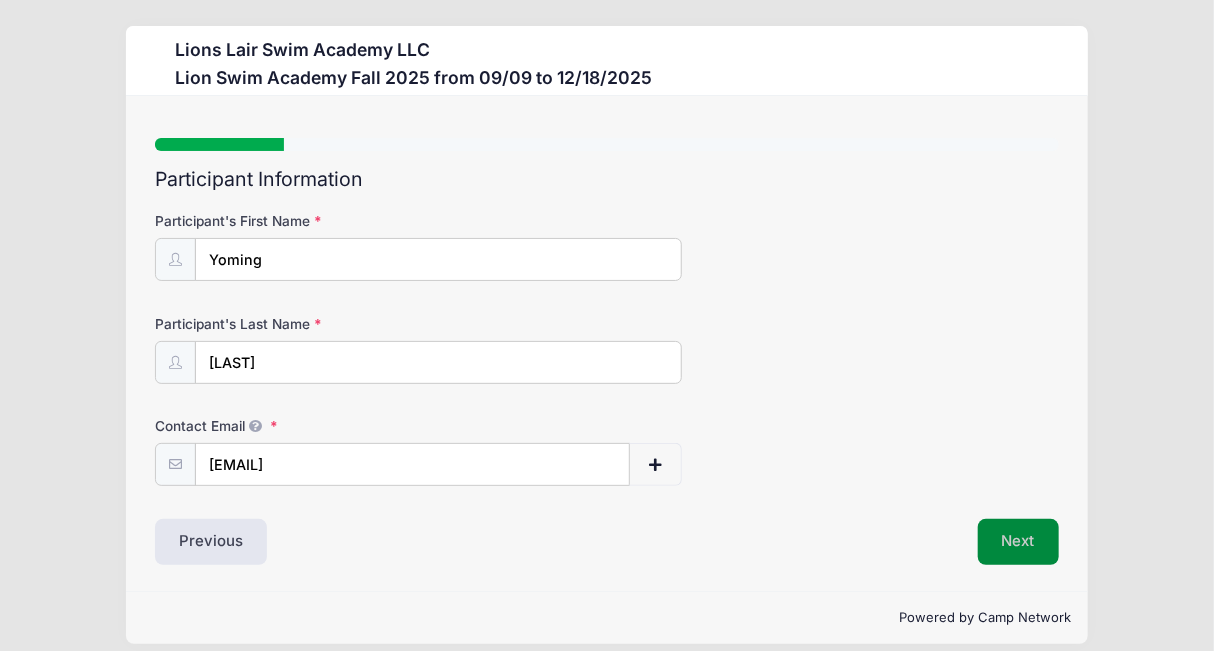 click on "Next" at bounding box center (1018, 542) 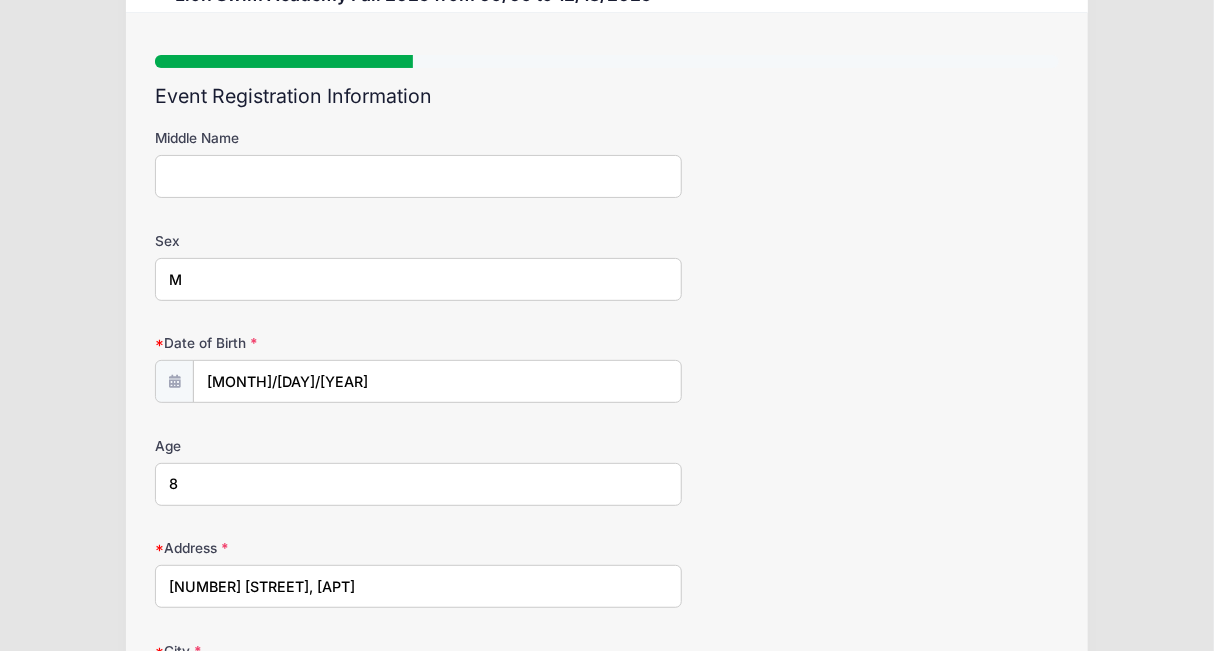 scroll, scrollTop: 300, scrollLeft: 0, axis: vertical 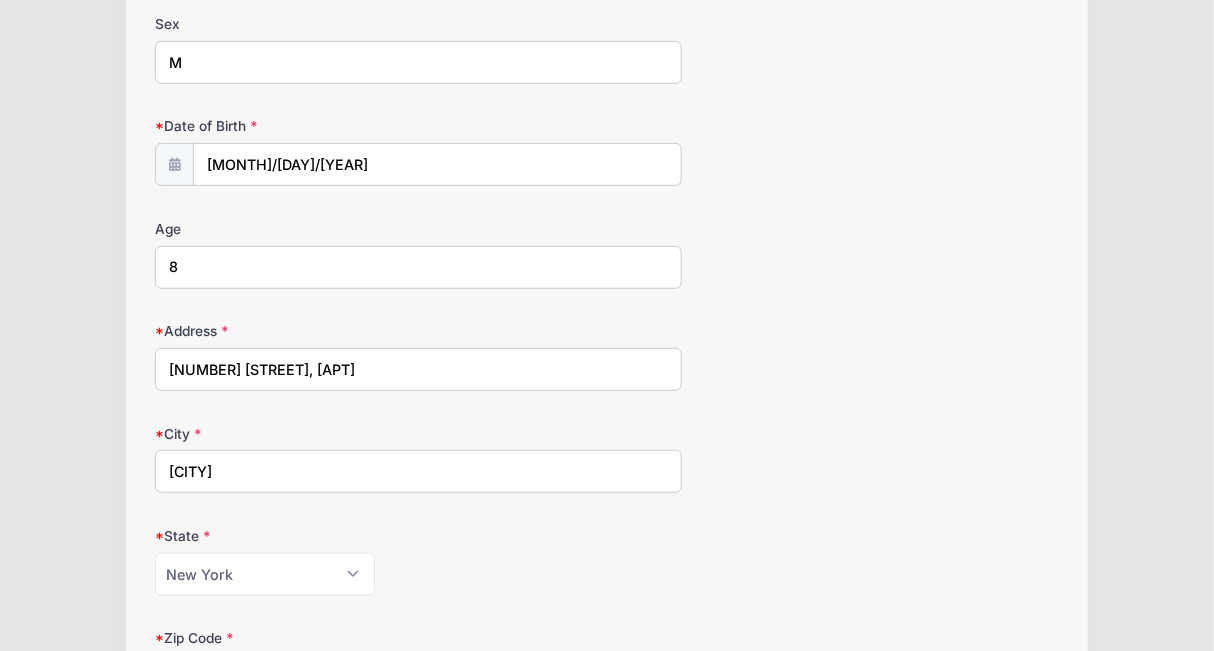 drag, startPoint x: 196, startPoint y: 268, endPoint x: 115, endPoint y: 270, distance: 81.02469 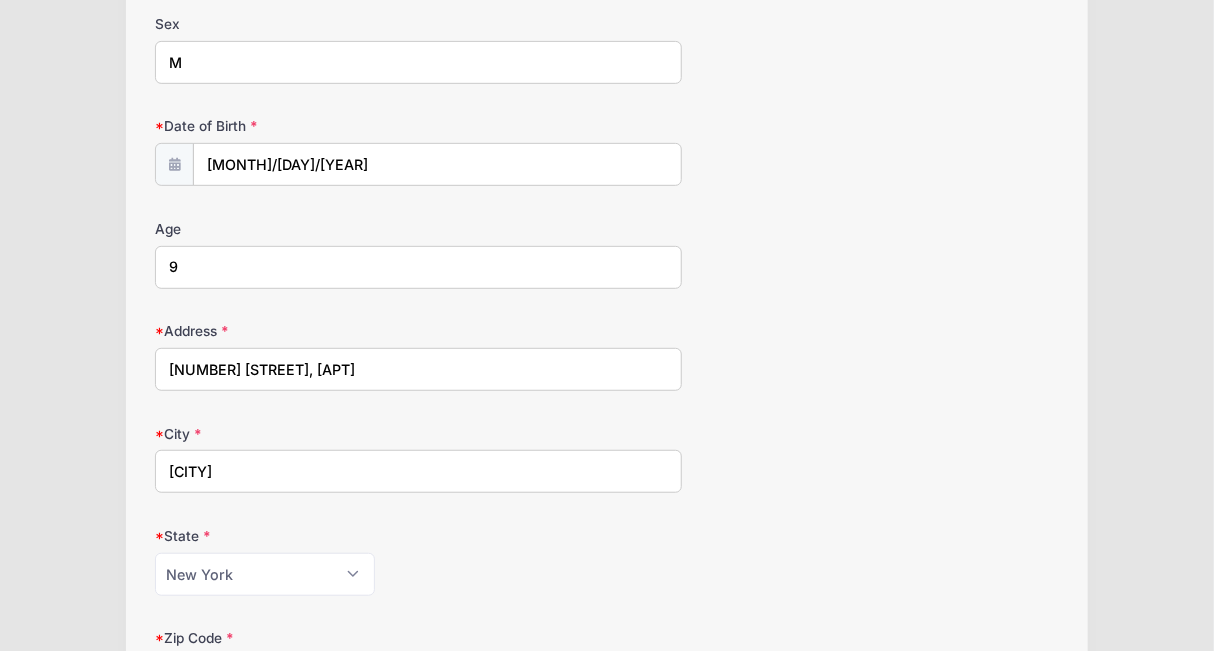 type on "9" 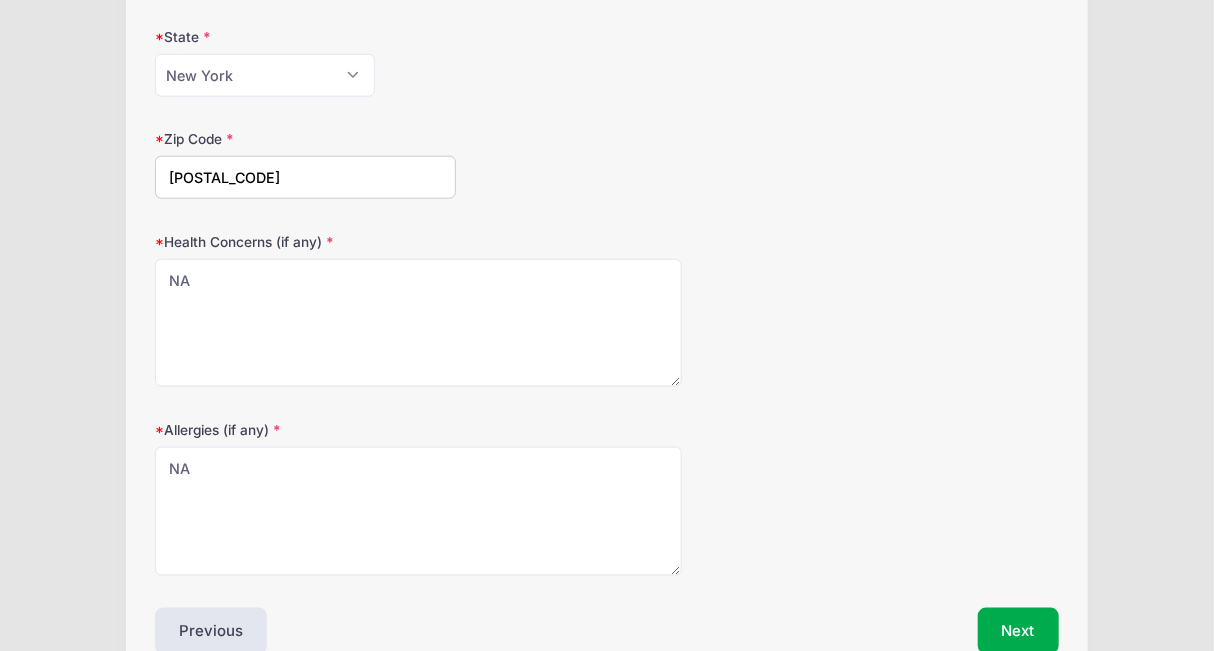 scroll, scrollTop: 800, scrollLeft: 0, axis: vertical 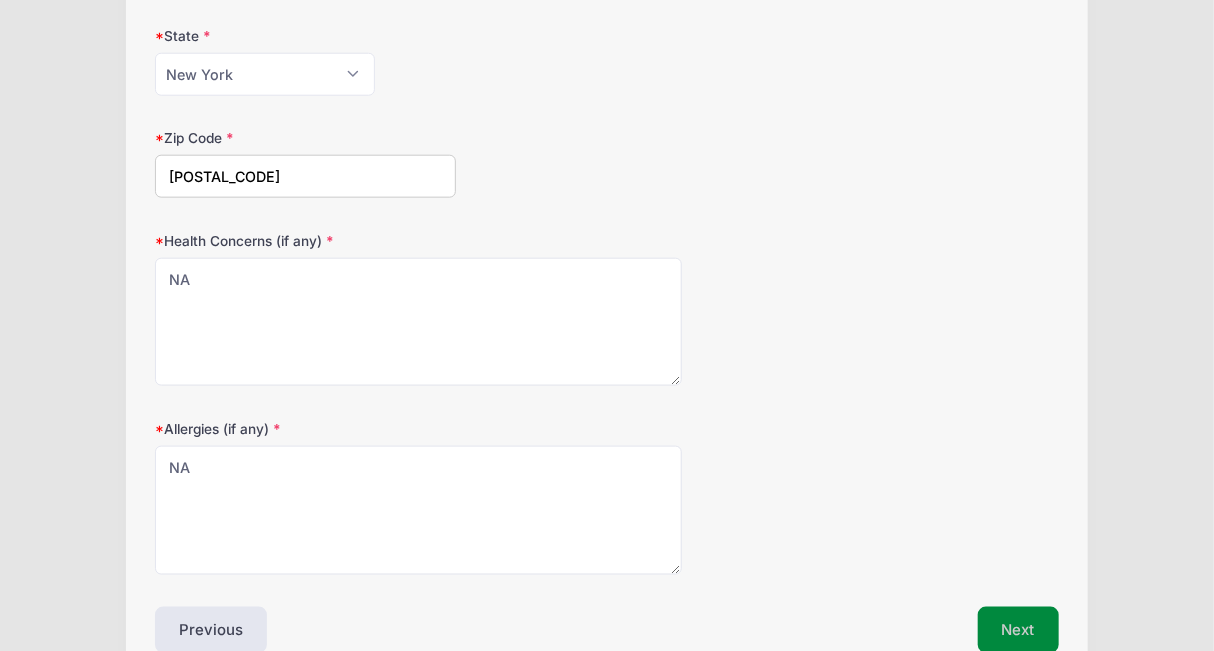 click on "Next" at bounding box center [1018, 630] 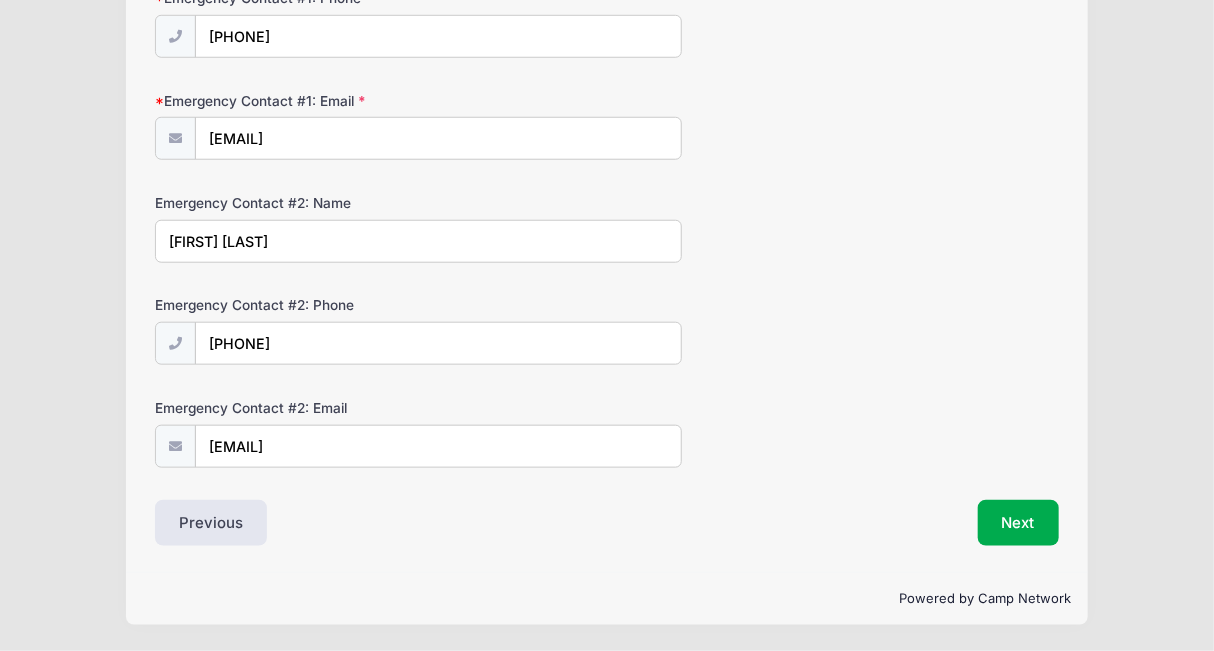 scroll, scrollTop: 0, scrollLeft: 0, axis: both 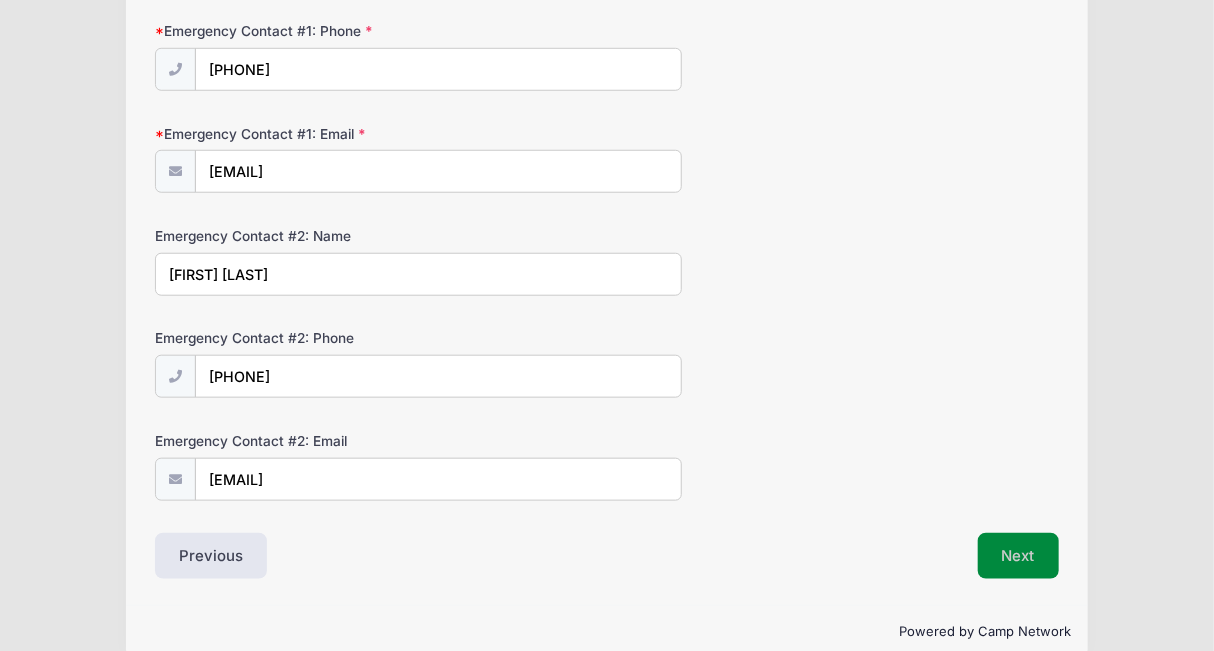 click on "Next" at bounding box center (1018, 556) 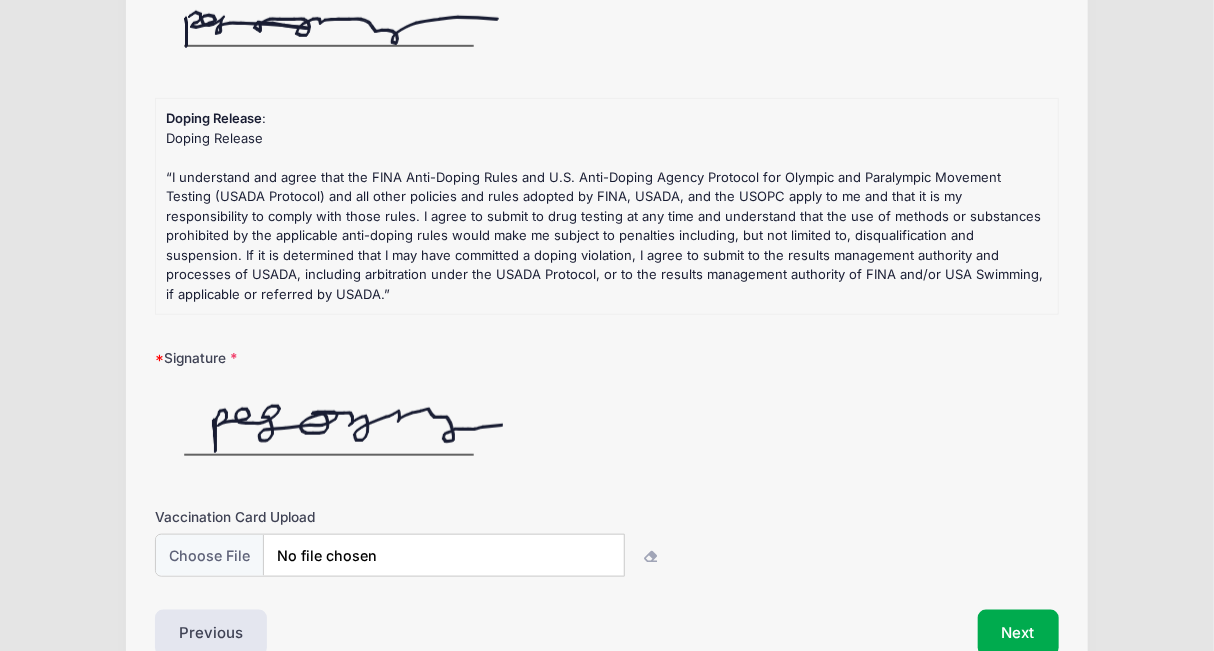 scroll, scrollTop: 0, scrollLeft: 0, axis: both 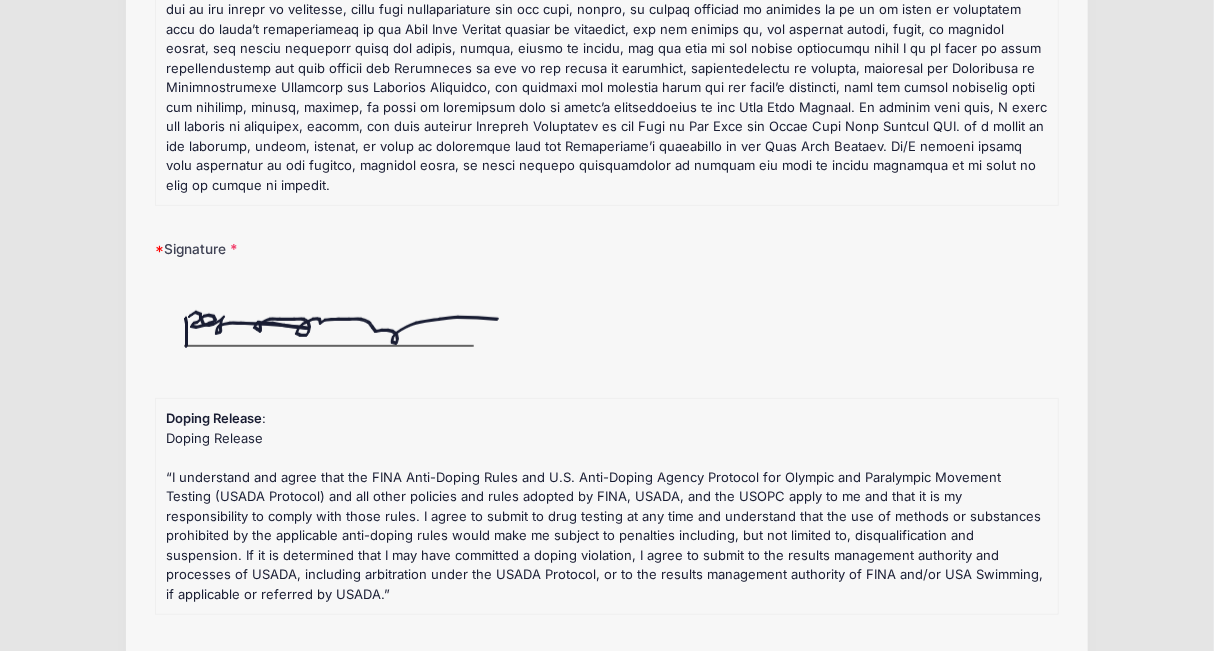 click at bounding box center (329, 316) 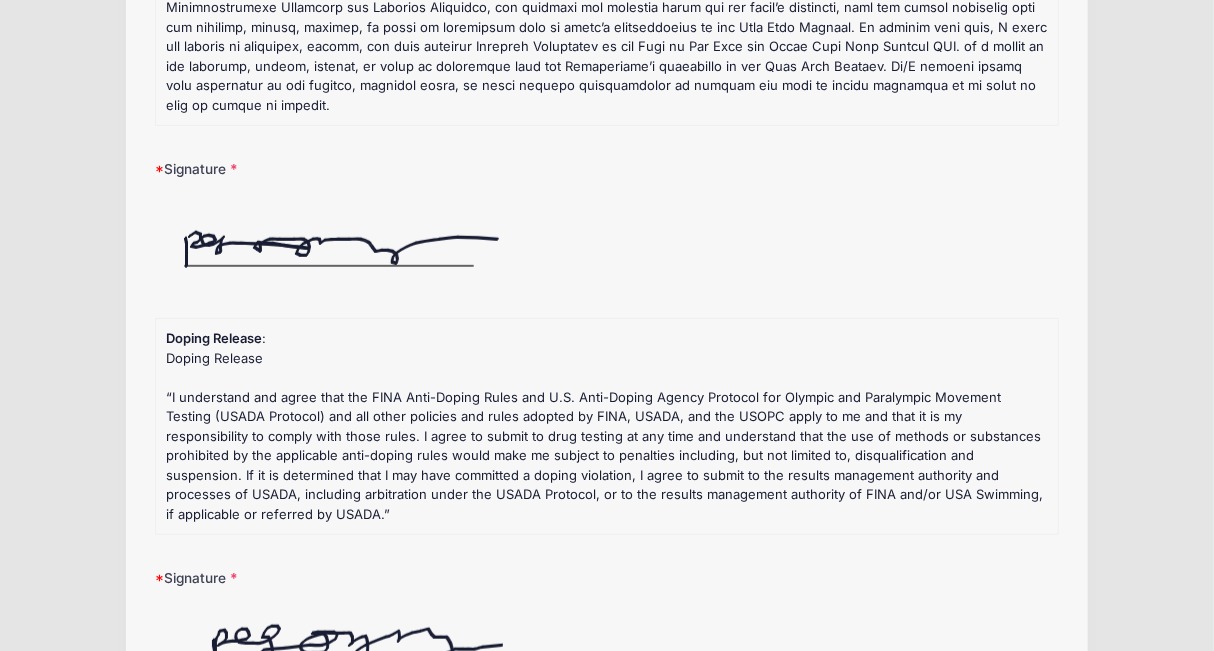 scroll, scrollTop: 708, scrollLeft: 0, axis: vertical 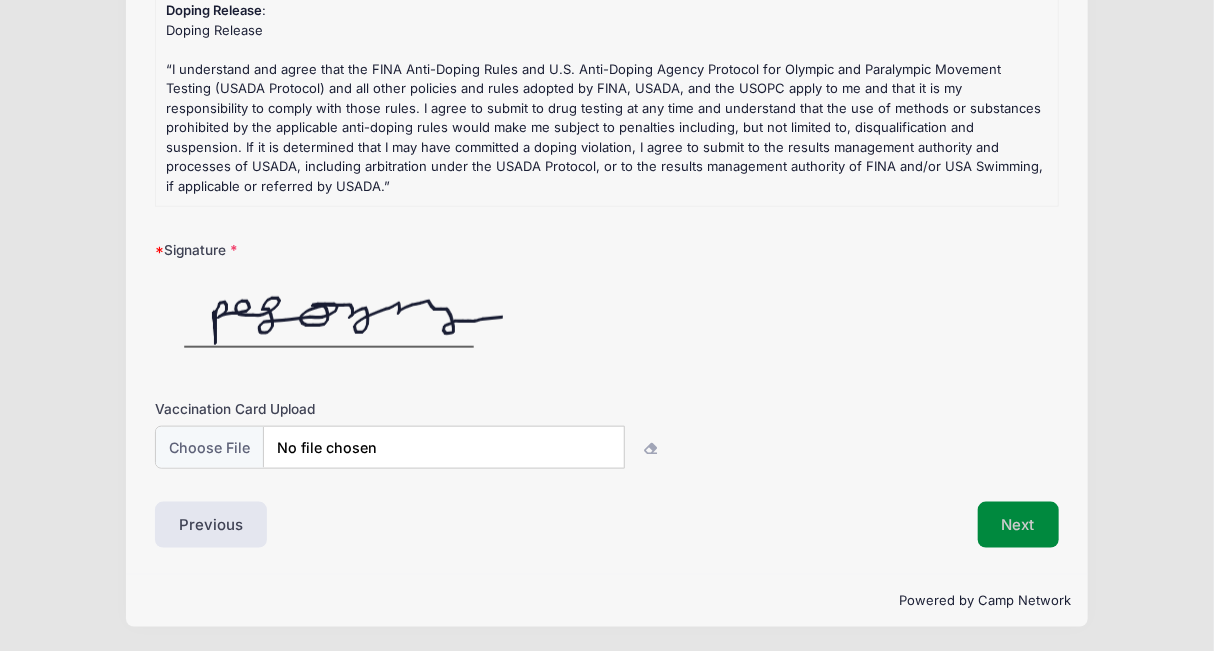 click on "Next" at bounding box center [1018, 525] 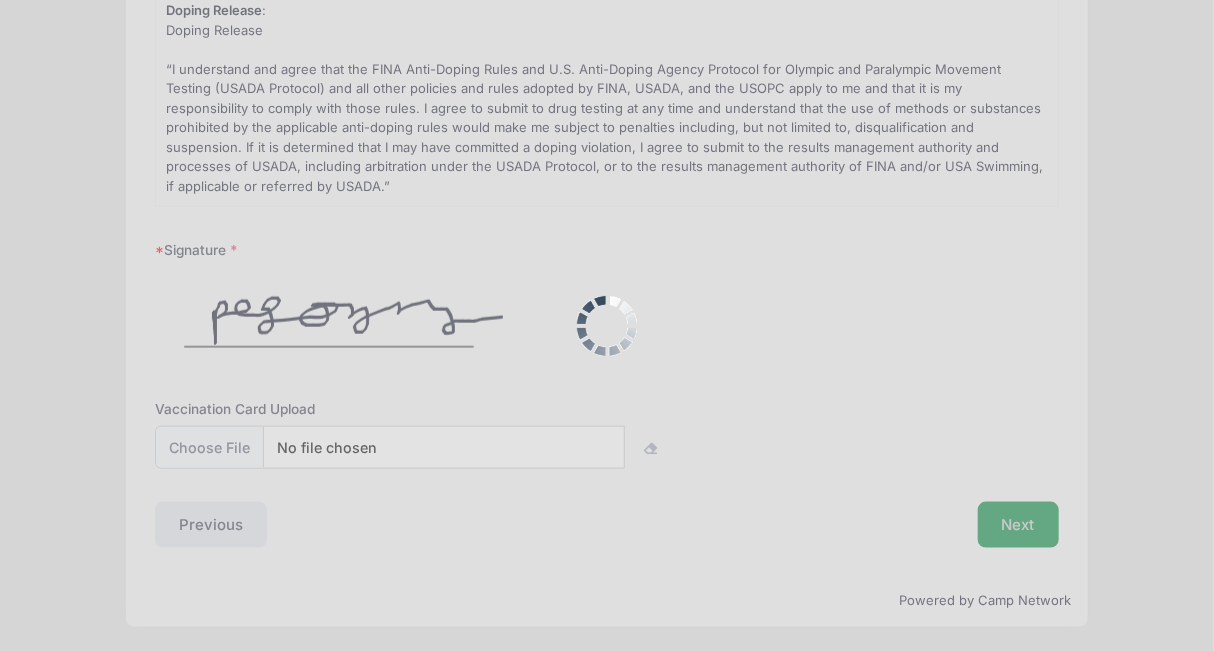 scroll, scrollTop: 0, scrollLeft: 0, axis: both 